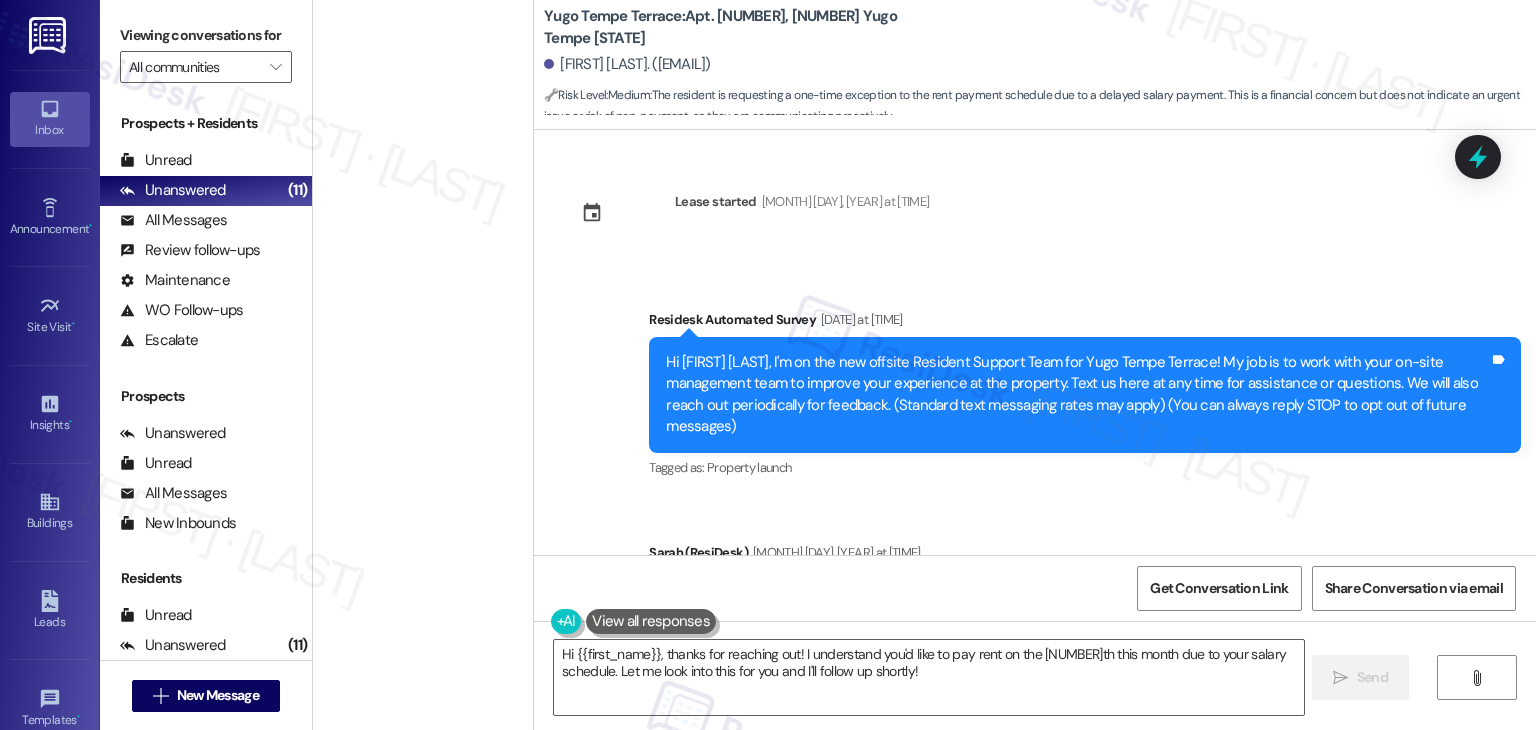scroll, scrollTop: 0, scrollLeft: 0, axis: both 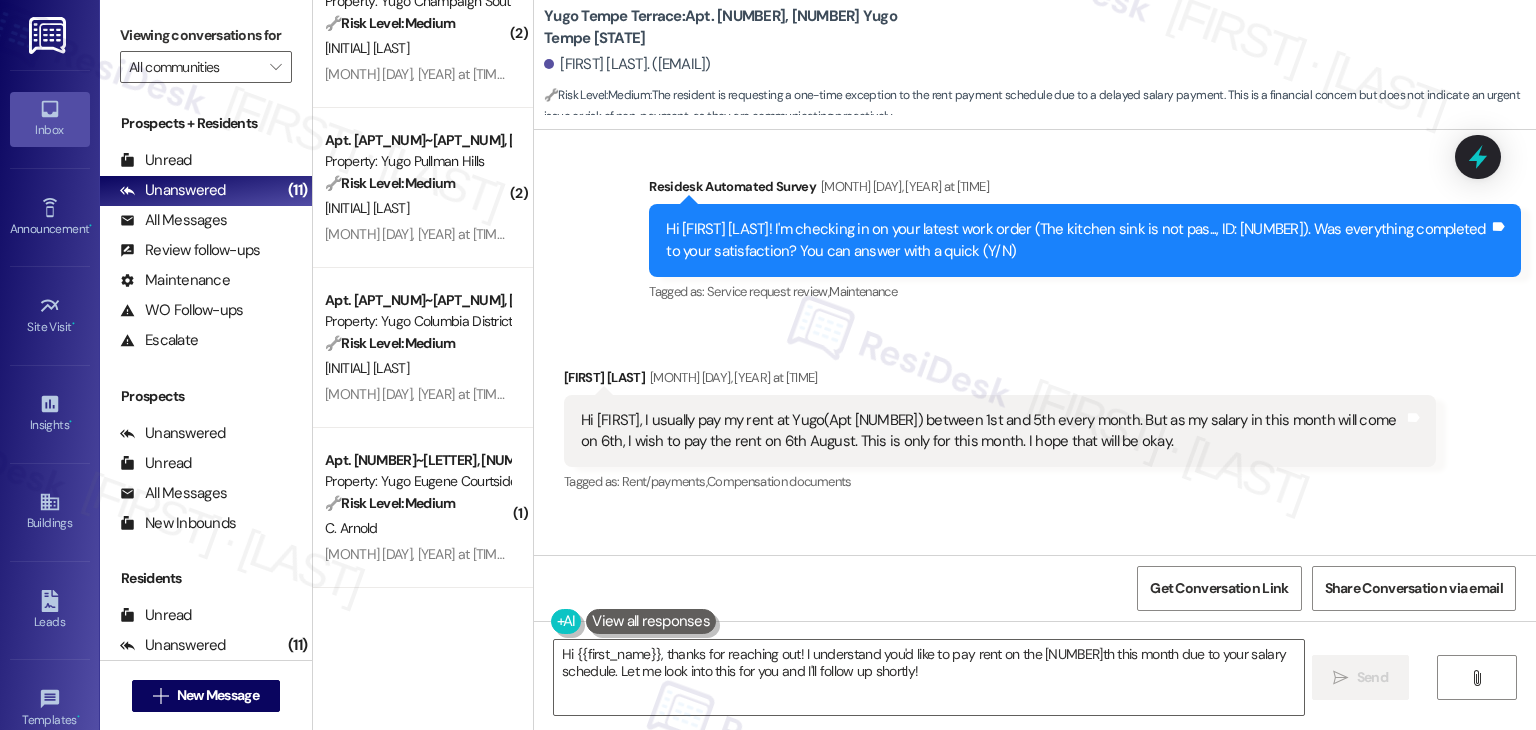 click on "New Message" at bounding box center (218, 695) 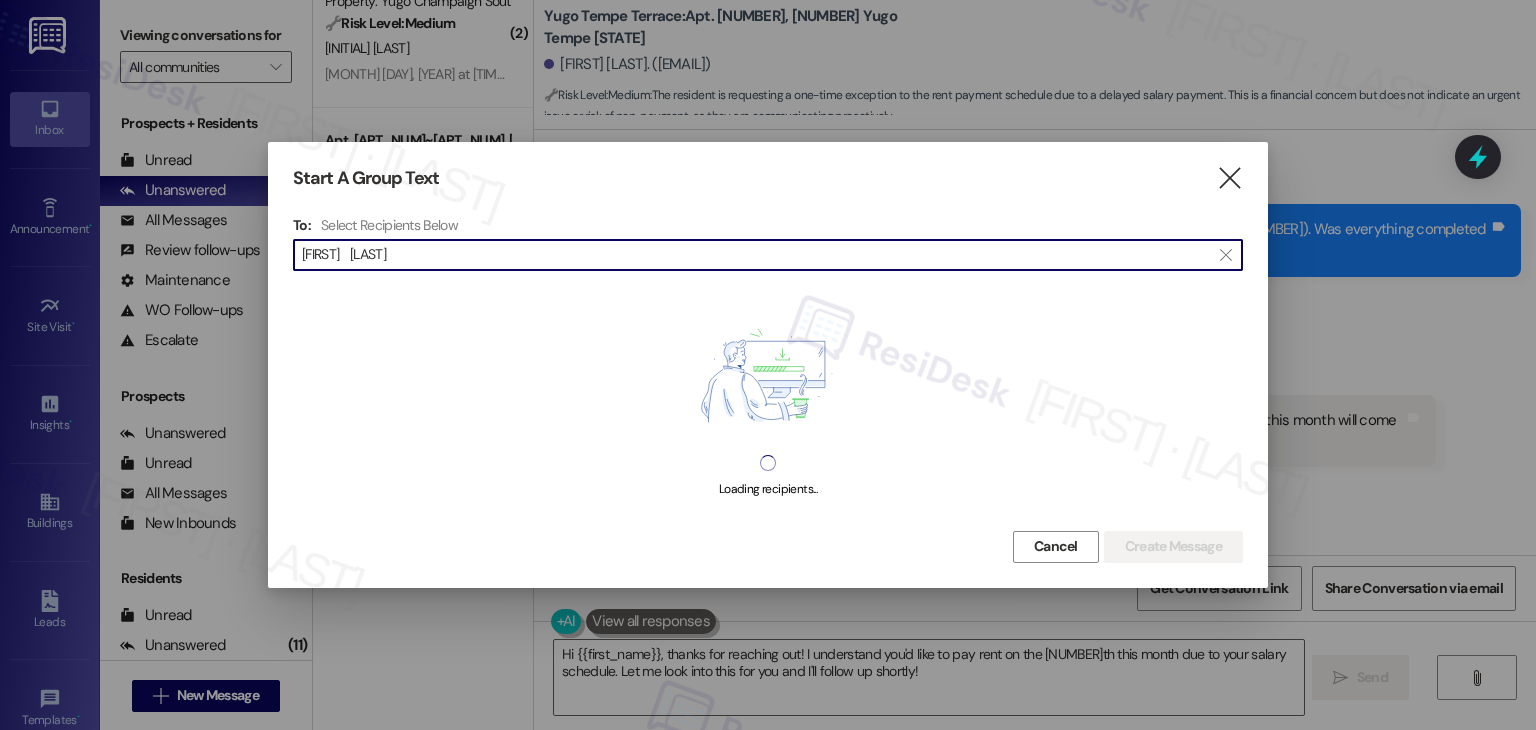 click on "[FIRST]	[LAST]" at bounding box center (756, 255) 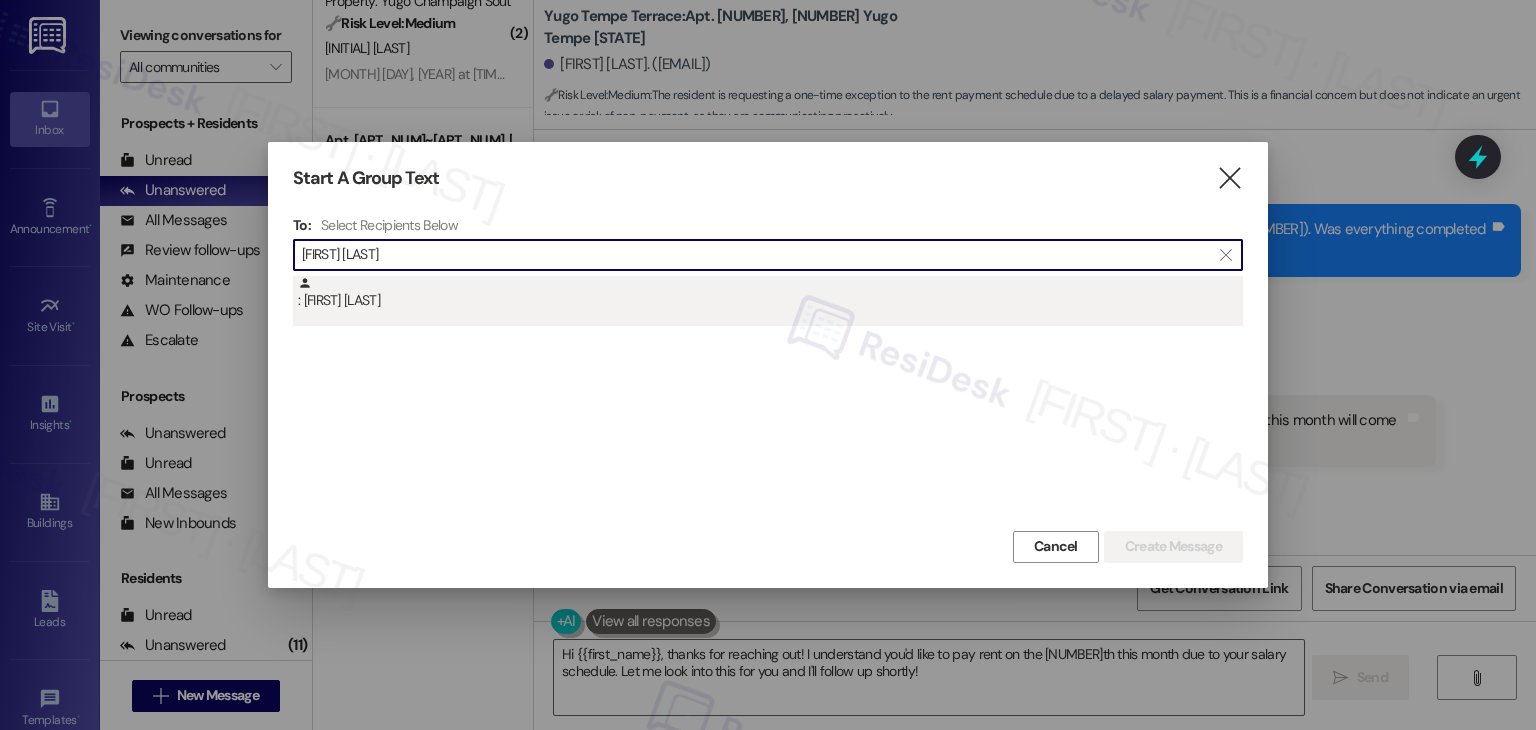 type on "[FIRST] [LAST]" 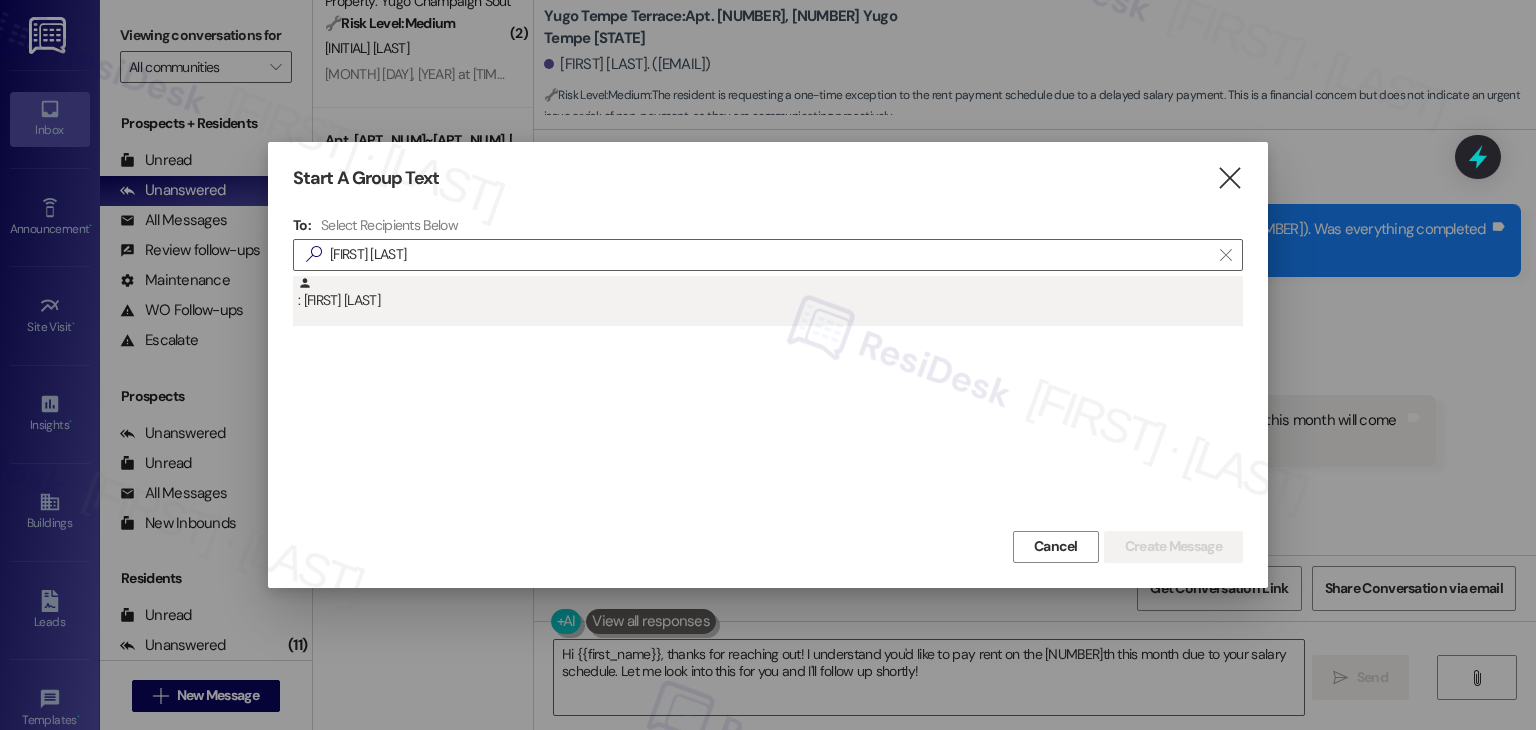 click on ": [FIRST] [LAST]" at bounding box center [770, 293] 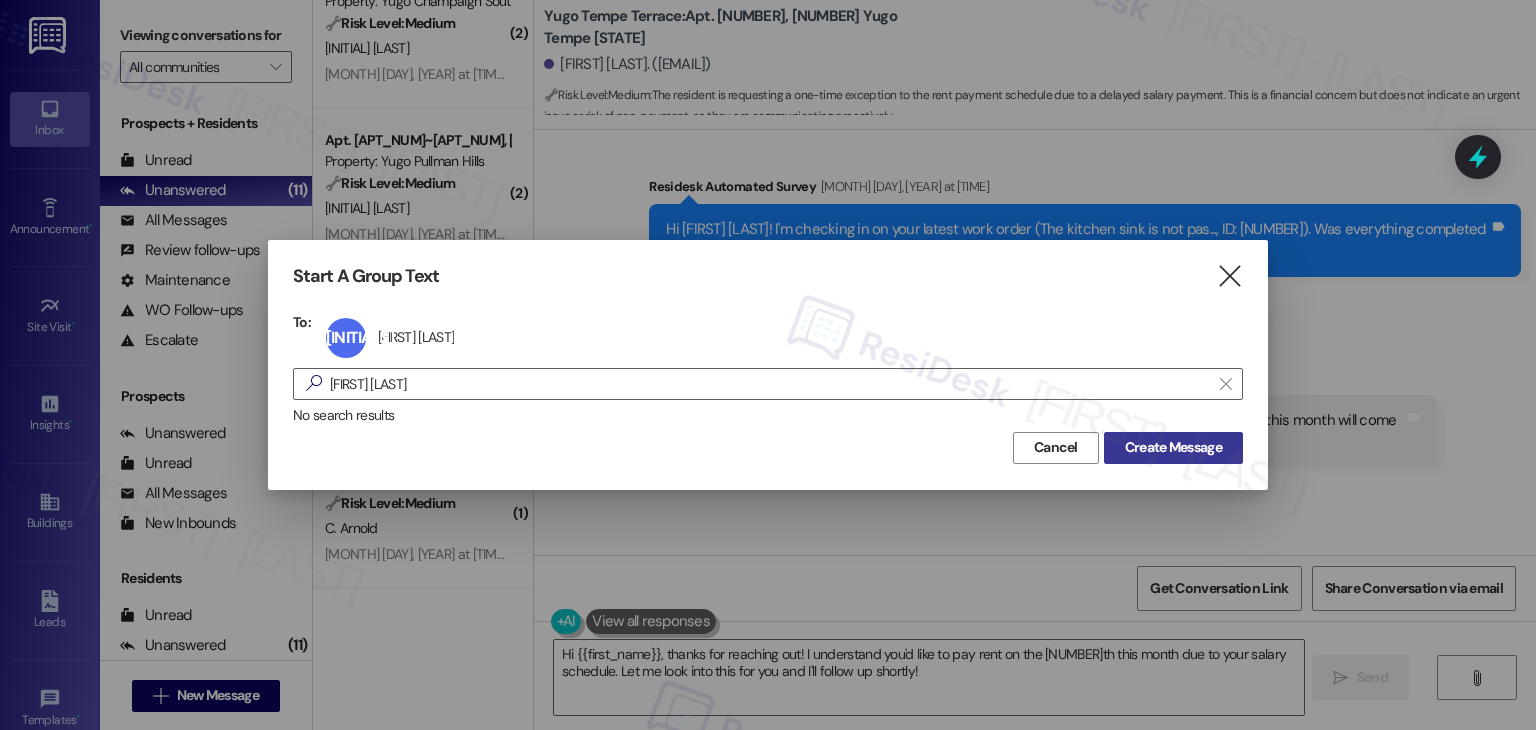 click on "Create Message" at bounding box center [1173, 447] 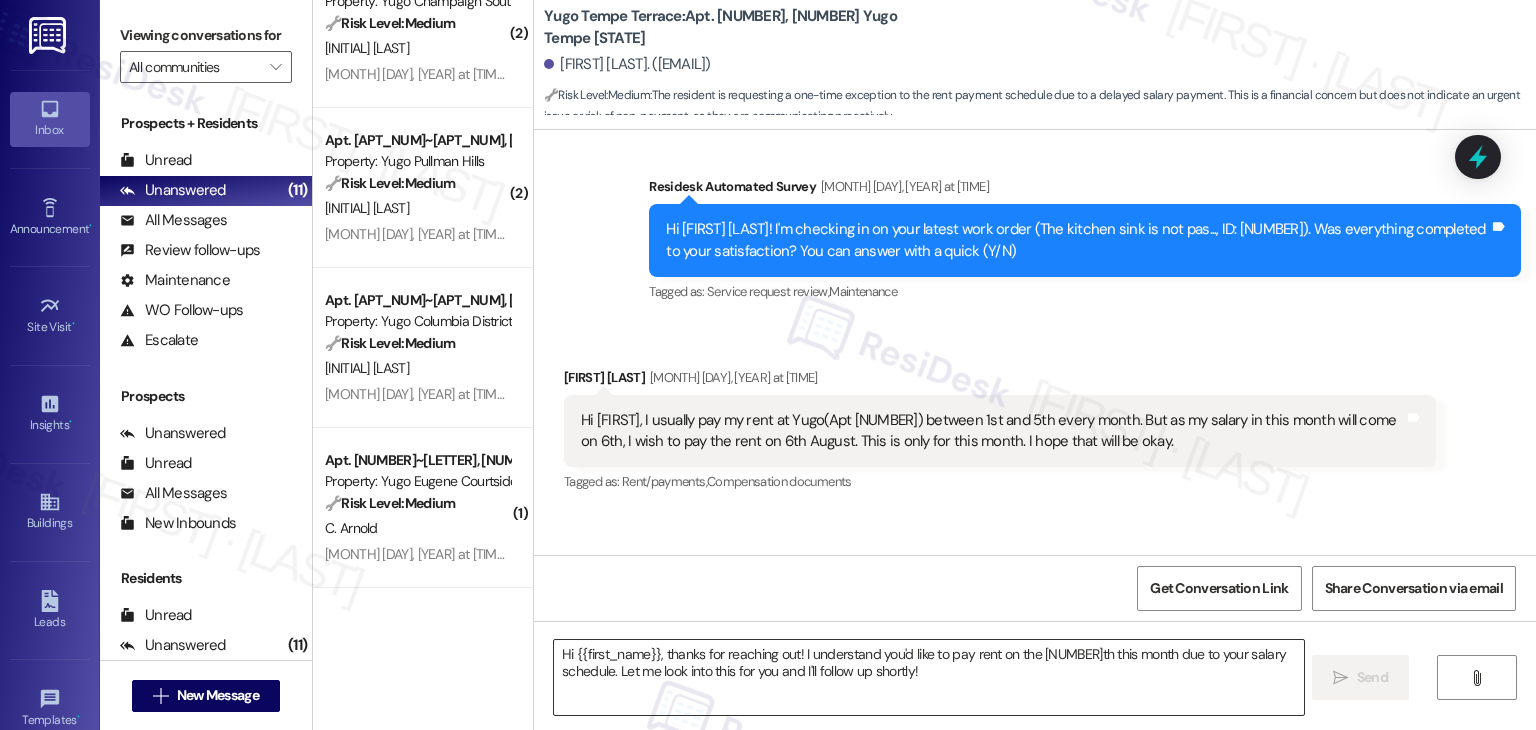 type on "Fetching suggested responses. Please feel free to read through the conversation in the meantime." 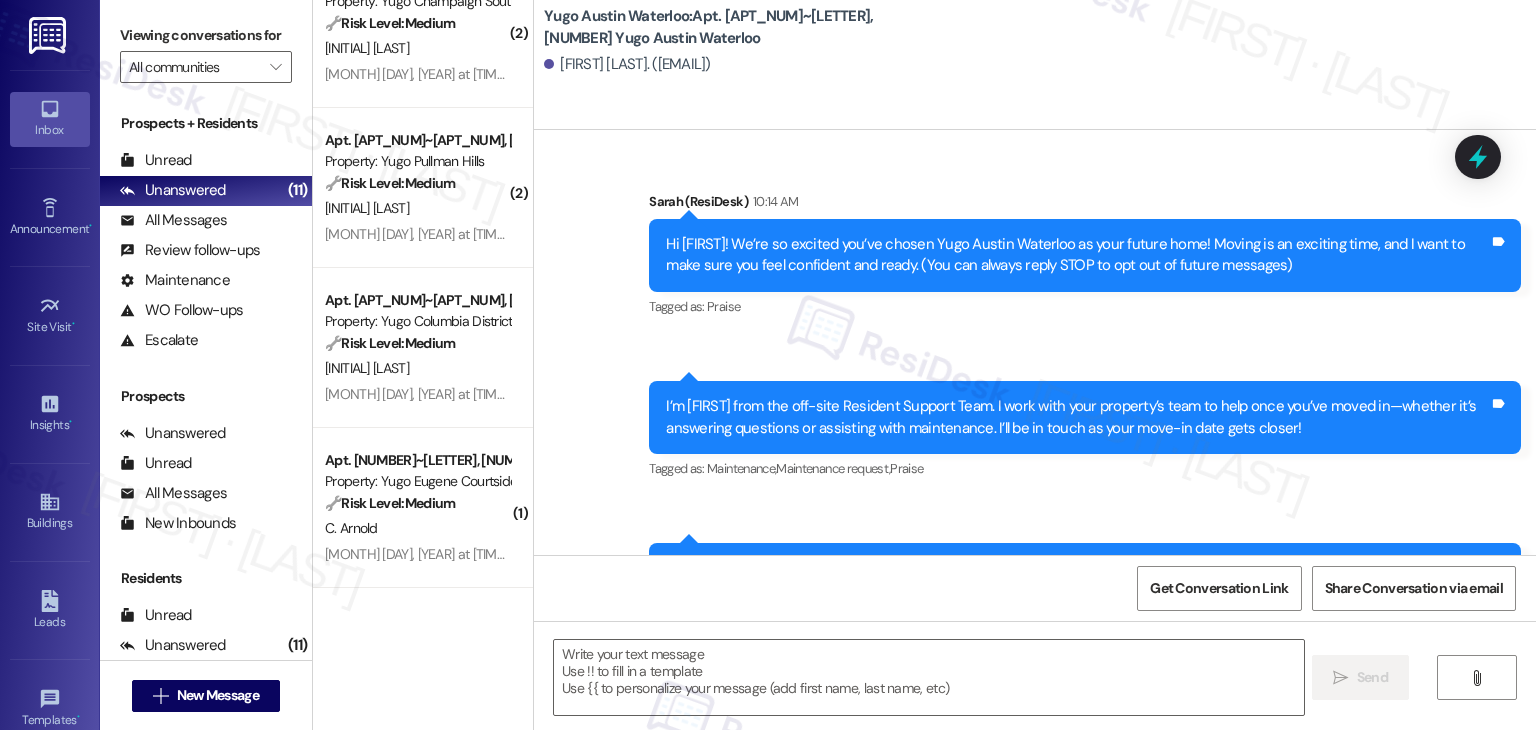 type on "Fetching suggested responses. Please feel free to read through the conversation in the meantime." 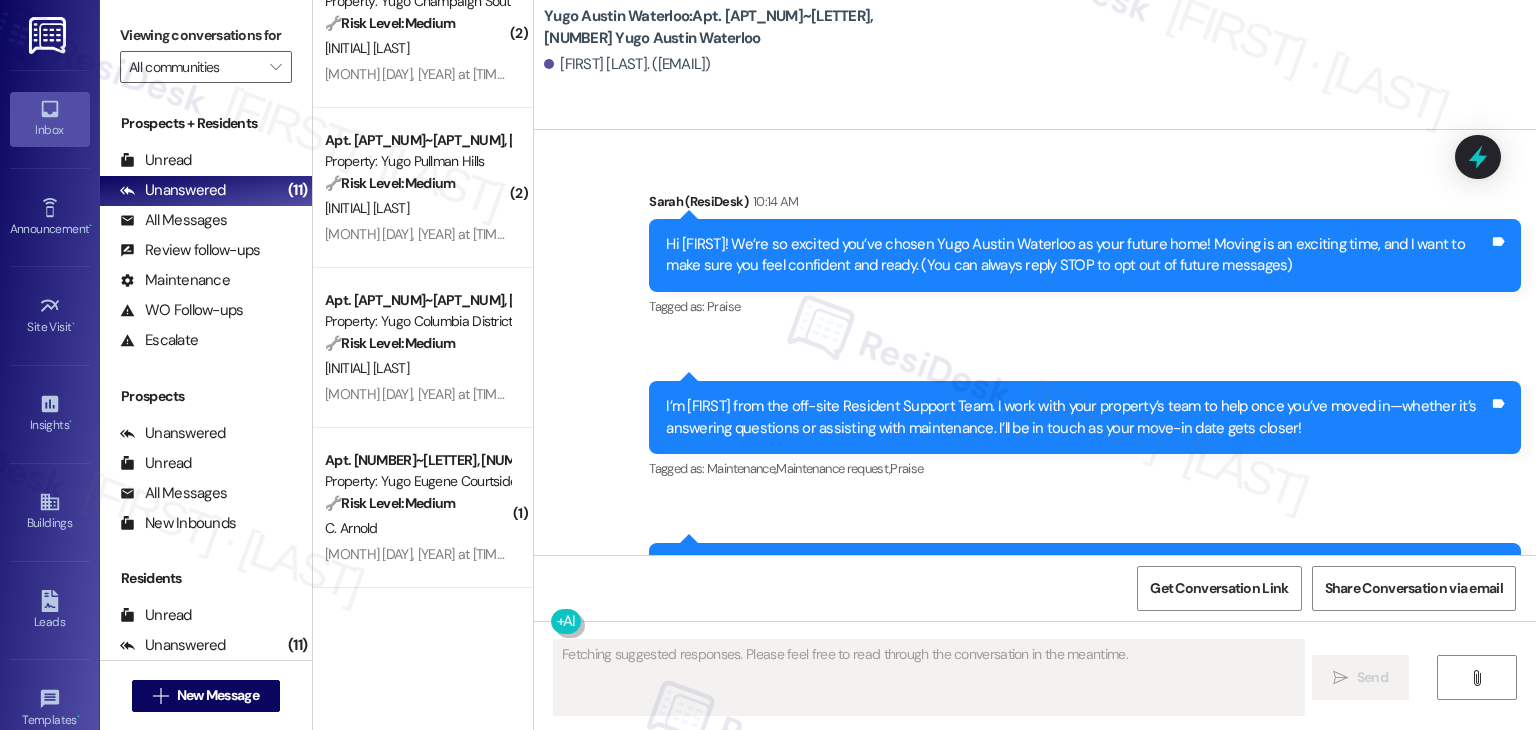 type 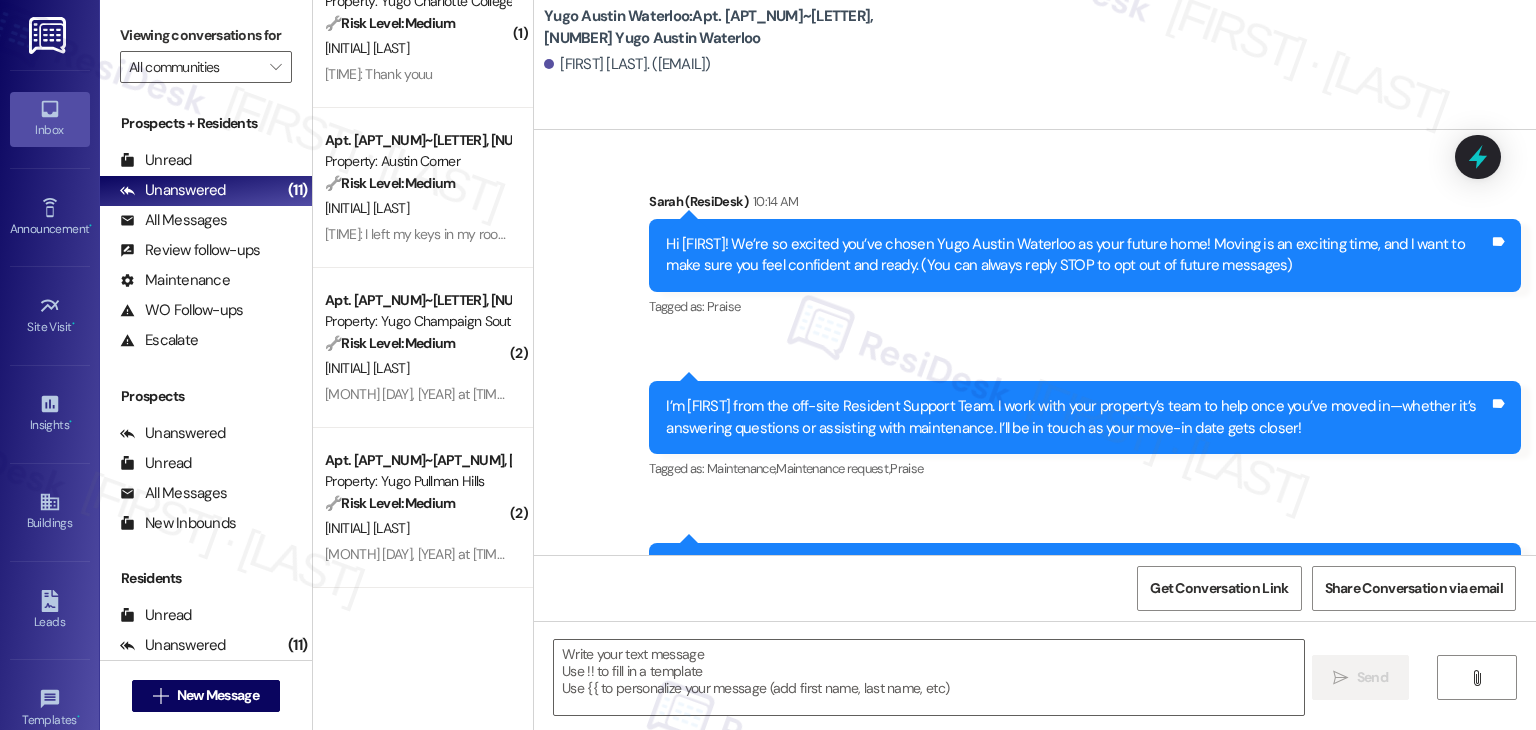 click on "Sent via SMS [FIRST]   (ResiDesk) [TIME] Hi [FIRST]! We’re so excited you’ve chosen Yugo Austin Waterloo as your future home! Moving is an exciting time, and I want to make sure you feel confident and ready. (You can always reply STOP to opt out of future messages) Tags and notes Tagged as:   Praise Click to highlight conversations about Praise Sent via SMS [TIME] [FIRST]   (ResiDesk) [TIME] I’m [FIRST] from the off-site Resident Support Team. I work with your property’s team to help once you’ve moved in—whether it’s answering questions or assisting with maintenance. I’ll be in touch as your move-in date gets closer! Tags and notes Tagged as:   Maintenance ,  Click to highlight conversations about Maintenance Maintenance request ,  Click to highlight conversations about Maintenance request Praise Click to highlight conversations about Praise Sent via SMS [TIME] [FIRST]   (ResiDesk) [TIME] Tags and notes Tagged as:   Amenities Click to highlight conversations about Amenities" at bounding box center [1035, 414] 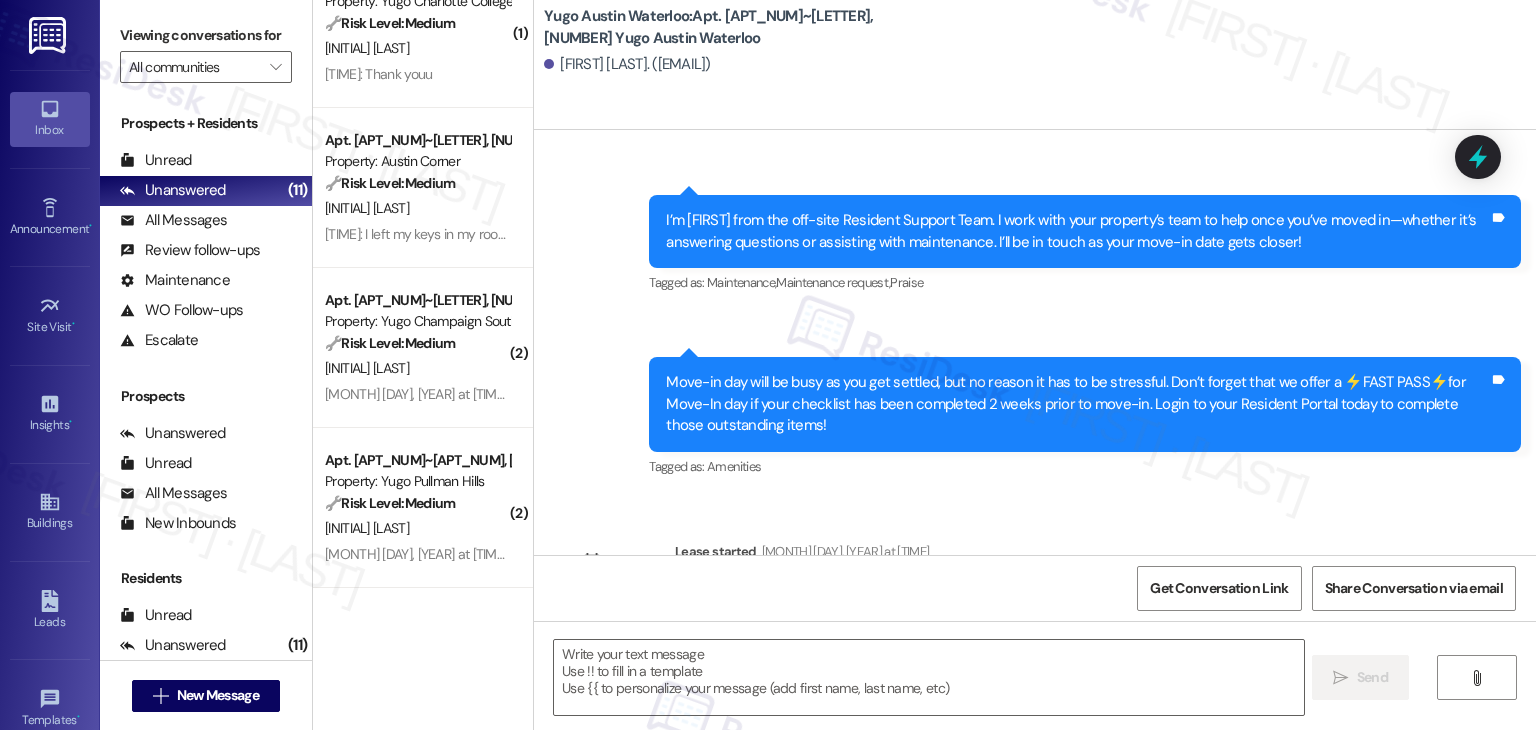 scroll, scrollTop: 246, scrollLeft: 0, axis: vertical 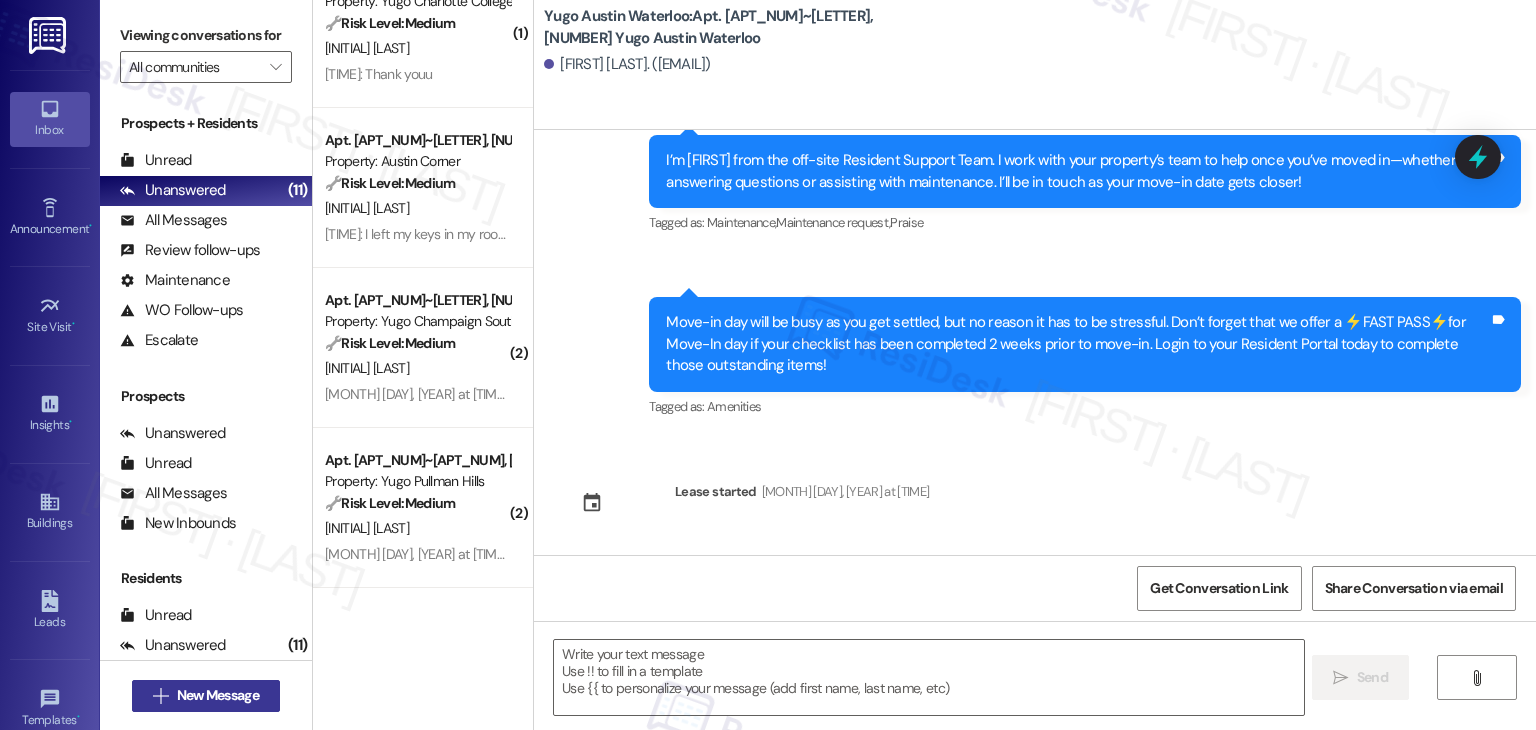 click on "New Message" at bounding box center (218, 695) 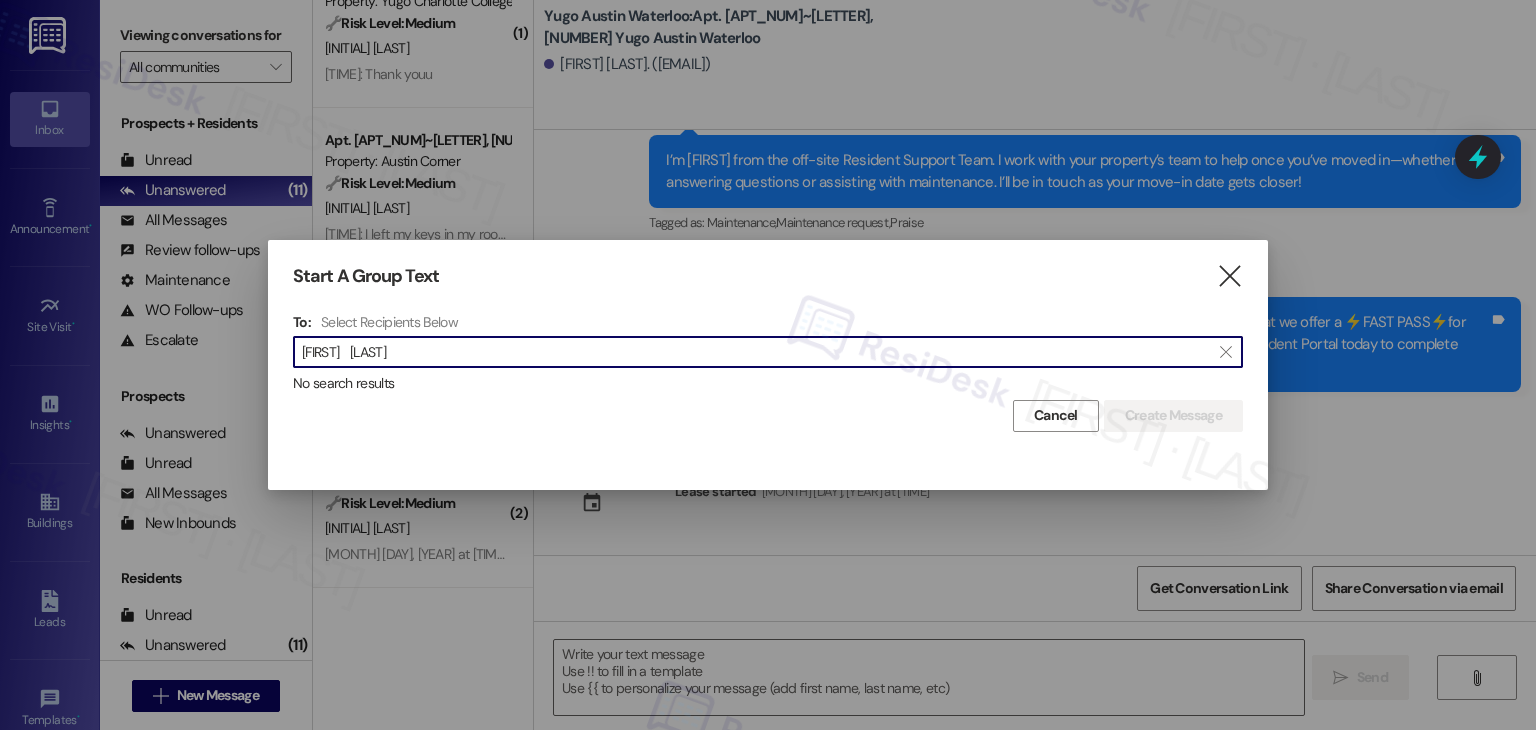 click on "[FIRST]	[LAST]" at bounding box center (756, 352) 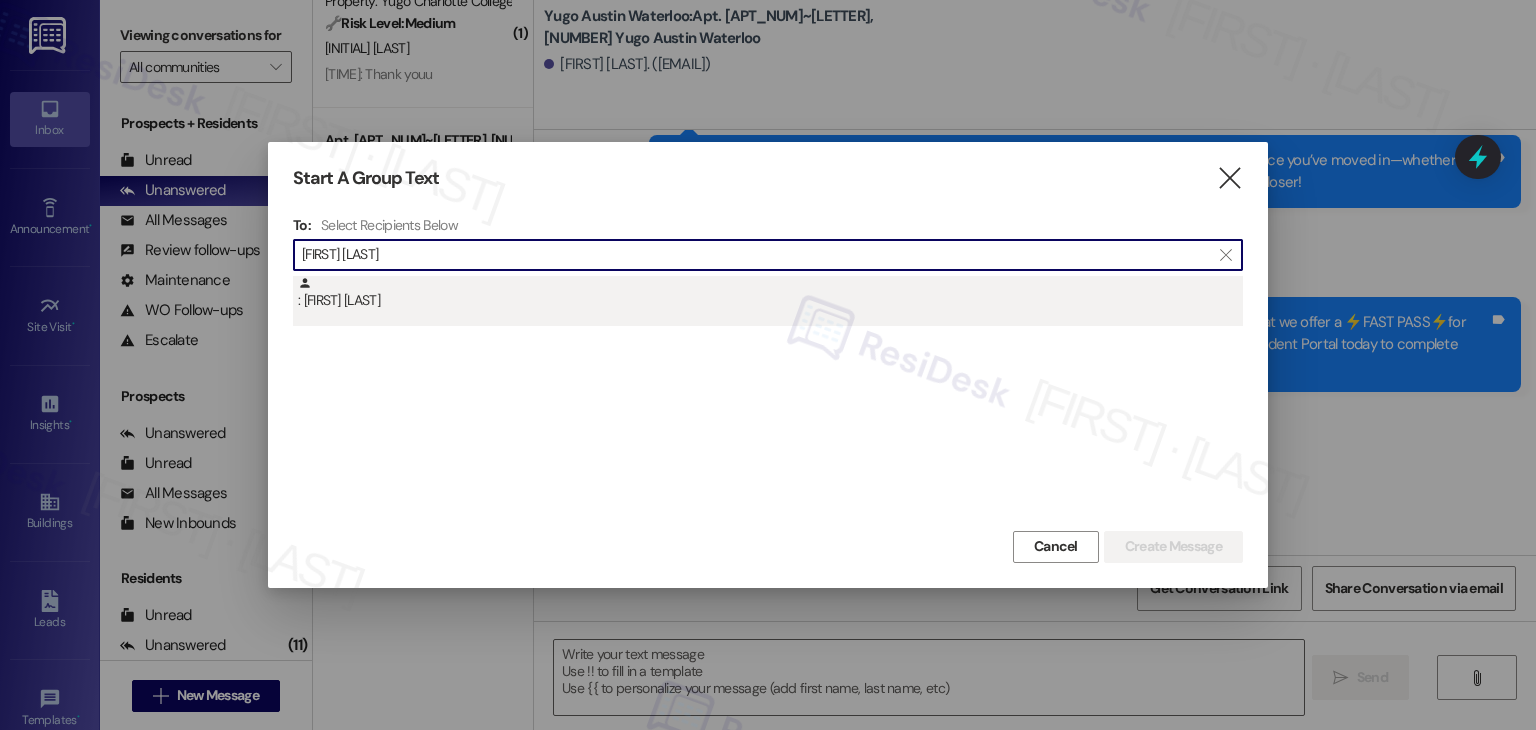type on "[FIRST] [LAST]" 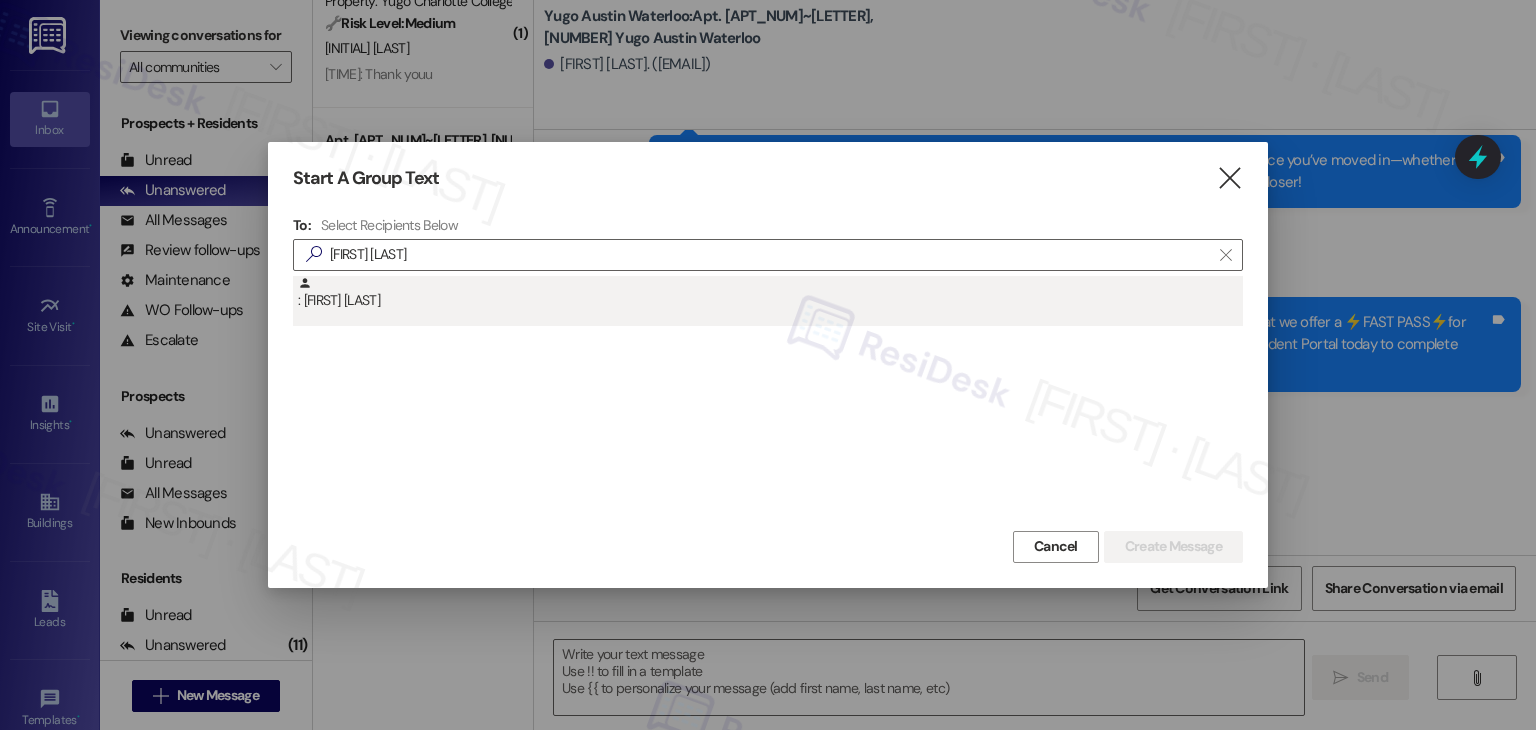 click on ": [FIRST] [LAST]" at bounding box center [770, 293] 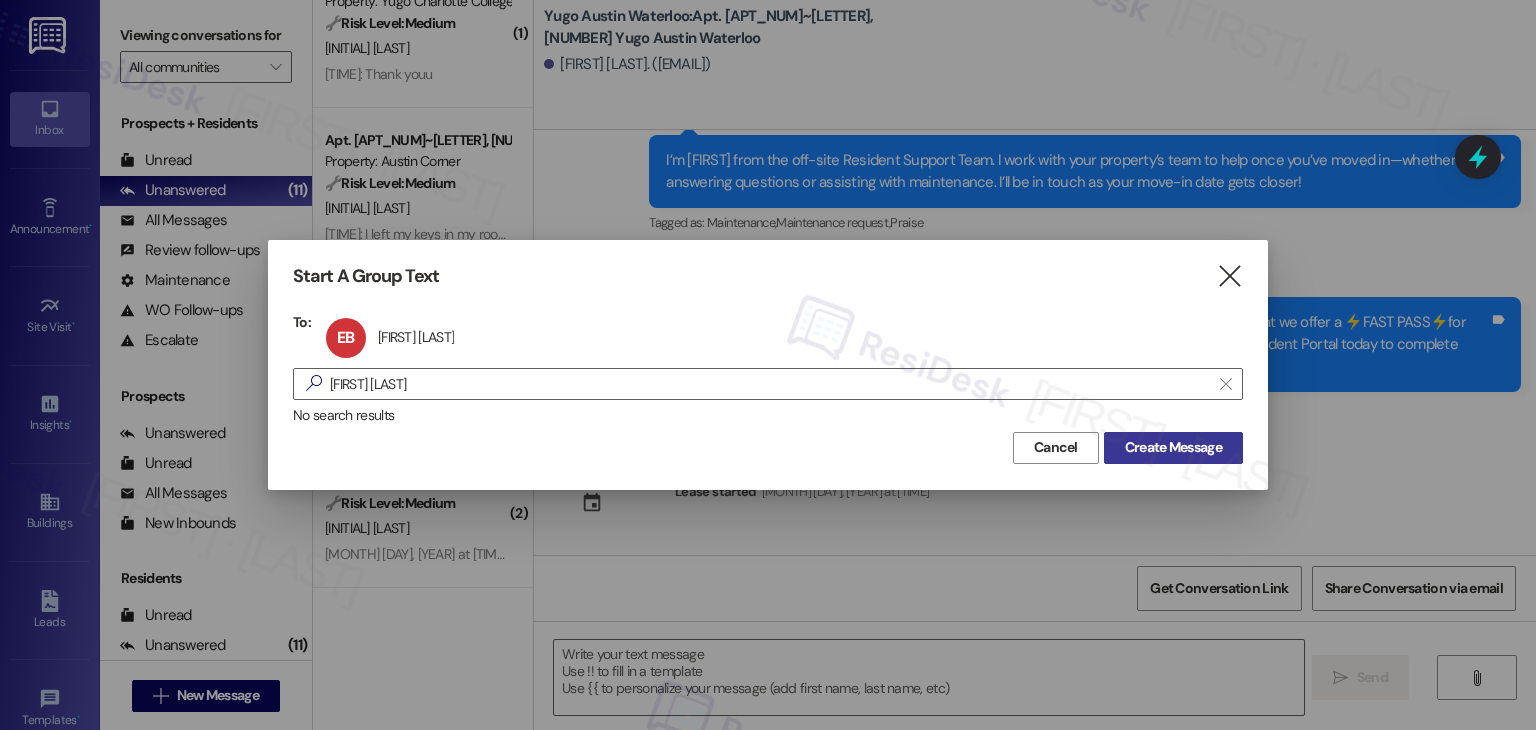 click on "Create Message" at bounding box center (1173, 448) 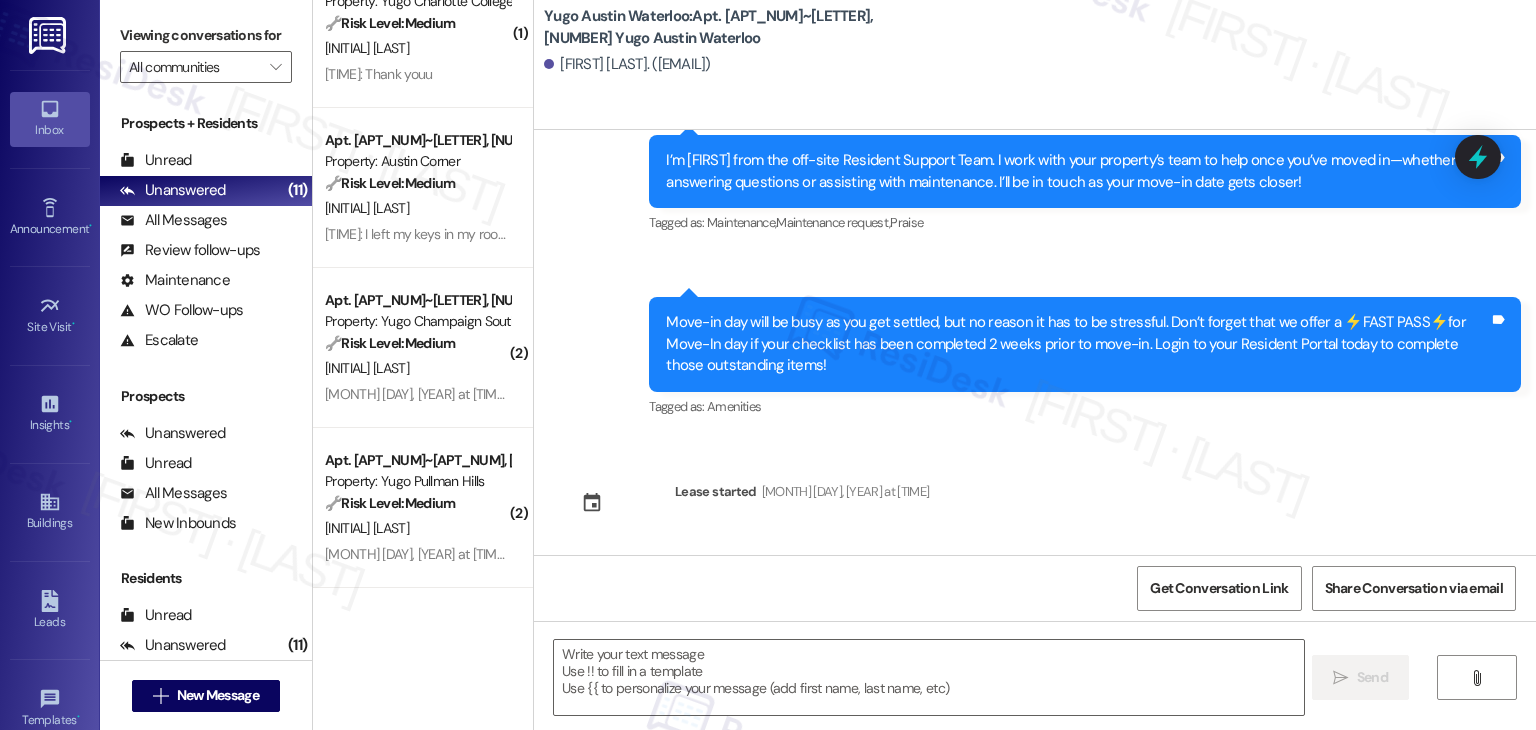type on "Fetching suggested responses. Please feel free to read through the conversation in the meantime." 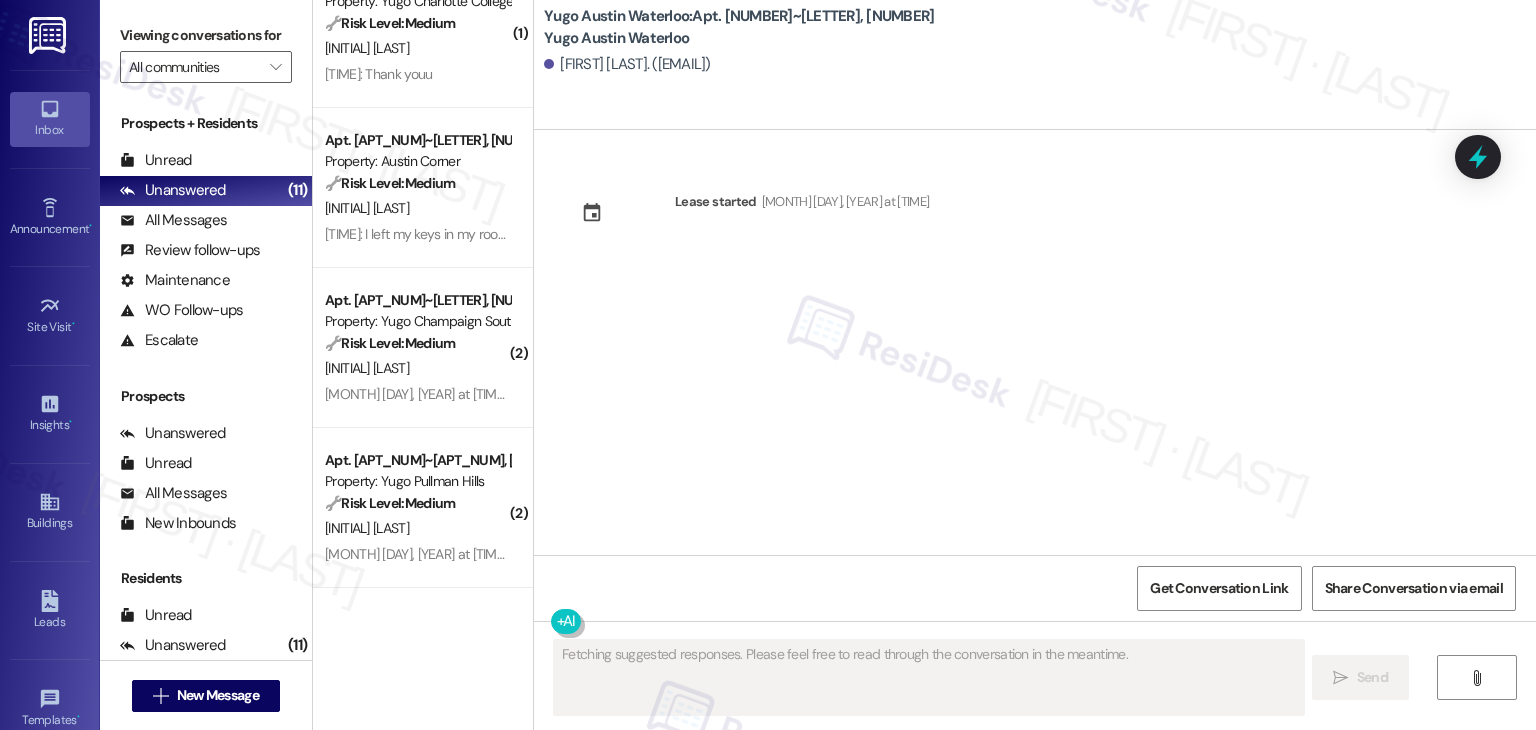 scroll, scrollTop: 0, scrollLeft: 0, axis: both 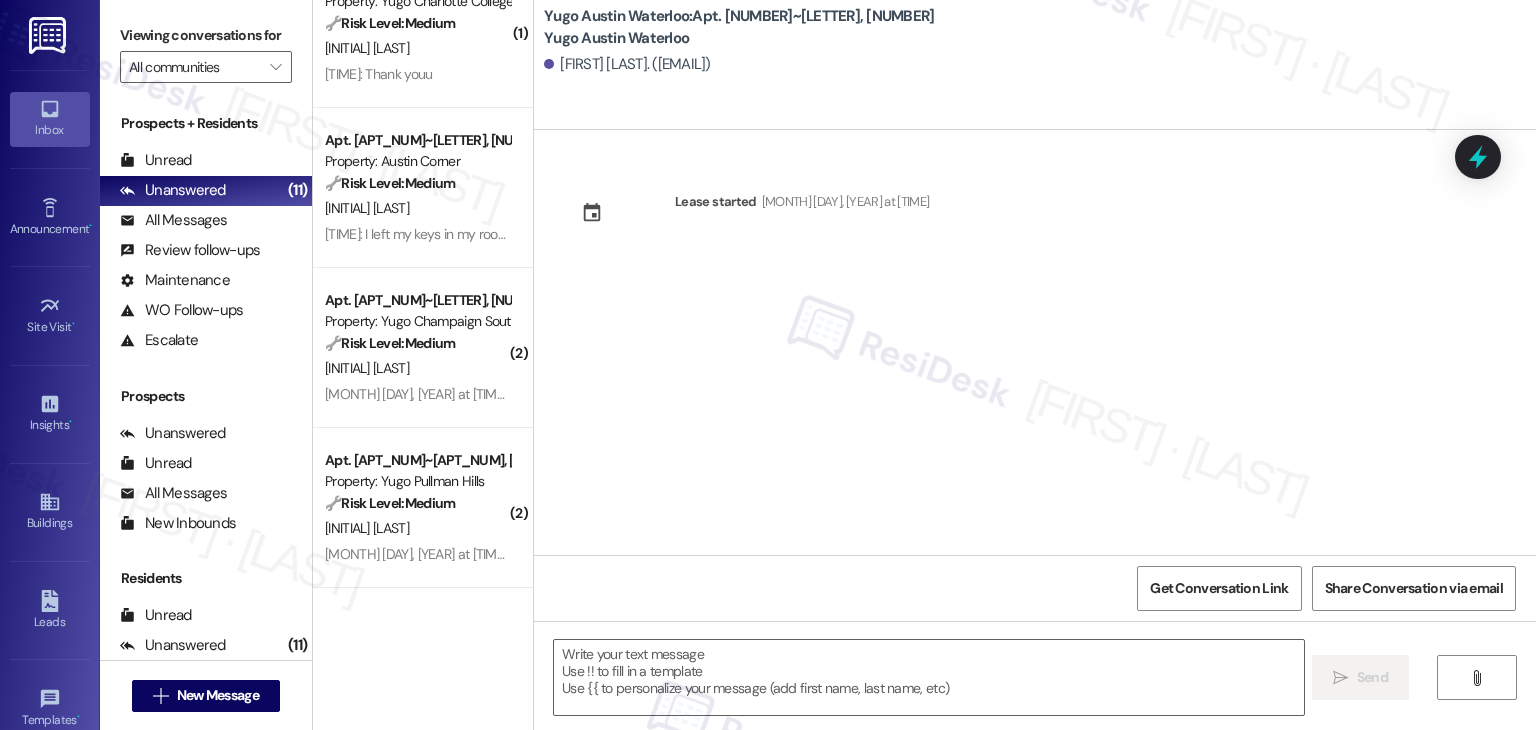 drag, startPoint x: 713, startPoint y: 431, endPoint x: 716, endPoint y: 558, distance: 127.03543 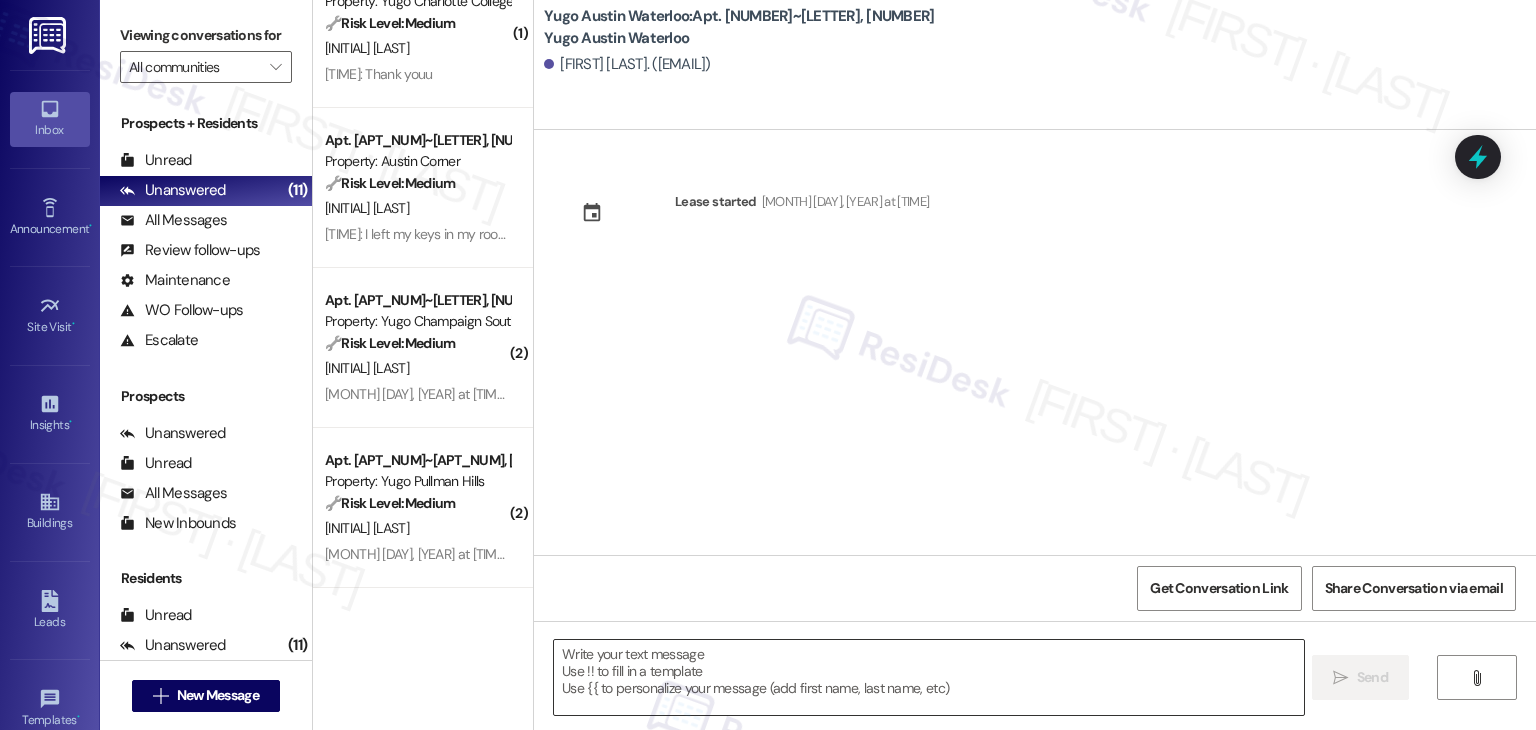 click at bounding box center (928, 677) 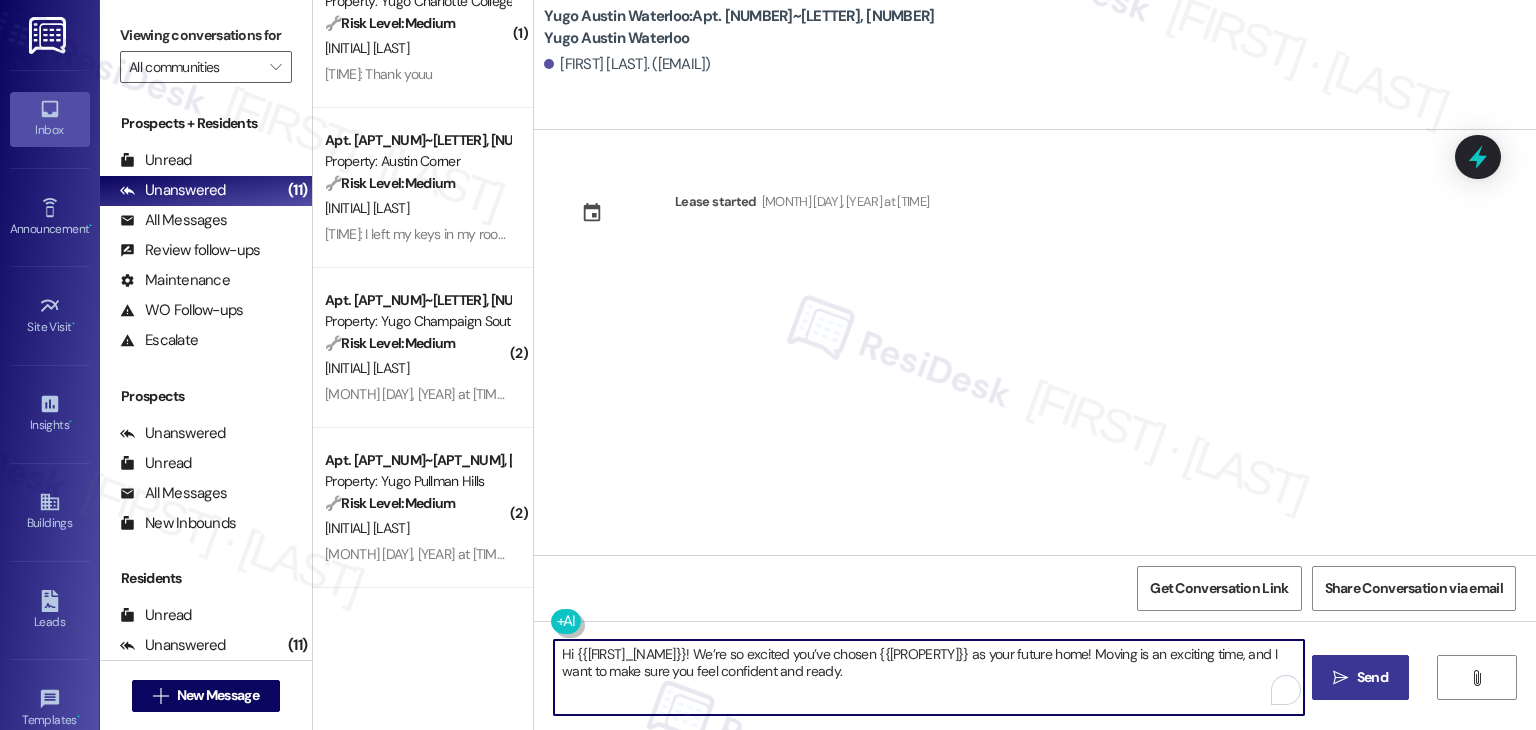 type on "Hi {{[FIRST]_[NAME]}}! We’re so excited you’ve chosen {{[PROPERTY]}} as your future home! Moving is an exciting time, and I want to make sure you feel confident and ready." 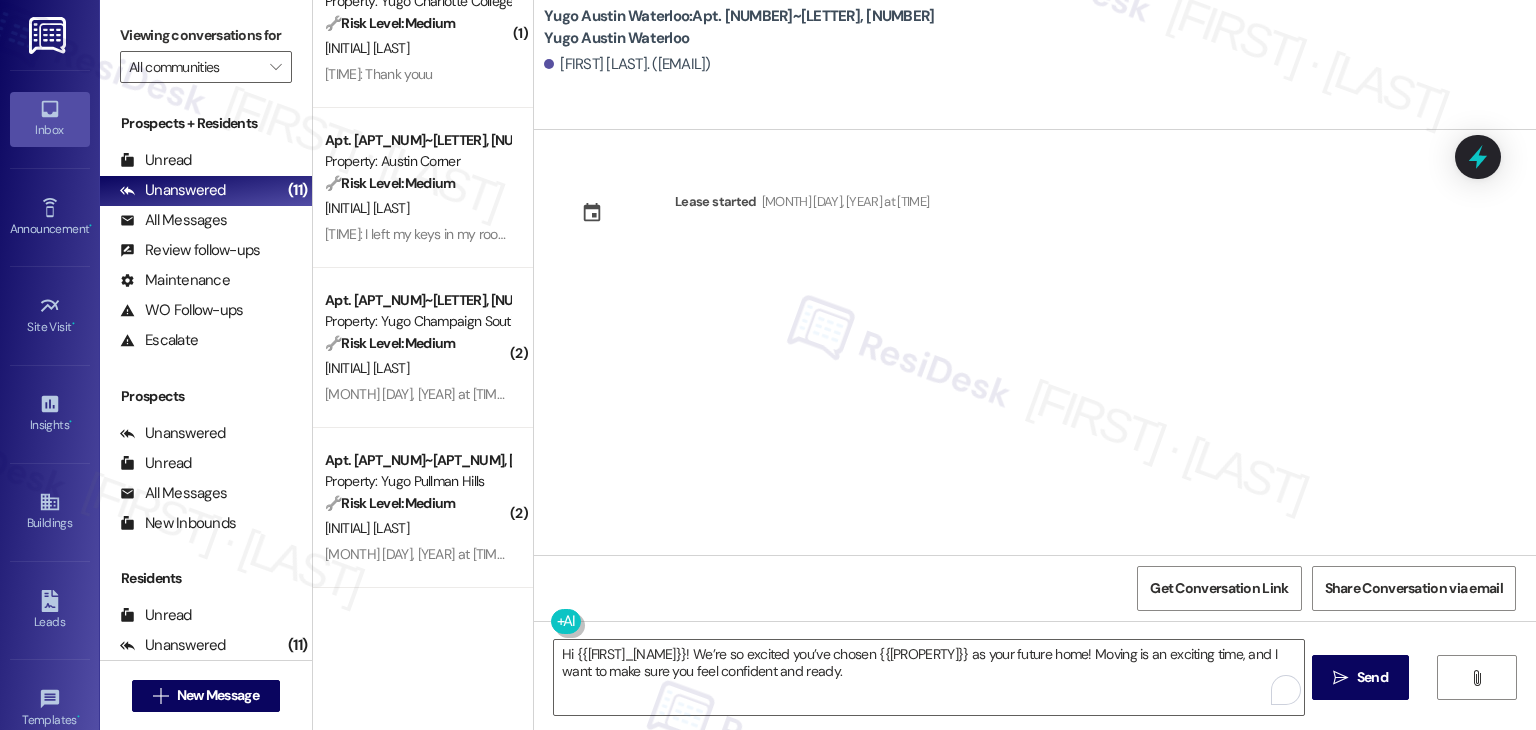 drag, startPoint x: 1324, startPoint y: 665, endPoint x: 1305, endPoint y: 669, distance: 19.416489 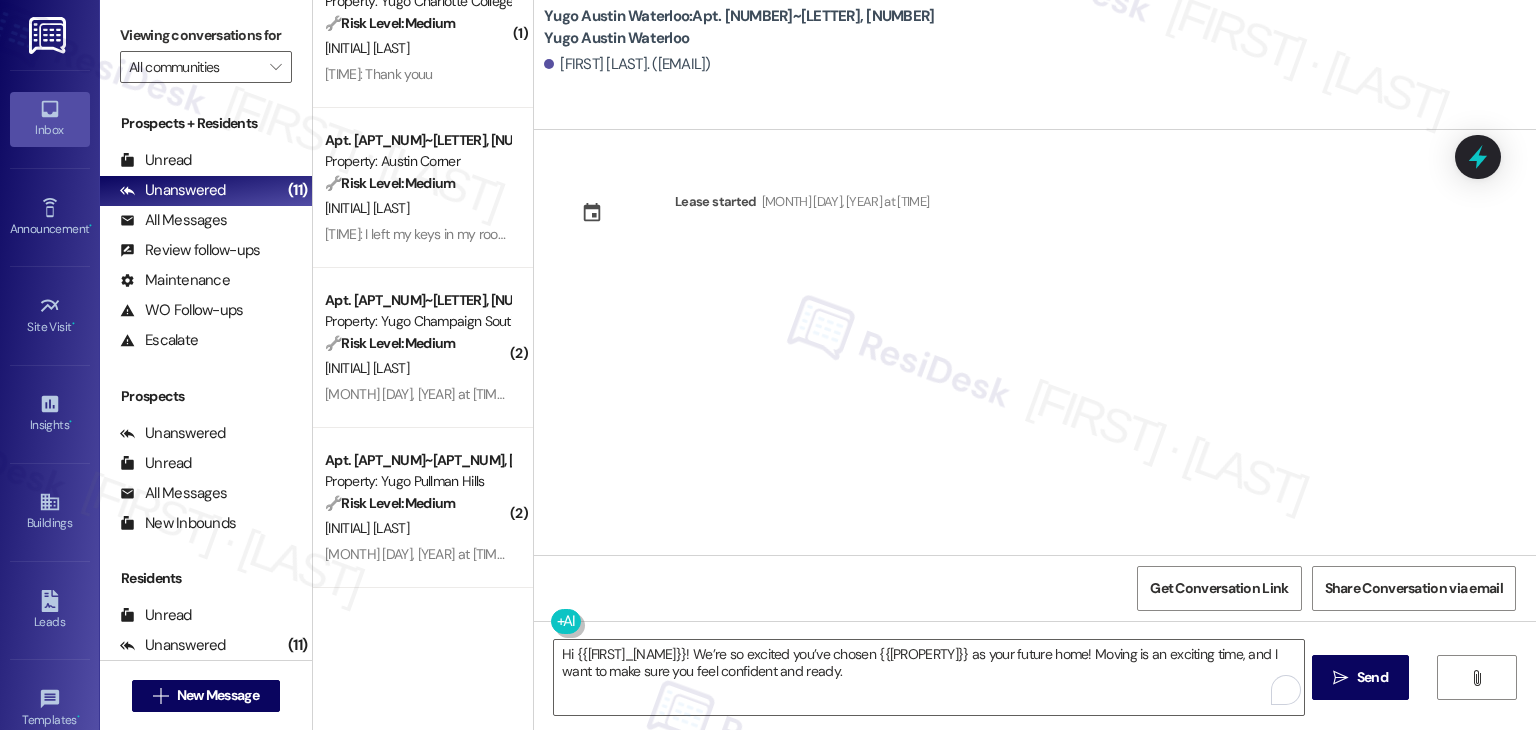 click on " Send" at bounding box center (1360, 677) 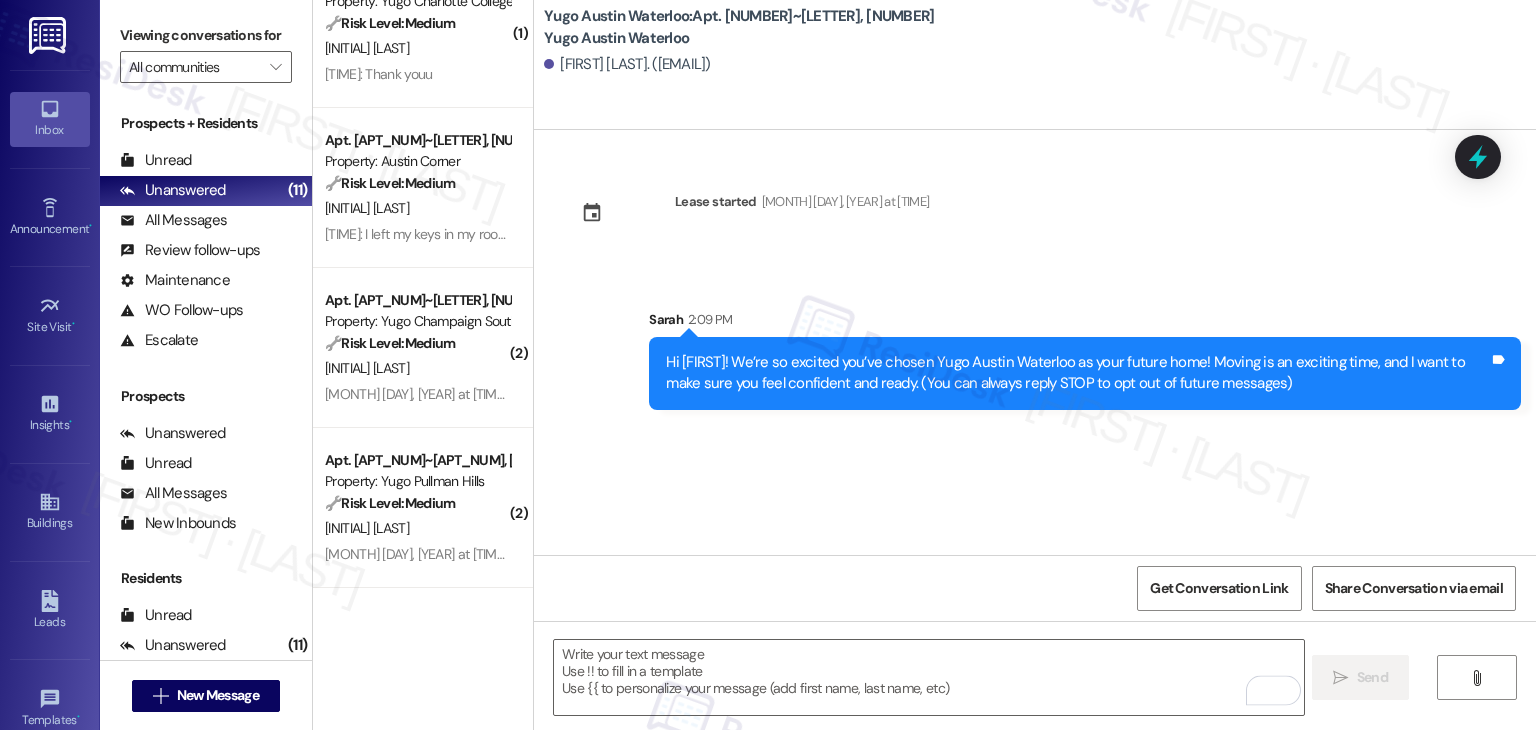 click on "Lease started [MONTH] [DAY], [YEAR] at [TIME] Sent via SMS [FIRST] [TIME] Hi [FIRST]! We’re so excited you’ve chosen Yugo Austin Waterloo as your future home! Moving is an exciting time, and I want to make sure you feel confident and ready. (You can always reply STOP to opt out of future messages) Tags and notes" at bounding box center [1035, 342] 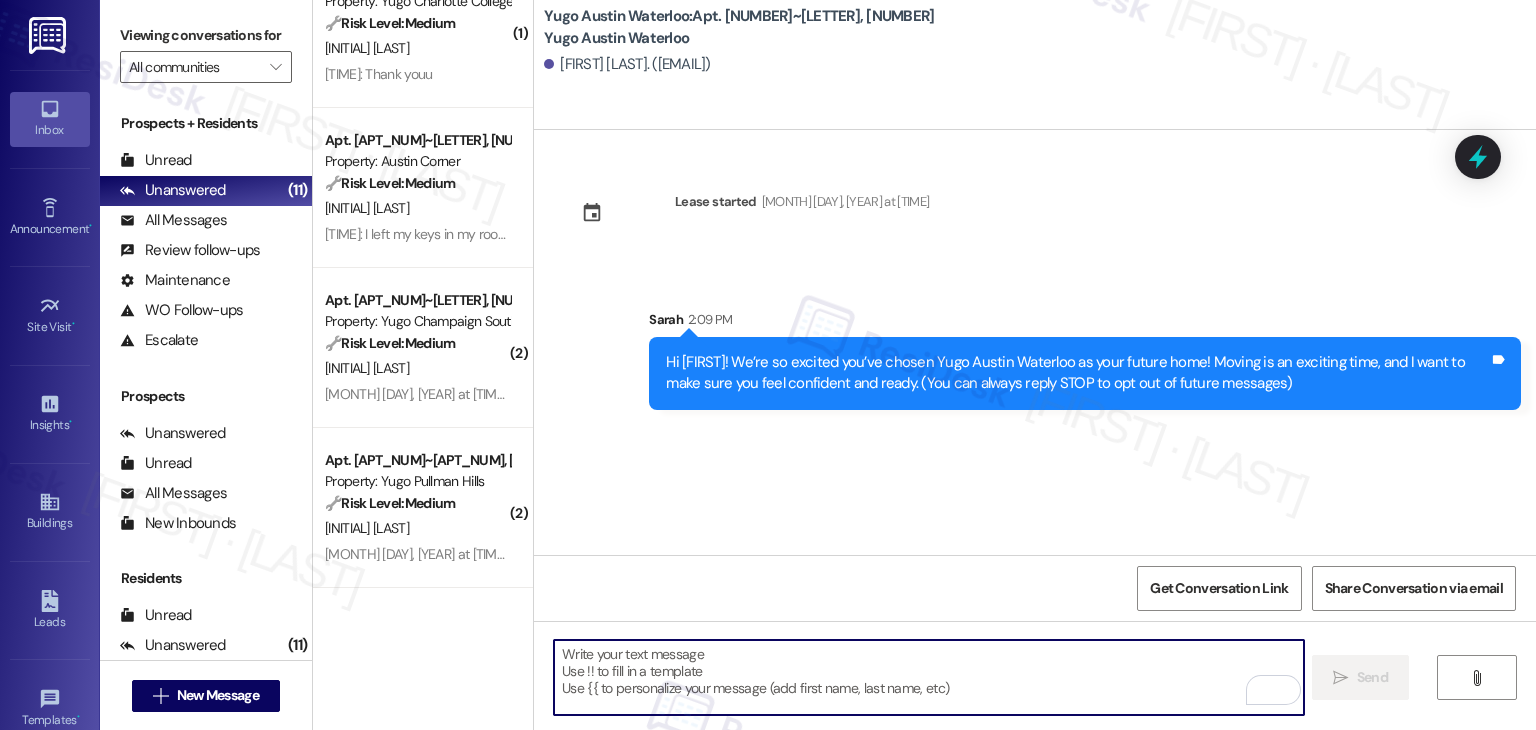 click at bounding box center [928, 677] 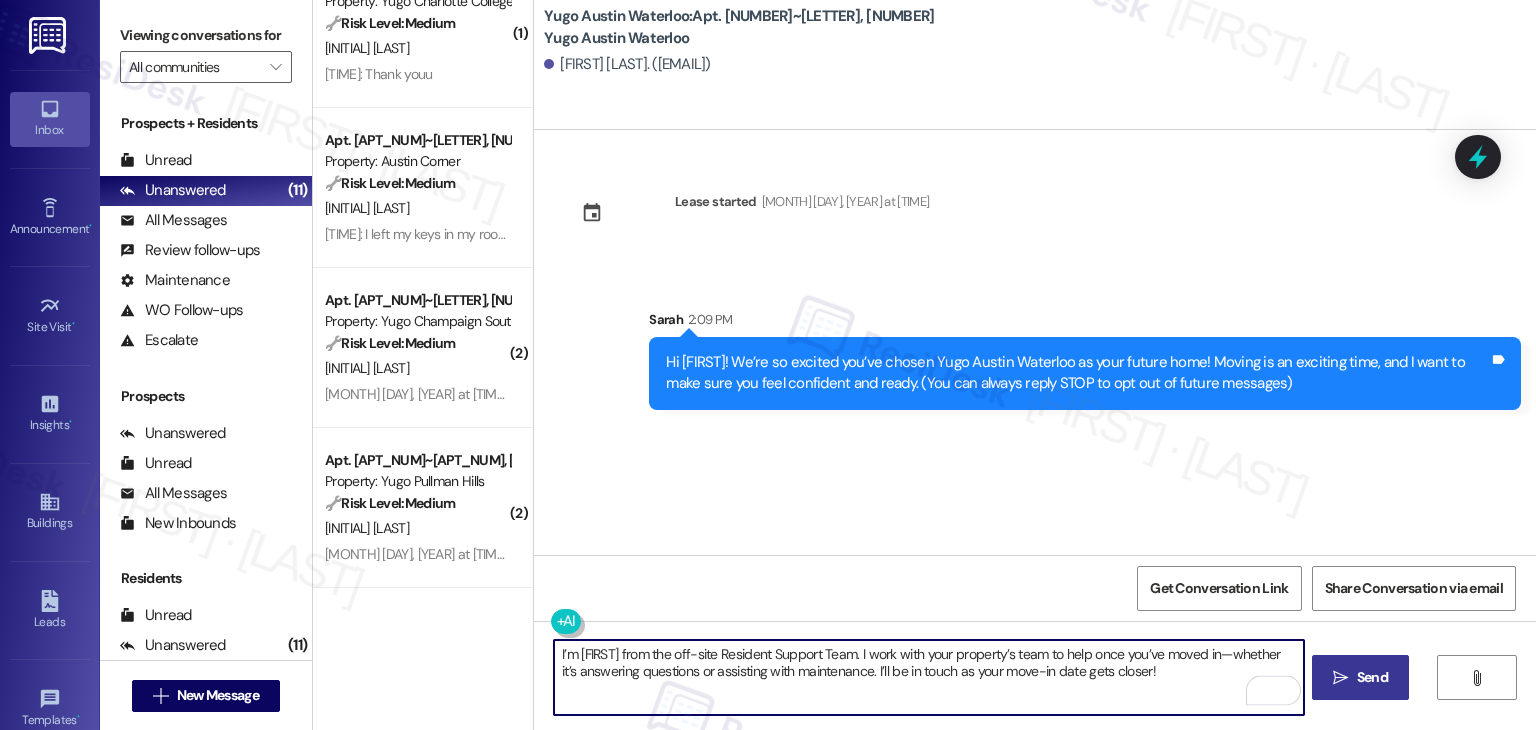 type on "I’m [FIRST] from the off-site Resident Support Team. I work with your property’s team to help once you’ve moved in—whether it’s answering questions or assisting with maintenance. I’ll be in touch as your move-in date gets closer!" 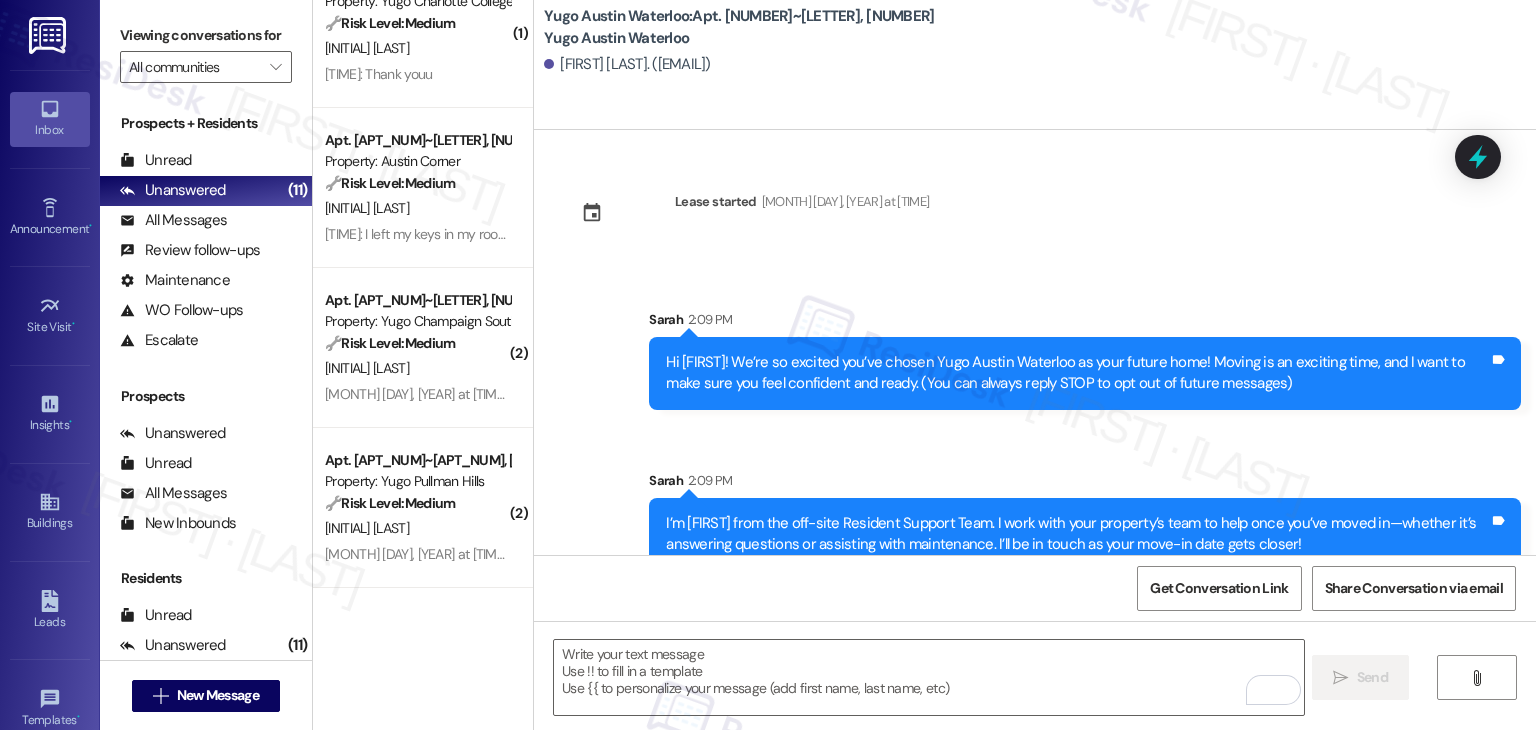 click on "Sent via SMS [FIRST] [TIME] I’m [FIRST] from the off-site Resident Support Team. I work with your property’s team to help once you’ve moved in—whether it’s answering questions or assisting with maintenance. I’ll be in touch as your move-in date gets closer! Tags and notes" at bounding box center [1085, 520] 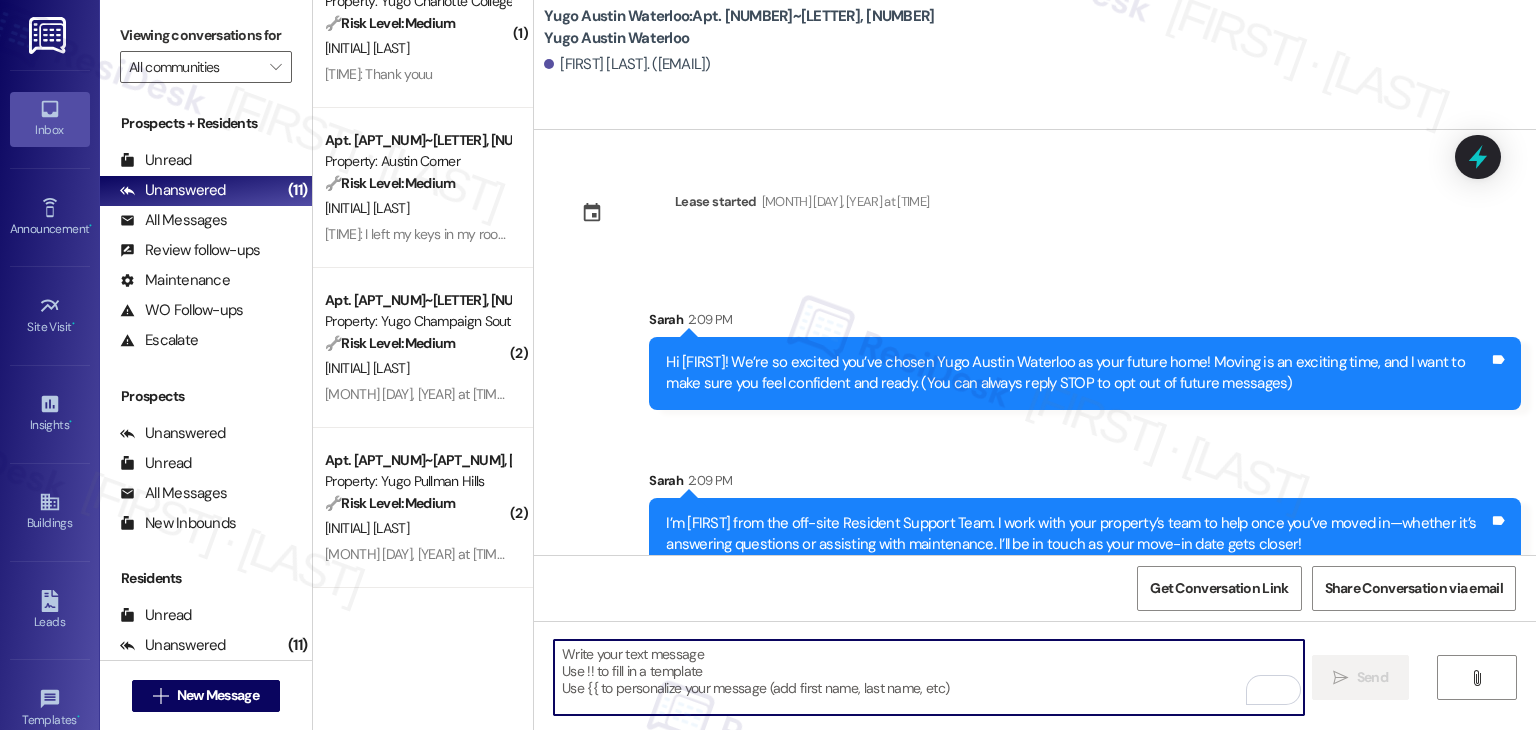 click at bounding box center [928, 677] 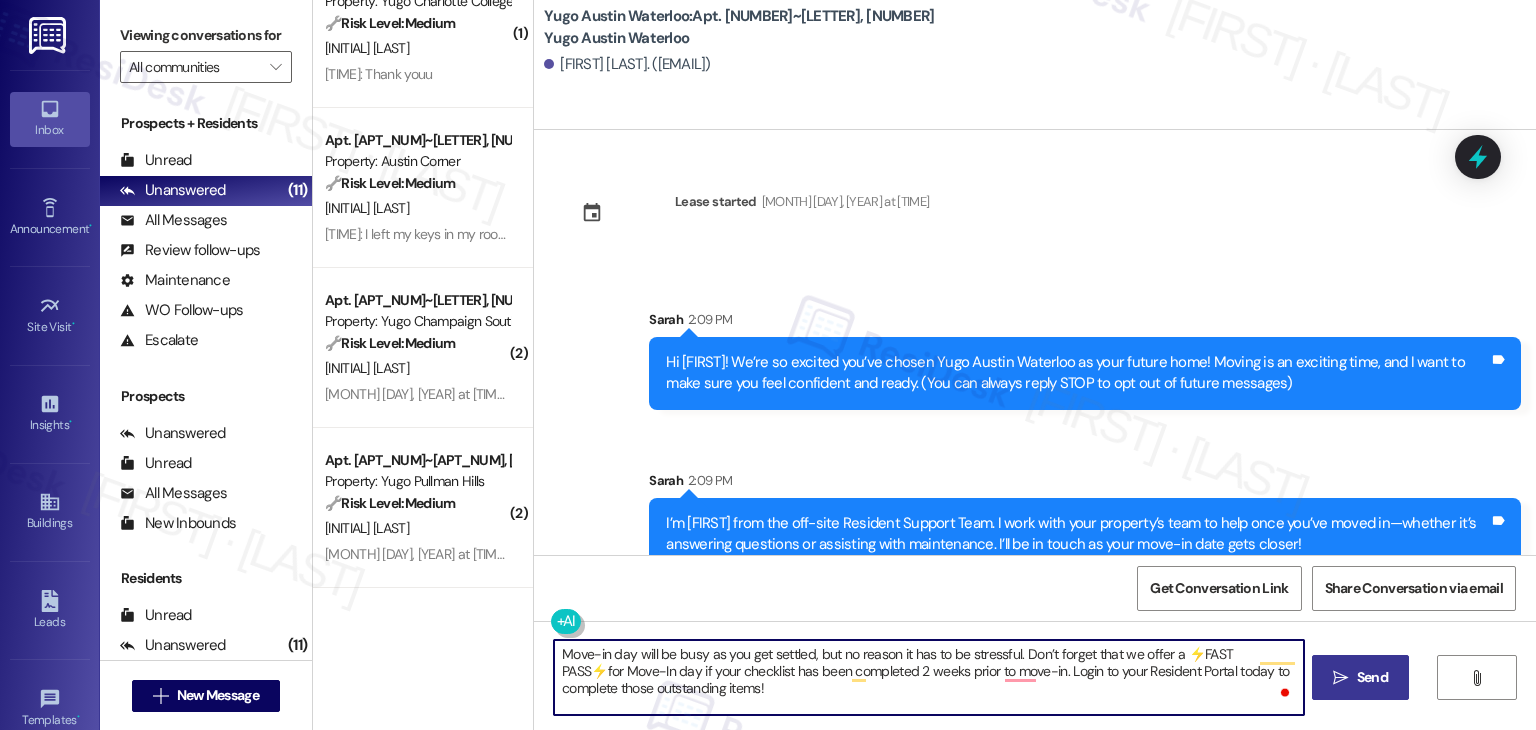 type on "Move-in day will be busy as you get settled, but no reason it has to be stressful. Don’t forget that we offer a ⚡FAST PASS⚡for Move-In day if your checklist has been completed 2 weeks prior to move-in. Login to your Resident Portal today to complete those outstanding items!" 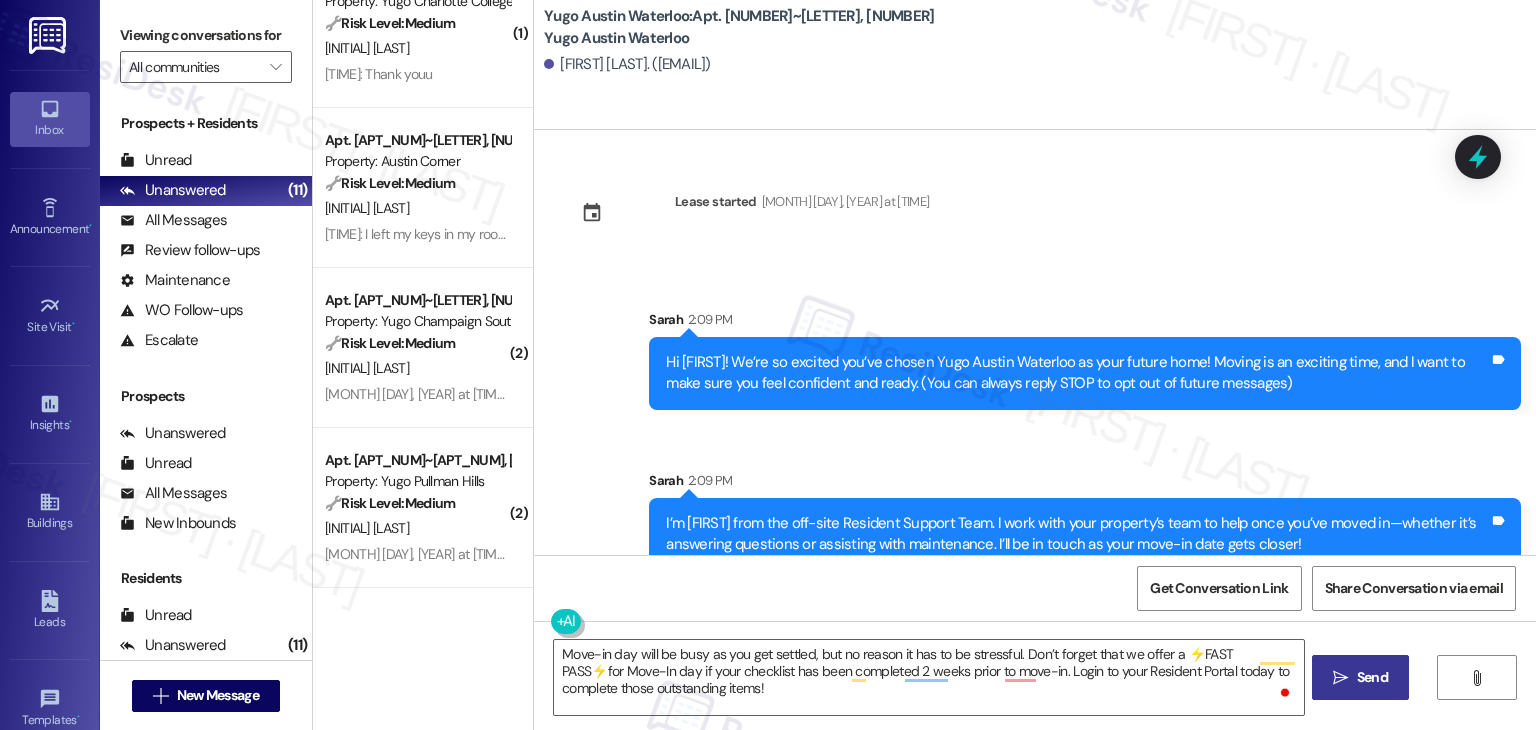 click on " Send" at bounding box center [1360, 677] 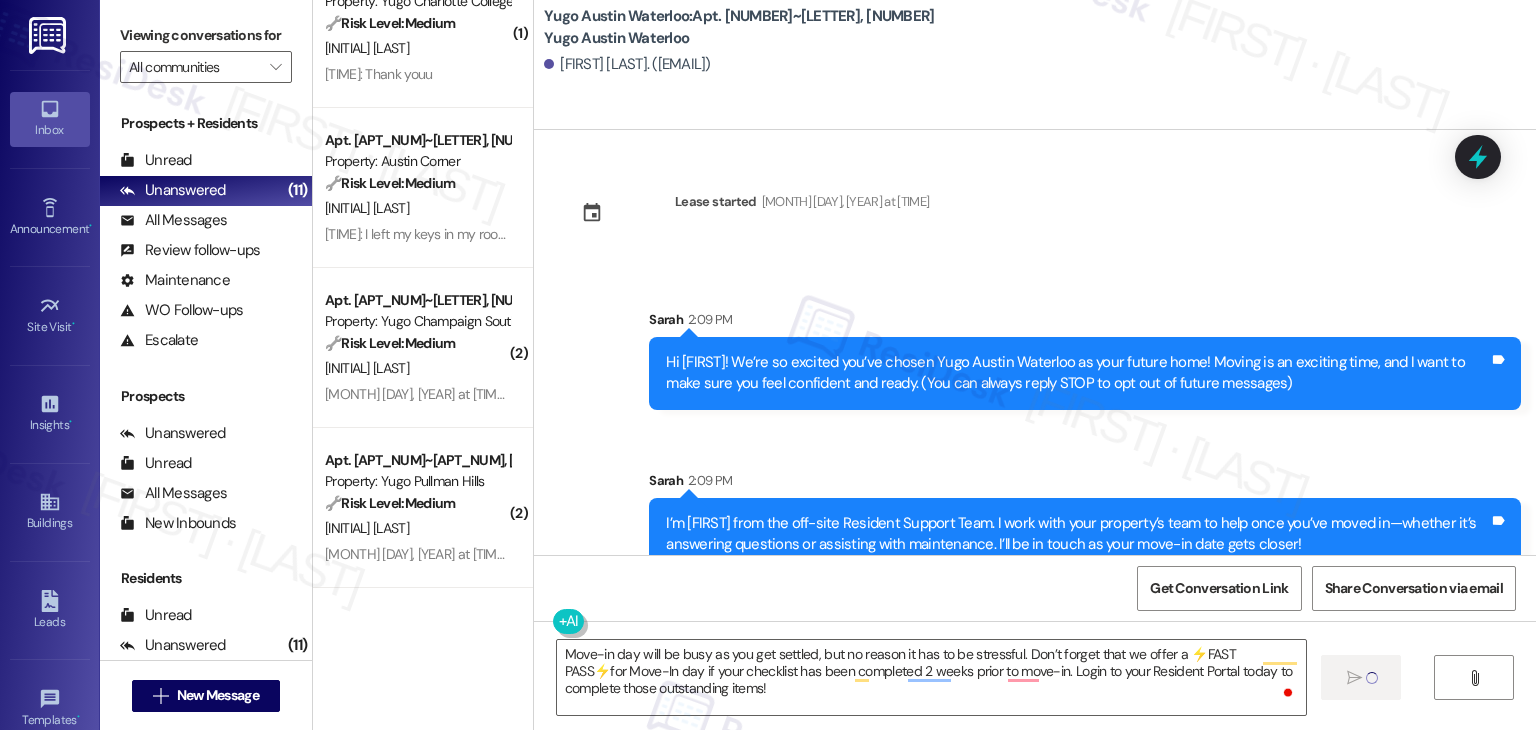 type 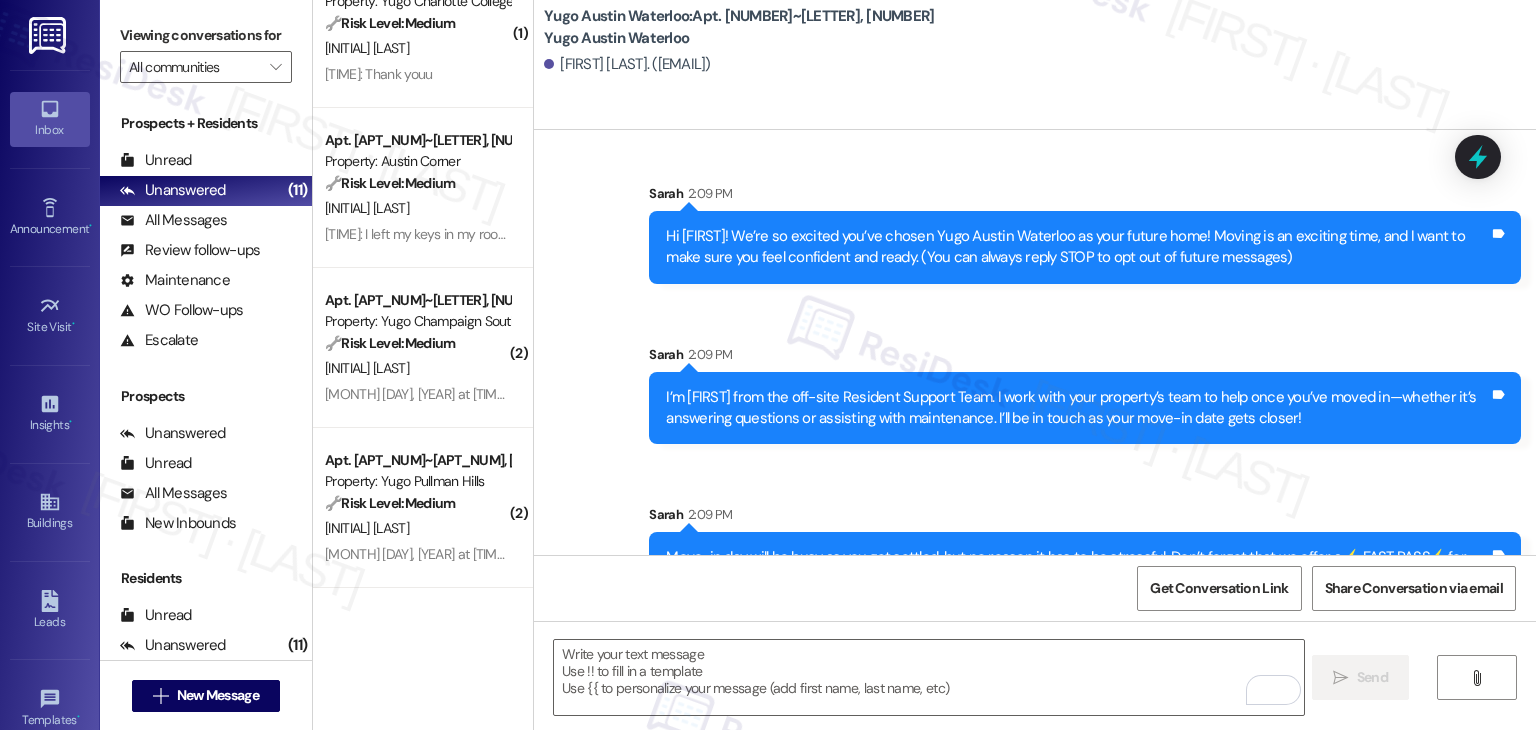 scroll, scrollTop: 213, scrollLeft: 0, axis: vertical 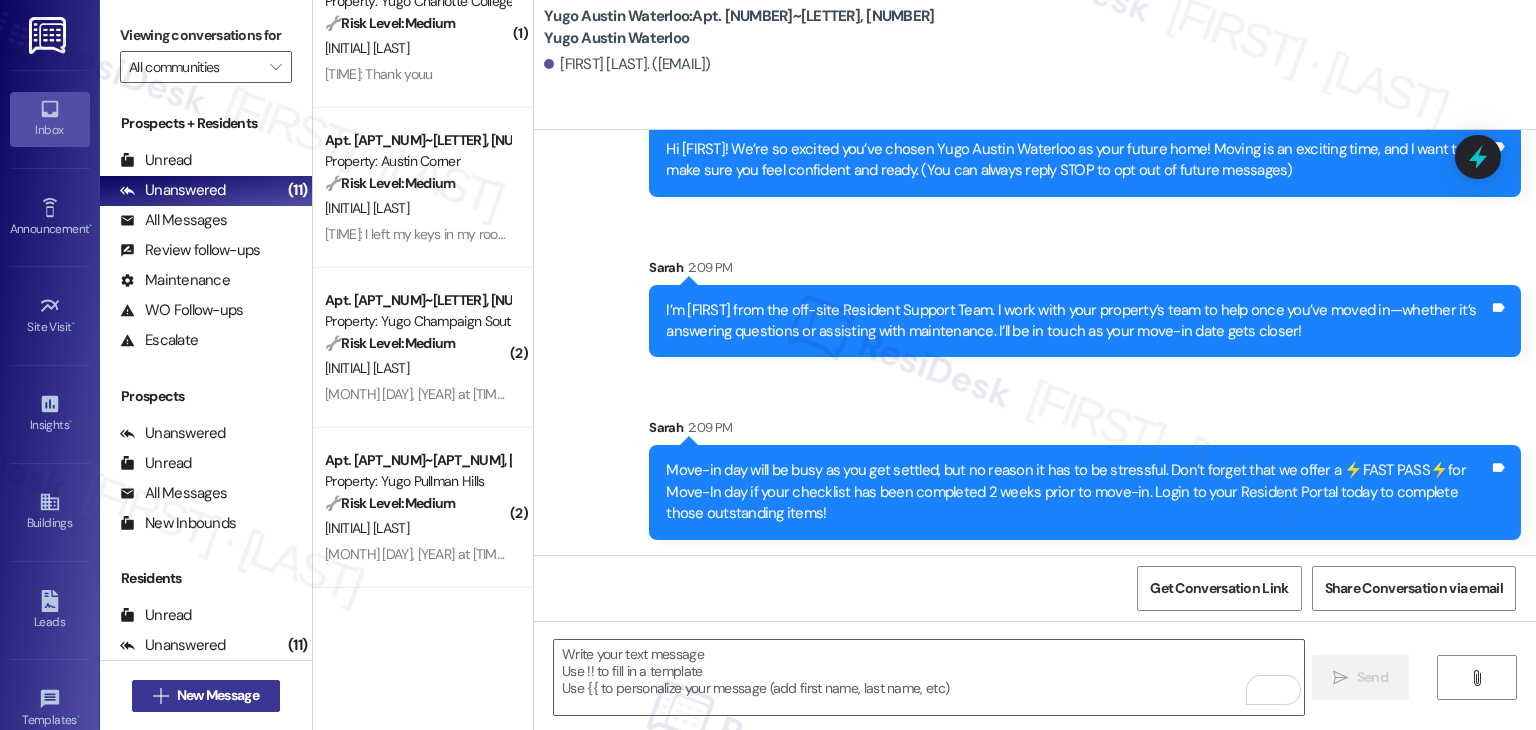 click on "New Message" at bounding box center (218, 695) 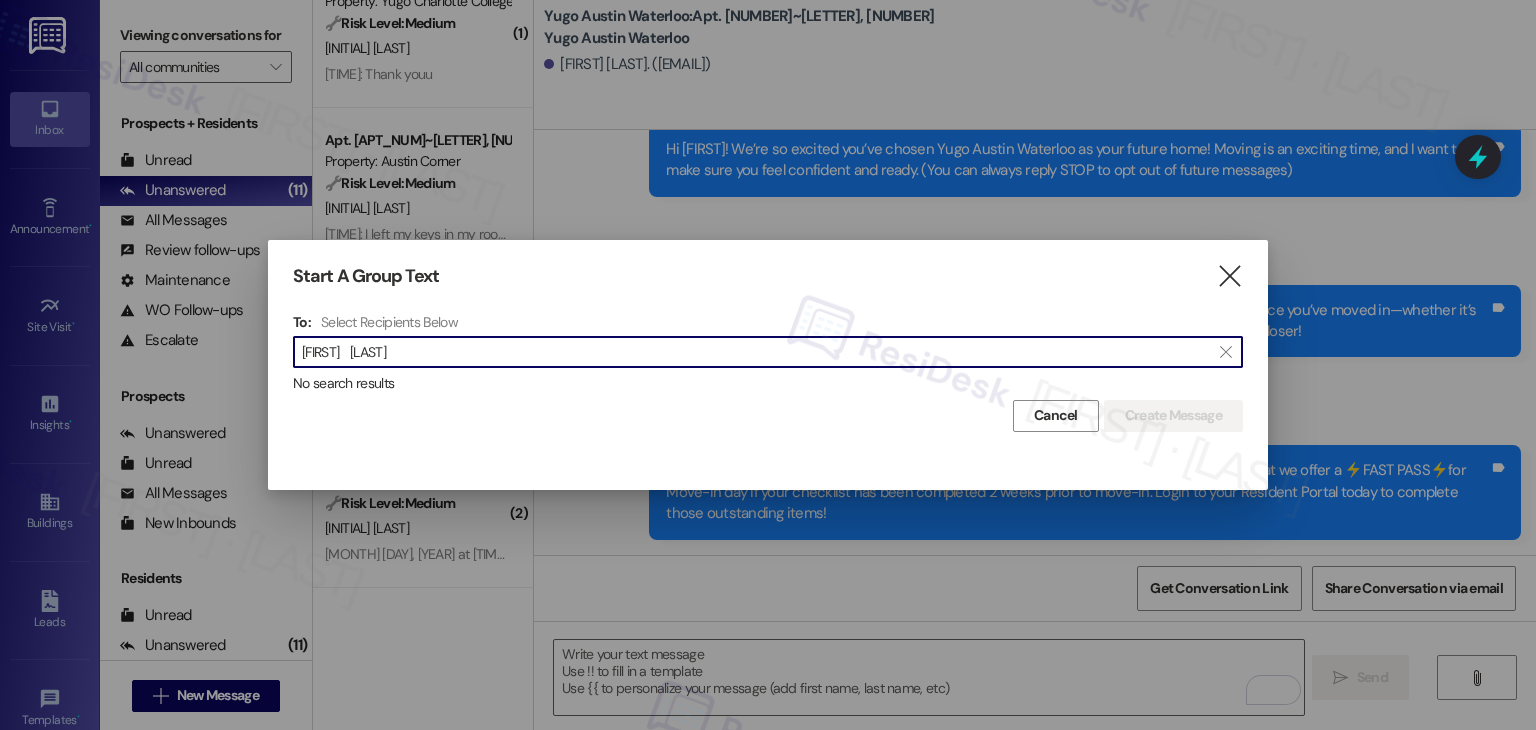 click on "[FIRST]	[LAST]" at bounding box center (756, 352) 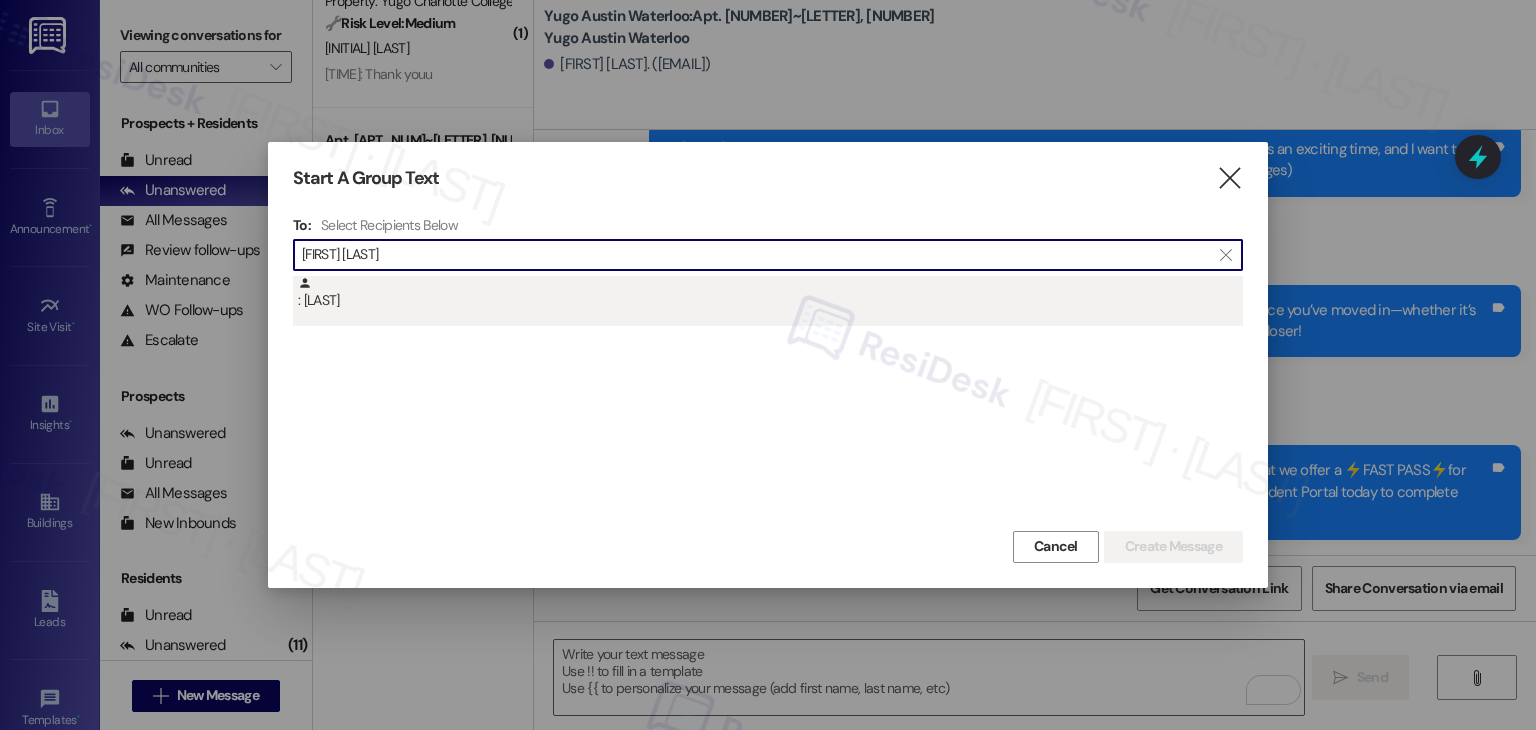 type on "[FIRST] [LAST]" 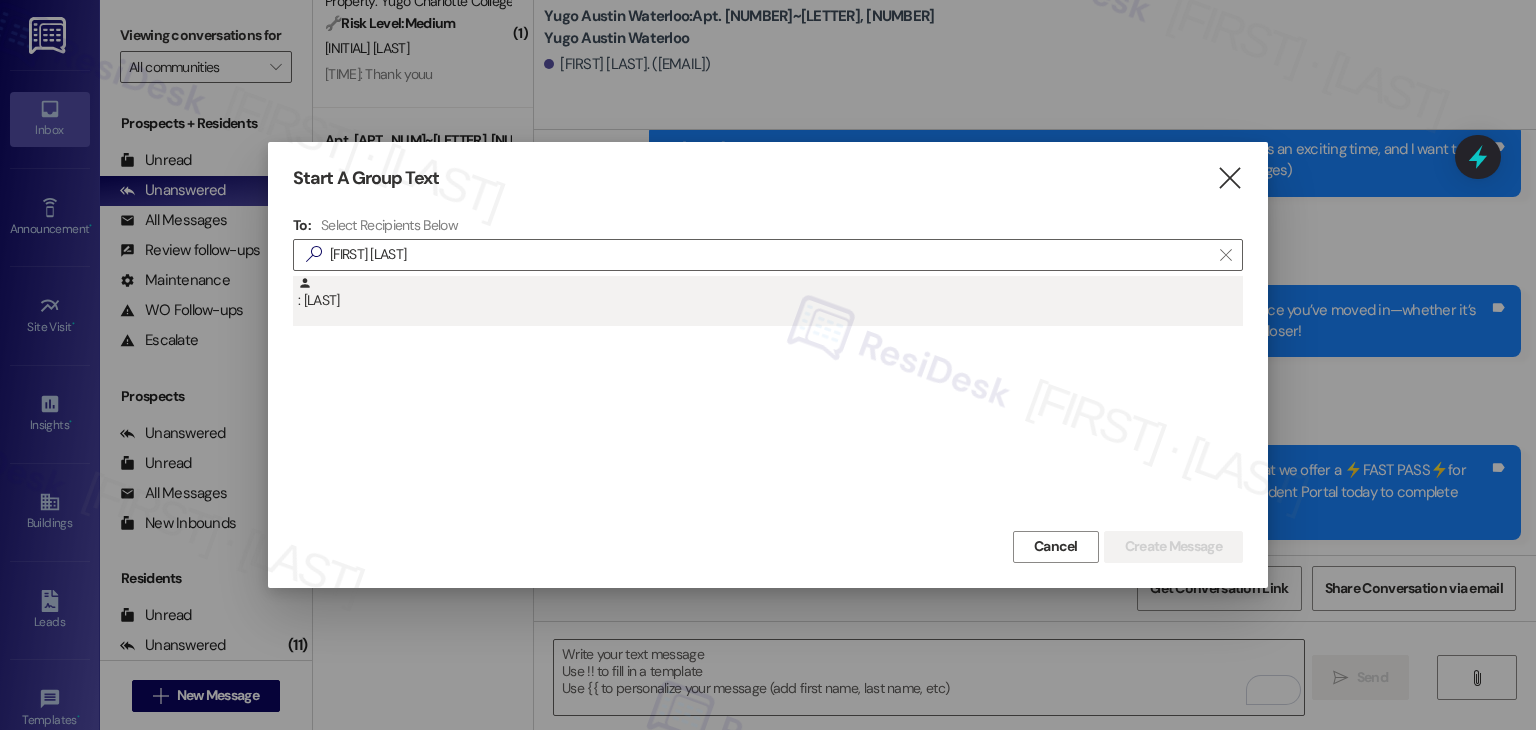 click on ": [LAST]" at bounding box center (770, 293) 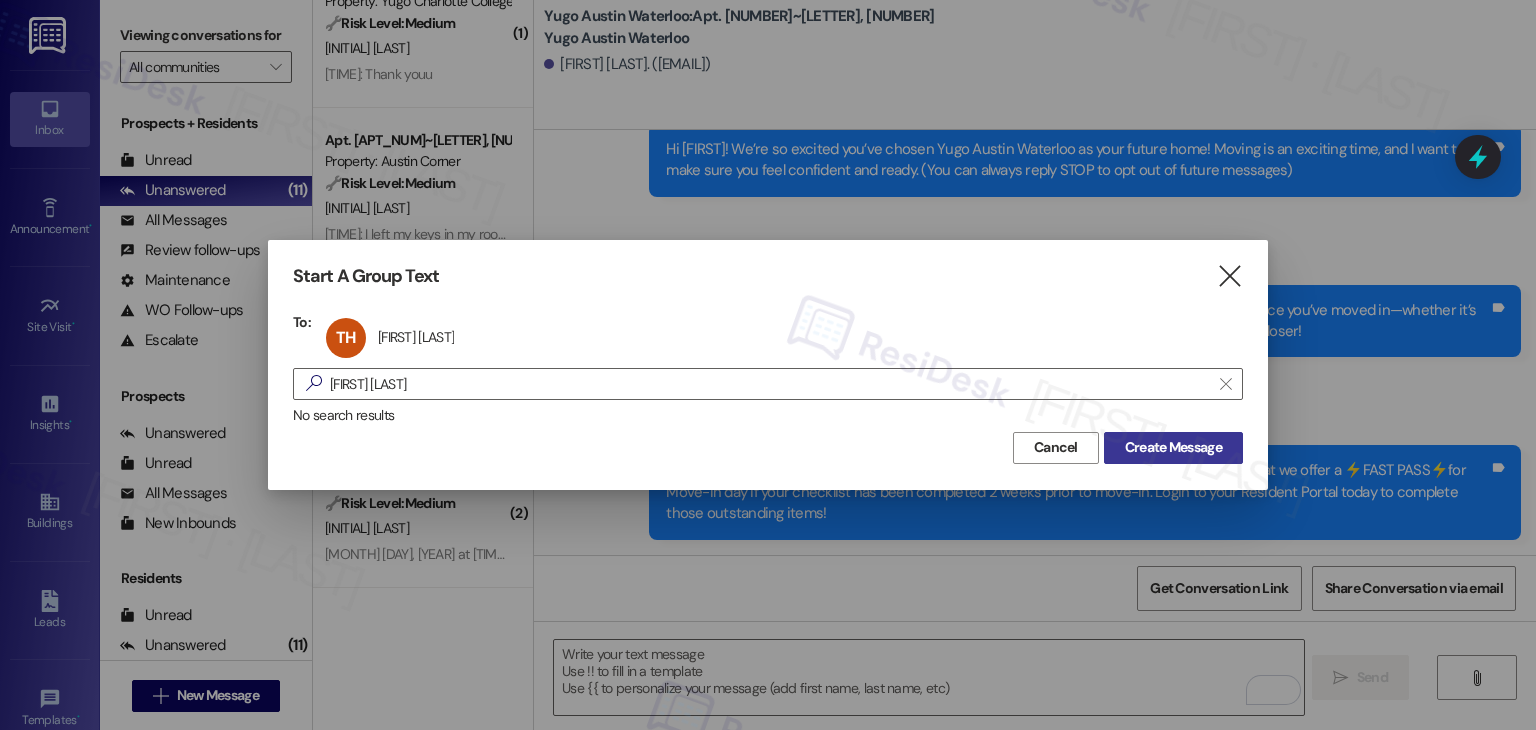 click on "Create Message" at bounding box center (1173, 447) 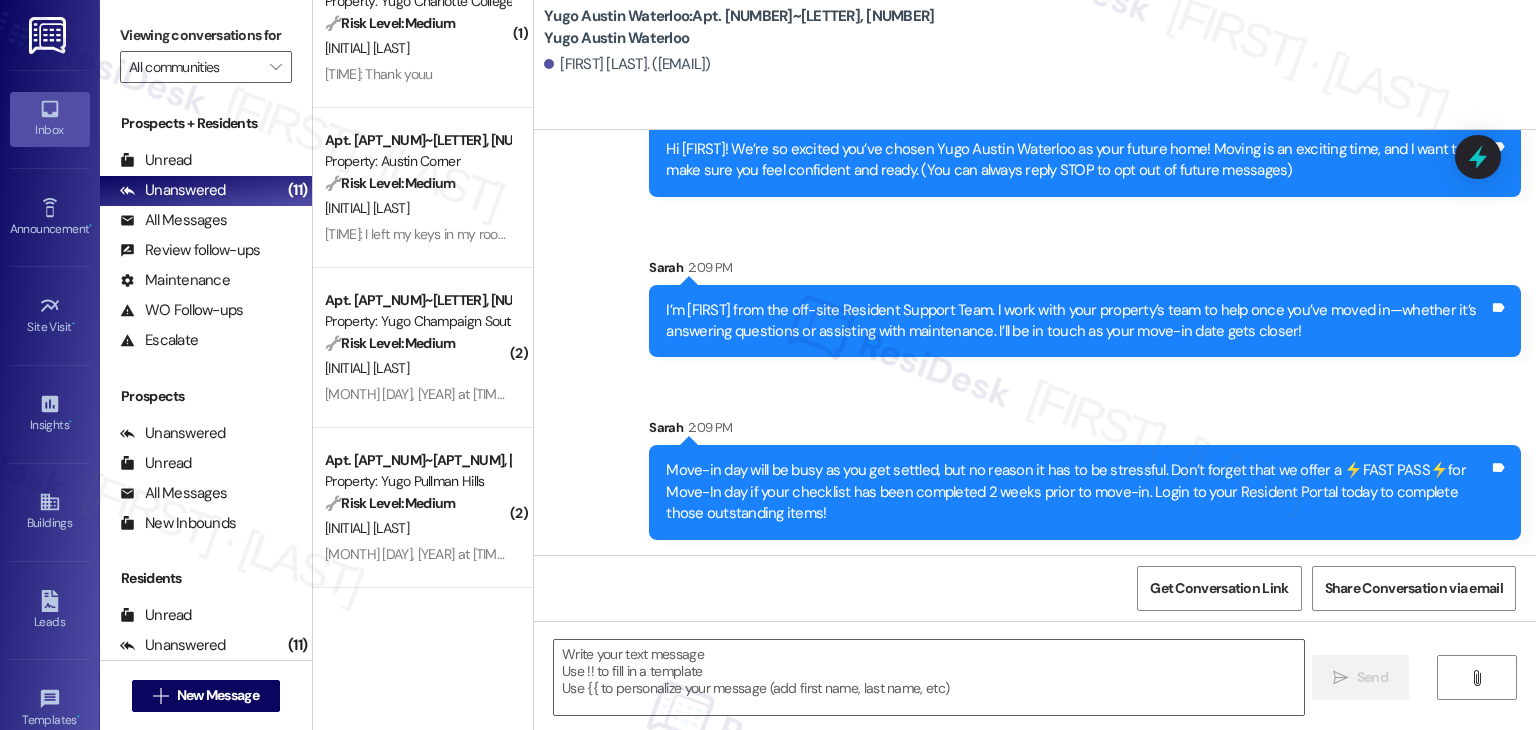 type on "Fetching suggested responses. Please feel free to read through the conversation in the meantime." 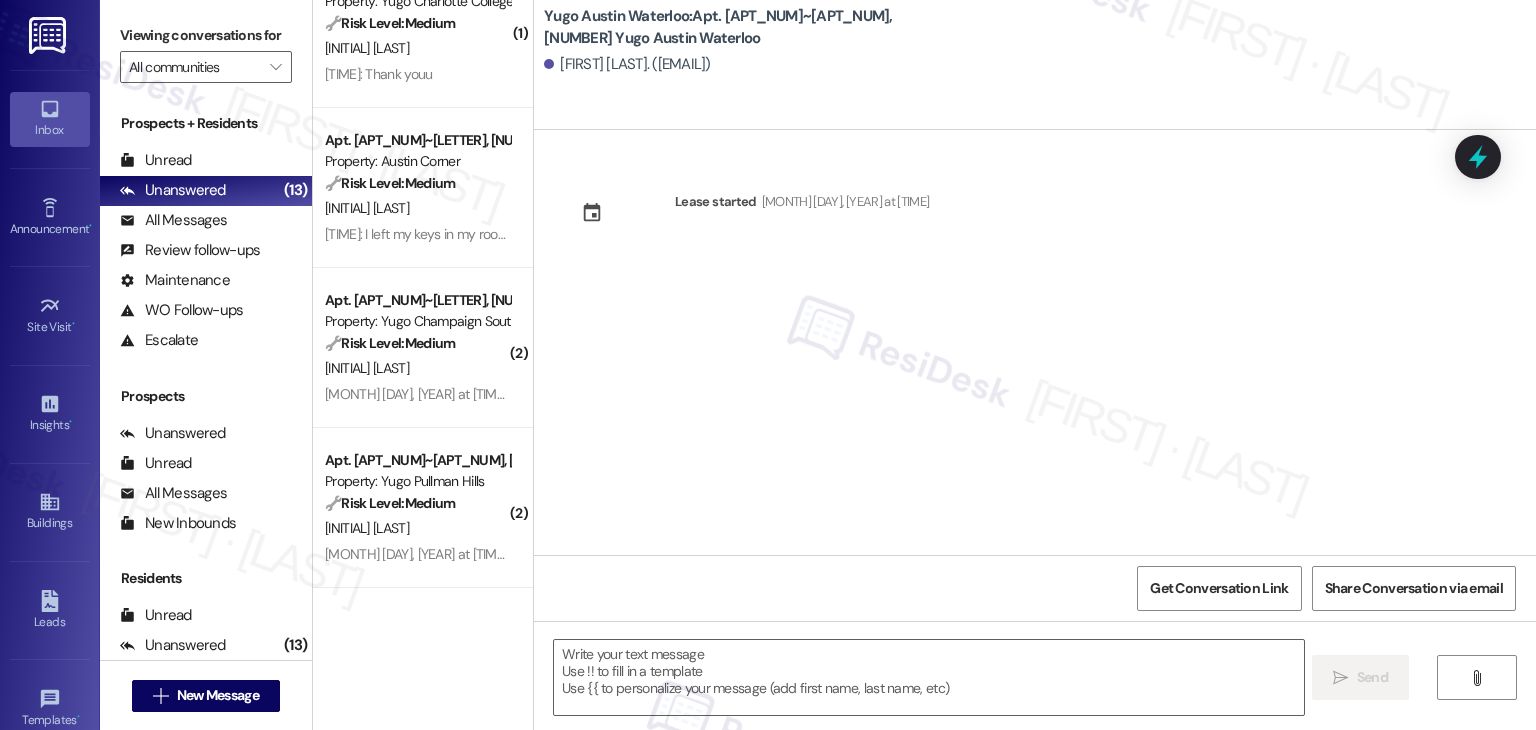 scroll, scrollTop: 0, scrollLeft: 0, axis: both 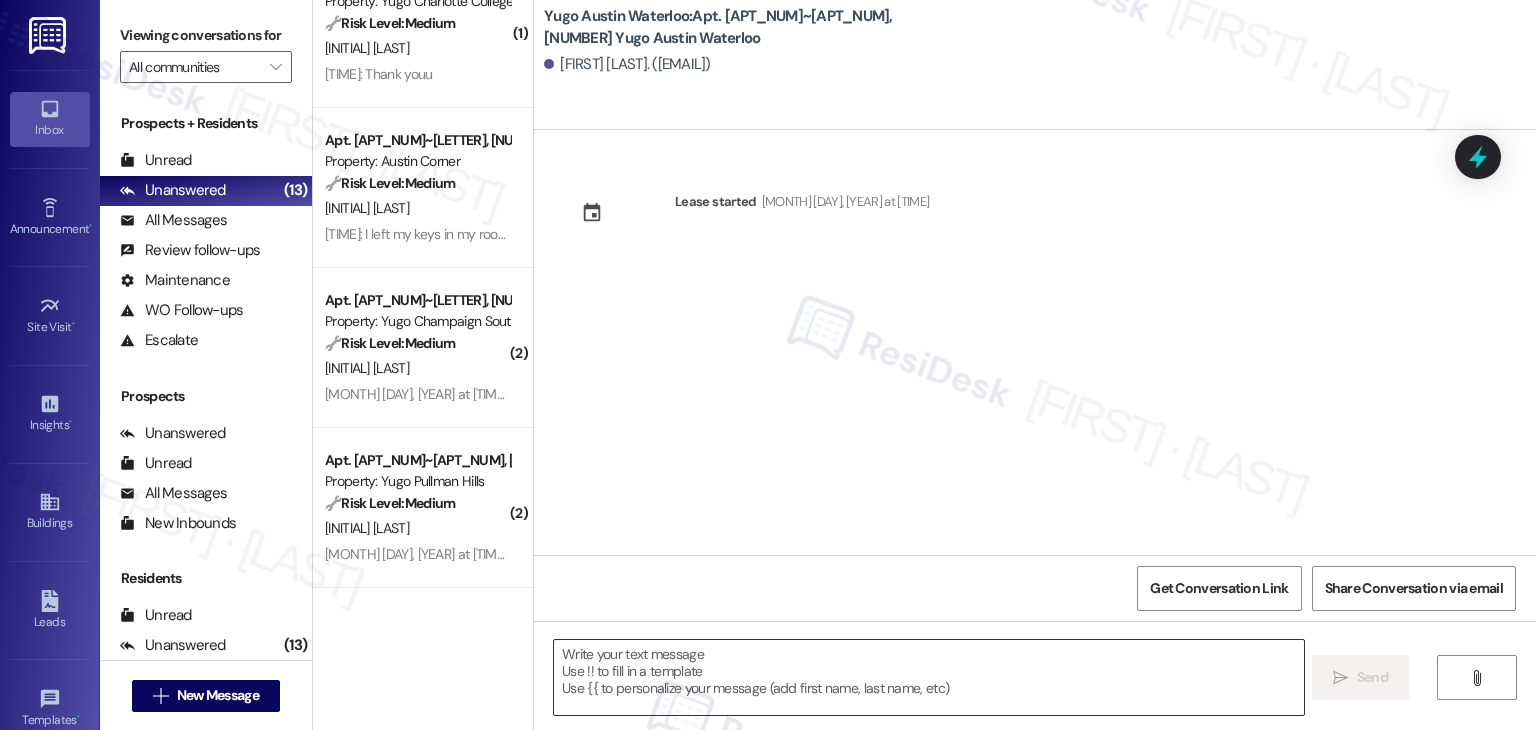 click at bounding box center (928, 677) 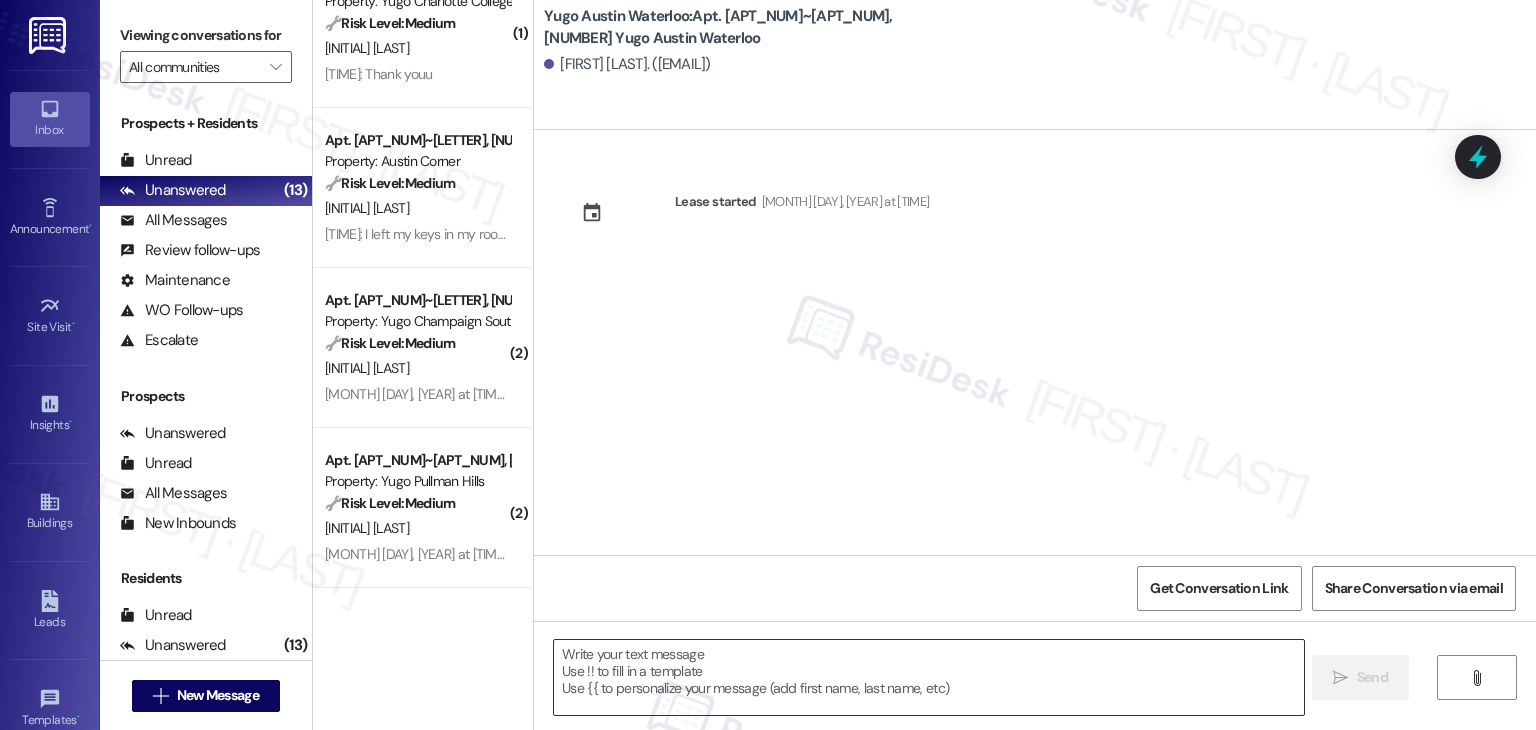 paste on "Hi {{[FIRST]_[NAME]}}! We’re so excited you’ve chosen {{[PROPERTY]}} as your future home! Moving is an exciting time, and I want to make sure you feel confident and ready." 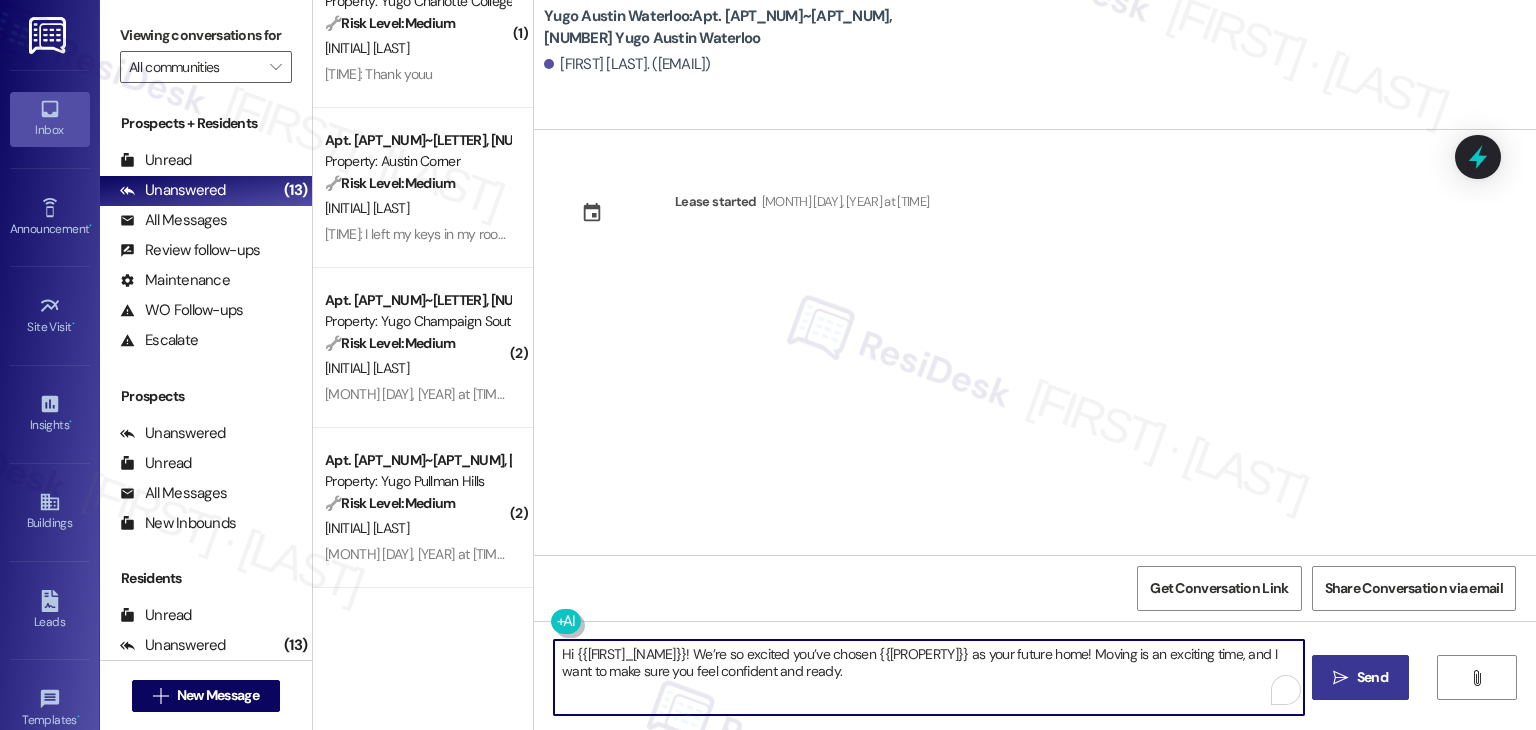 type on "Hi {{[FIRST]_[NAME]}}! We’re so excited you’ve chosen {{[PROPERTY]}} as your future home! Moving is an exciting time, and I want to make sure you feel confident and ready." 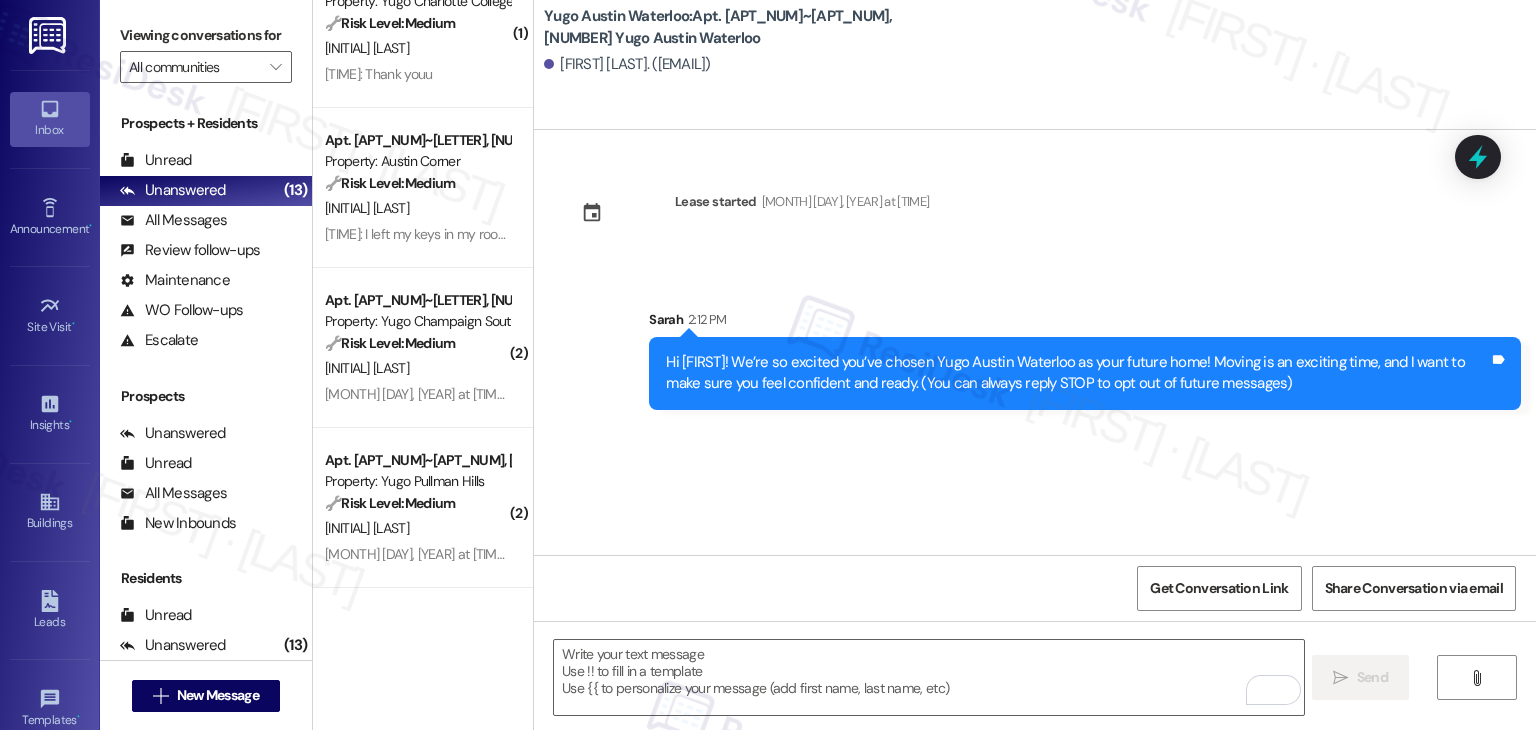 drag, startPoint x: 812, startPoint y: 464, endPoint x: 769, endPoint y: 616, distance: 157.96518 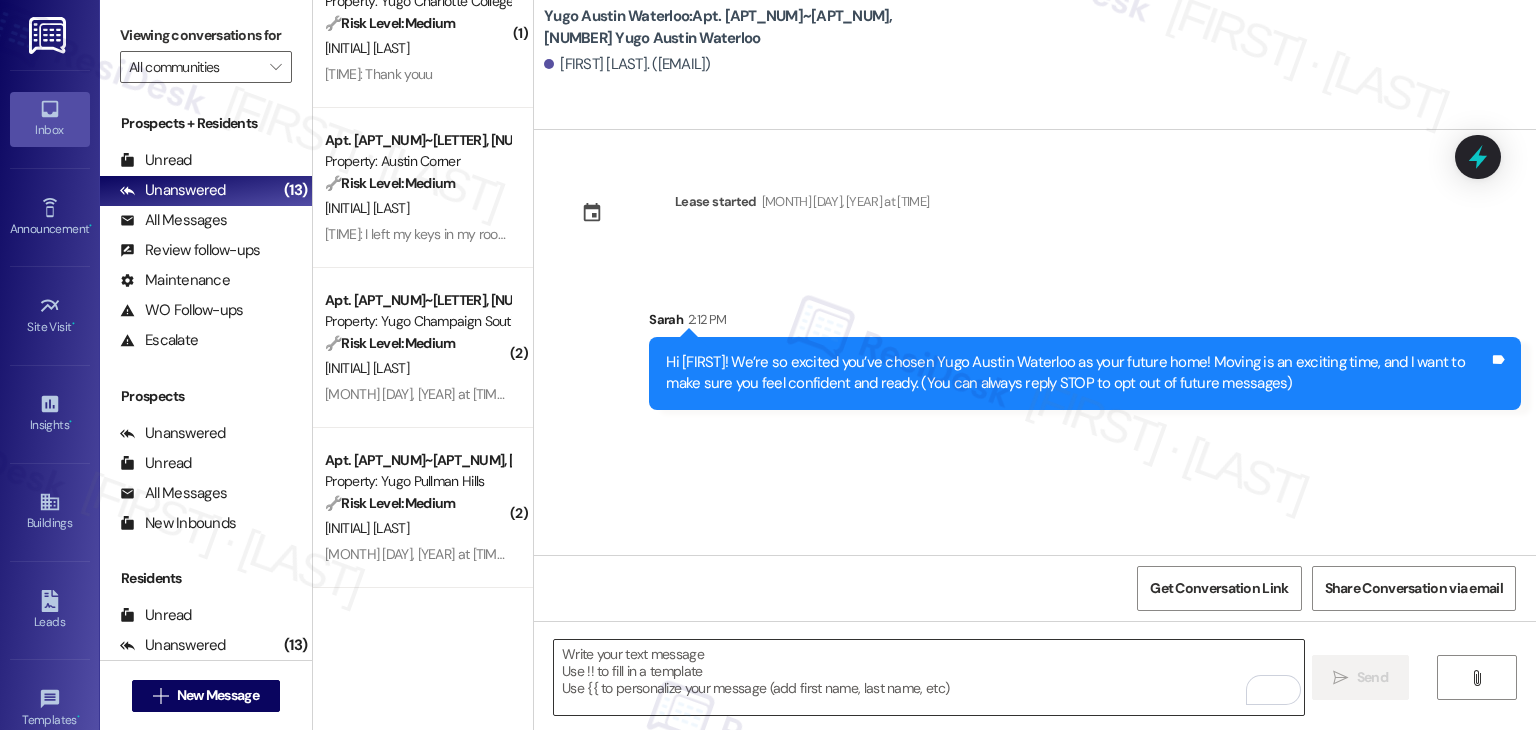 click at bounding box center [928, 677] 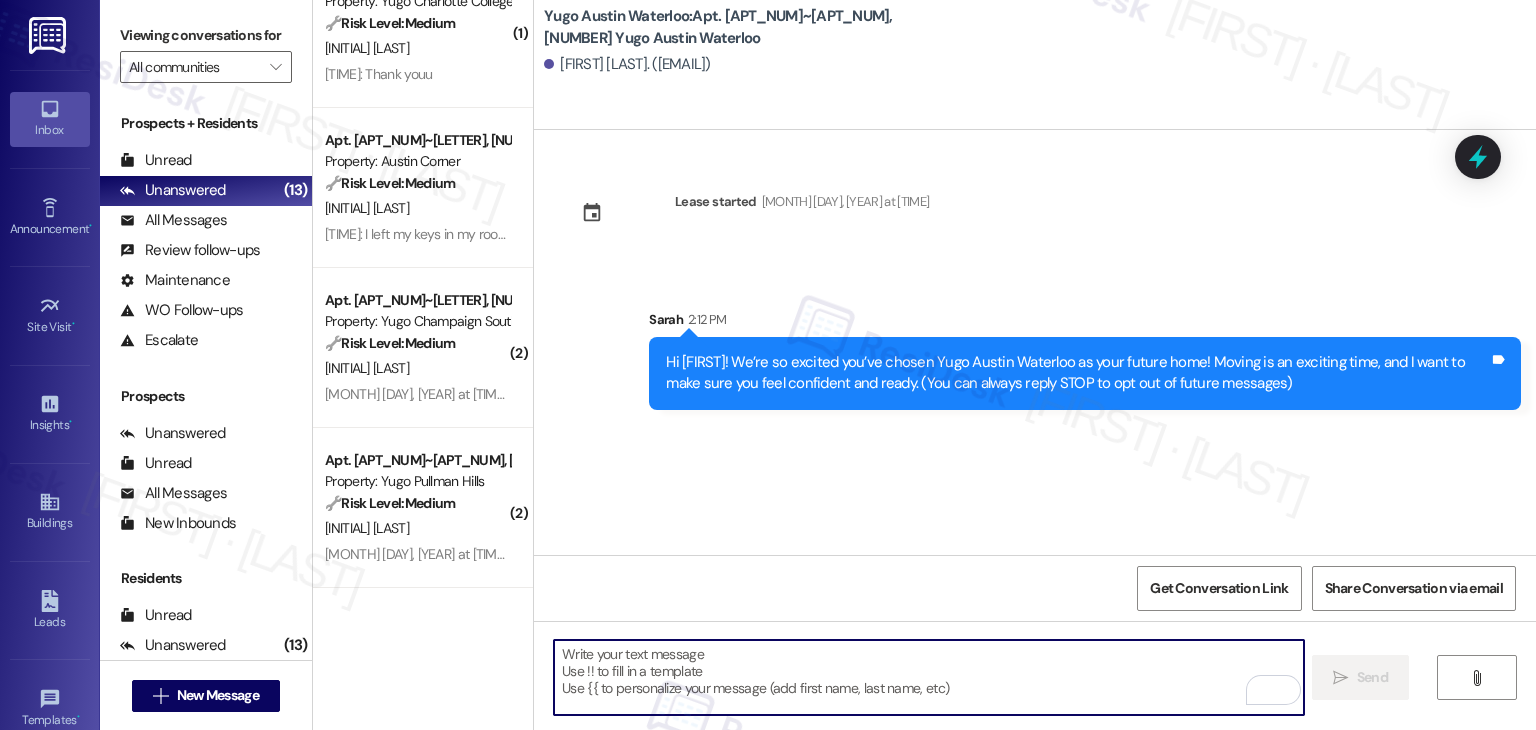 paste on "I’m [FIRST] from the off-site Resident Support Team. I work with your property’s team to help once you’ve moved in—whether it’s answering questions or assisting with maintenance. I’ll be in touch as your move-in date gets closer!" 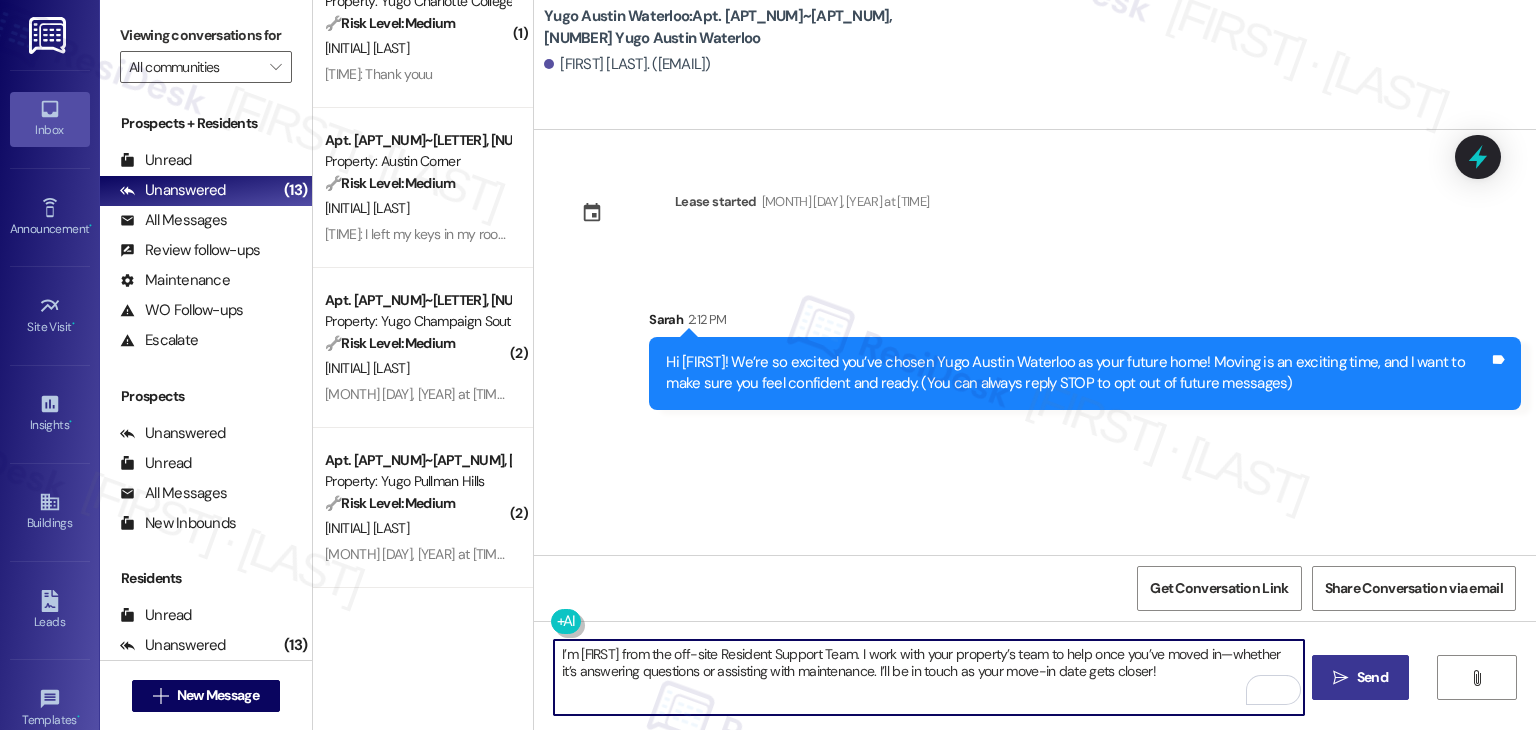 type on "I’m [FIRST] from the off-site Resident Support Team. I work with your property’s team to help once you’ve moved in—whether it’s answering questions or assisting with maintenance. I’ll be in touch as your move-in date gets closer!" 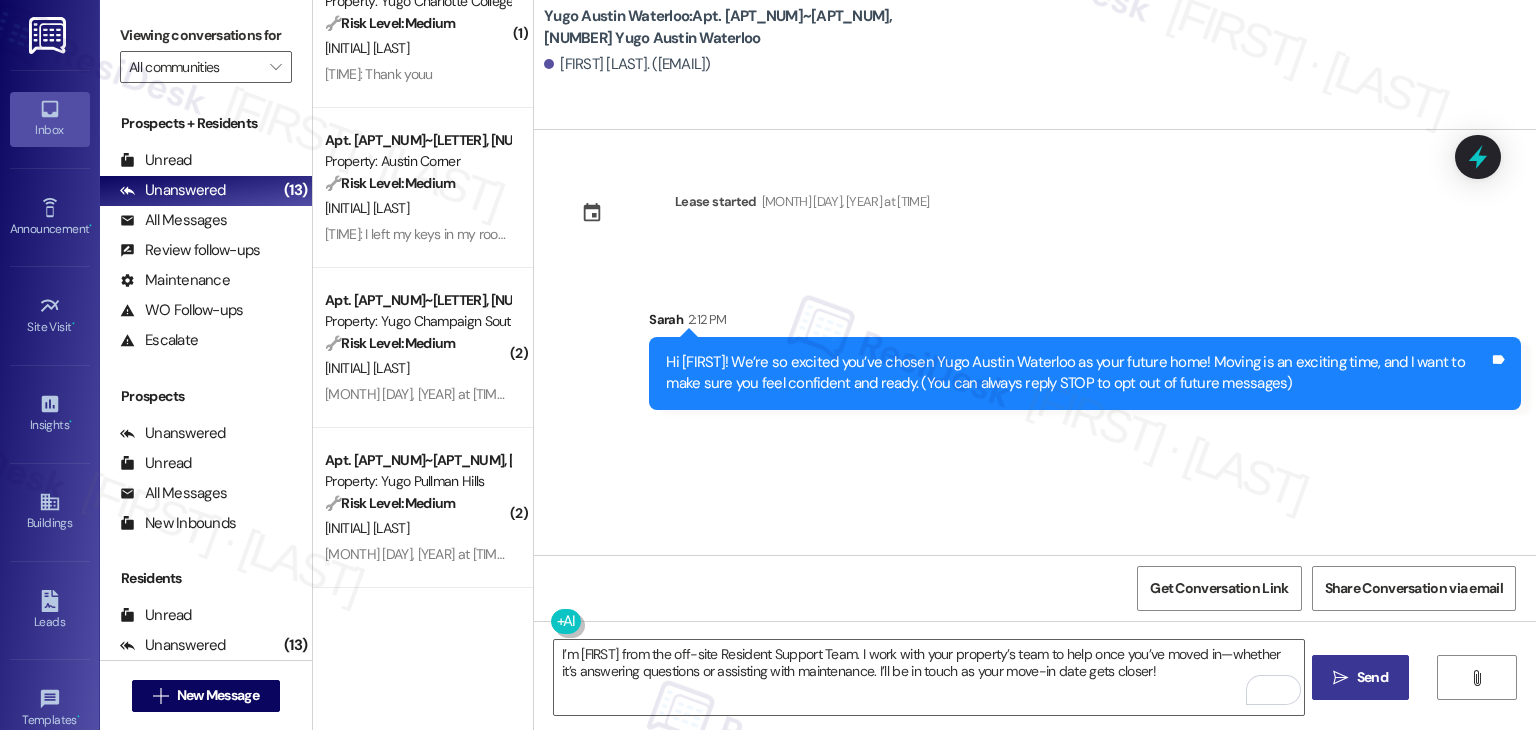 click on "Send" at bounding box center (1372, 677) 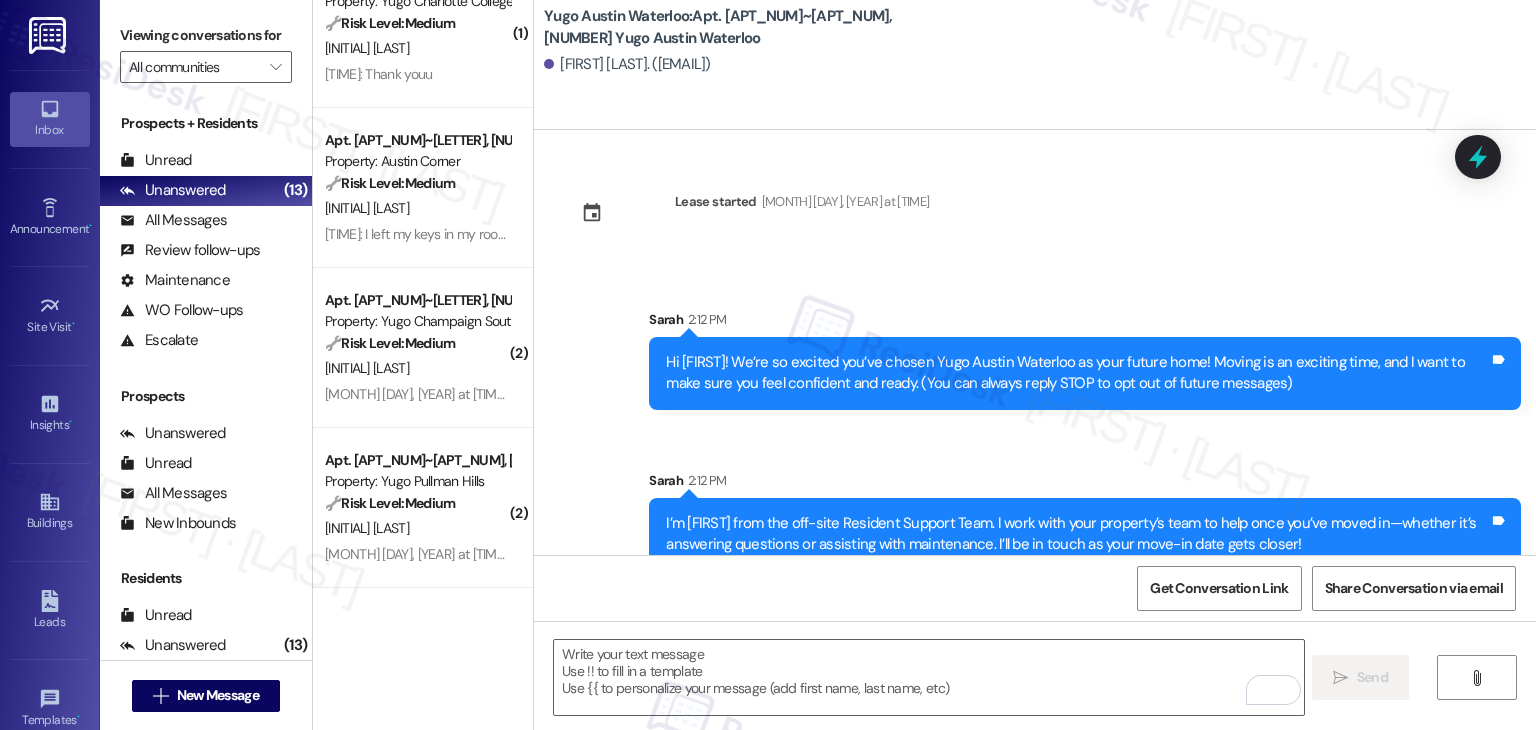 click on "Sent via SMS [FIRST] [TIME] I’m [FIRST] from the off-site Resident Support Team. I work with your property’s team to help once you’ve moved in—whether it’s answering questions or assisting with maintenance. I’ll be in touch as your move-in date gets closer! Tags and notes" at bounding box center (1085, 520) 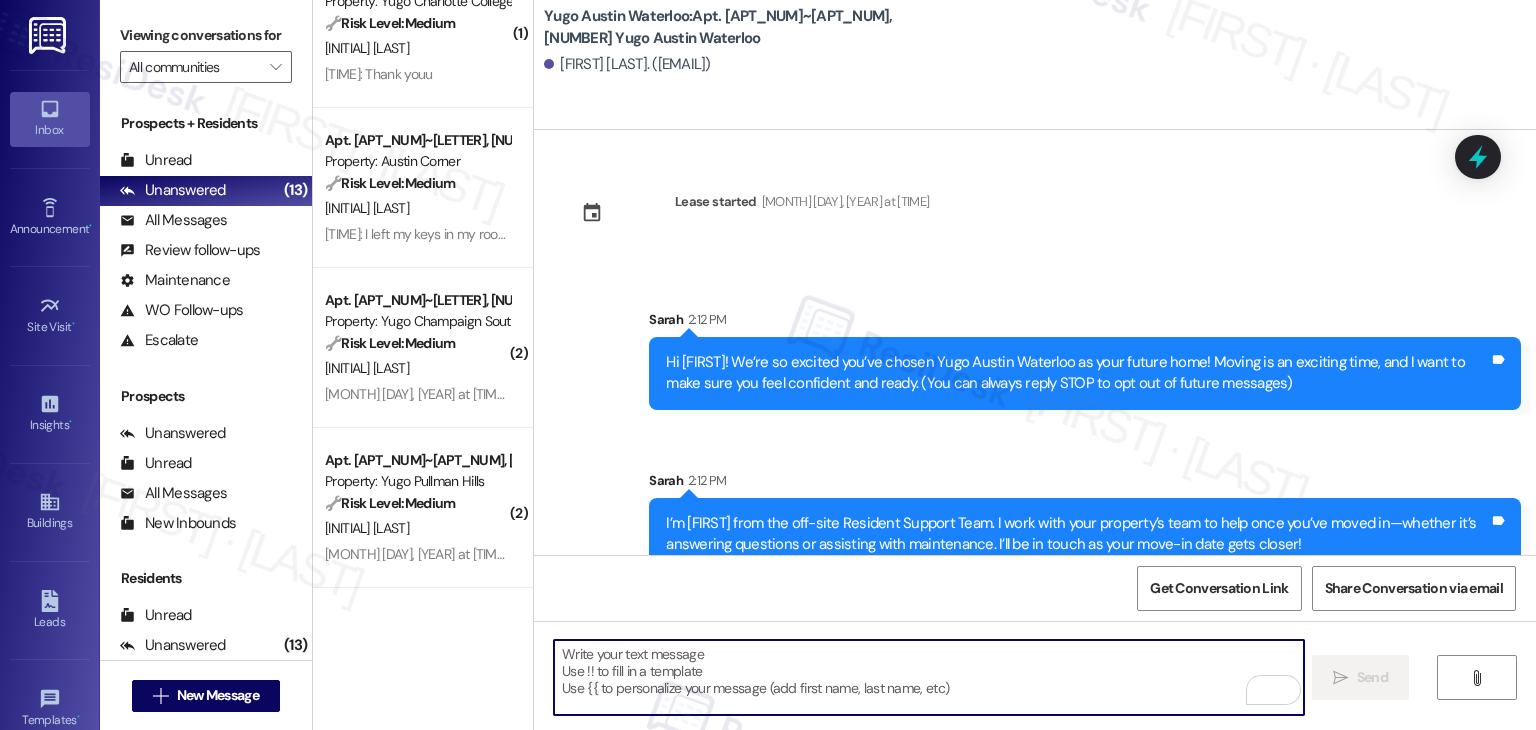 click at bounding box center (928, 677) 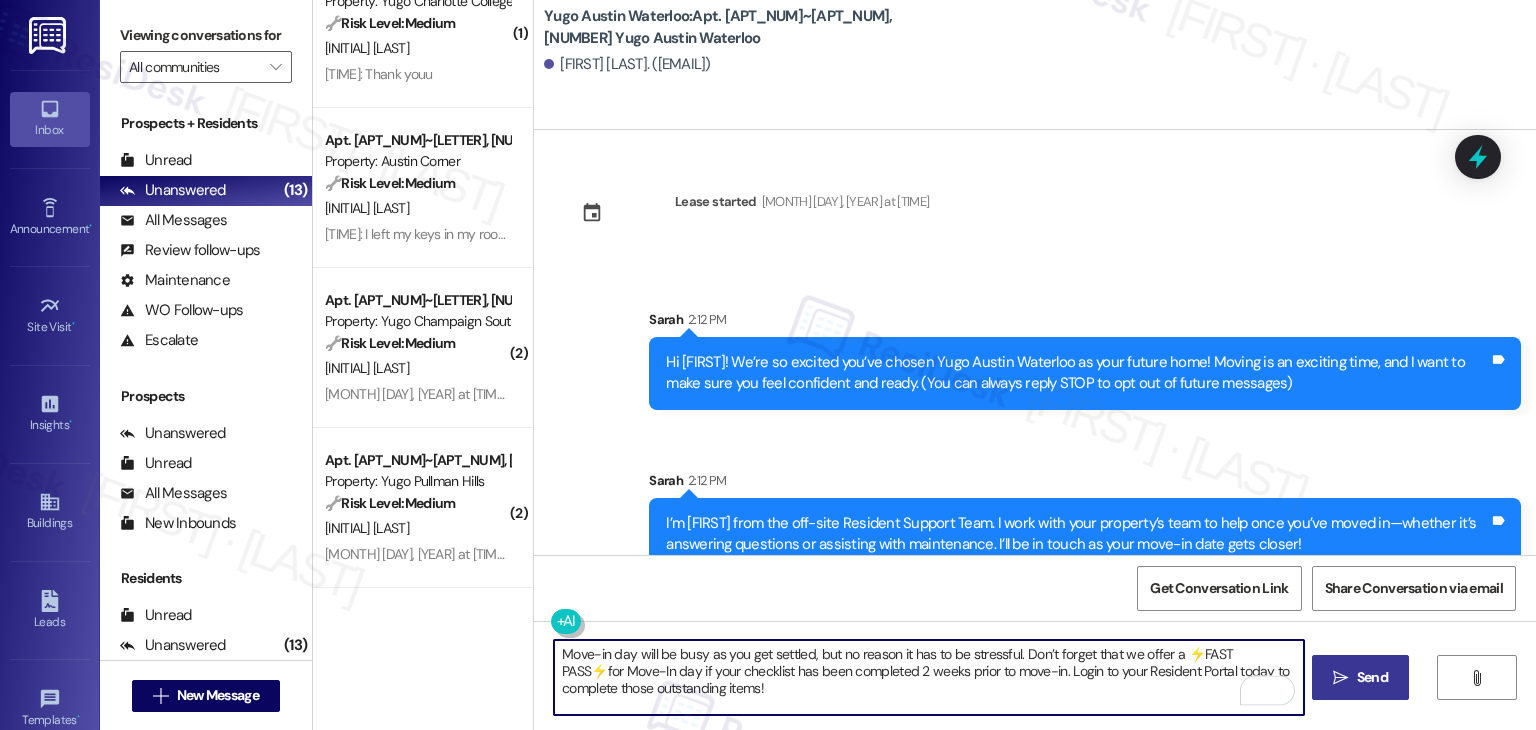 type on "Move-in day will be busy as you get settled, but no reason it has to be stressful. Don’t forget that we offer a ⚡FAST PASS⚡for Move-In day if your checklist has been completed 2 weeks prior to move-in. Login to your Resident Portal today to complete those outstanding items!" 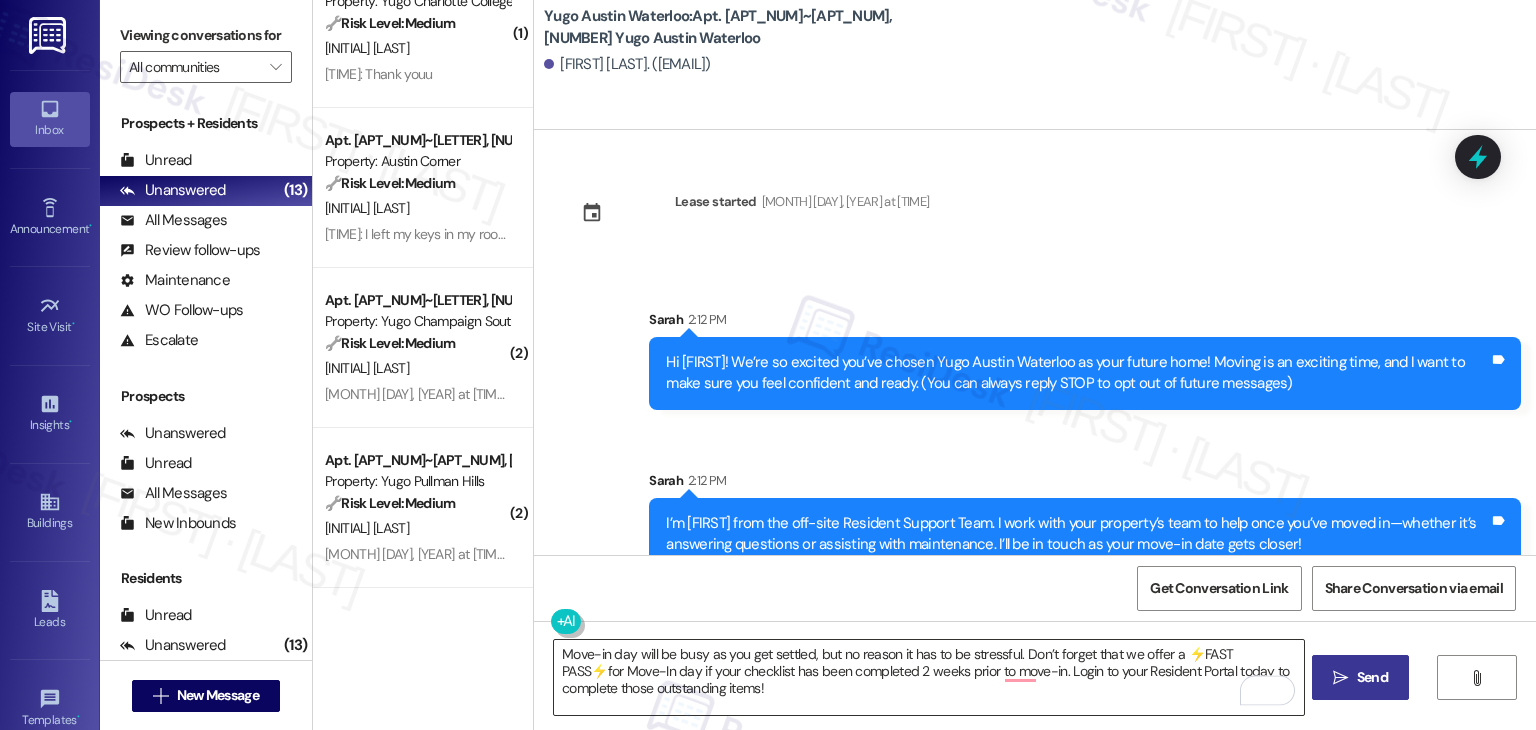 click on "Move-in day will be busy as you get settled, but no reason it has to be stressful. Don’t forget that we offer a ⚡FAST PASS⚡for Move-In day if your checklist has been completed 2 weeks prior to move-in. Login to your Resident Portal today to complete those outstanding items!" at bounding box center (928, 677) 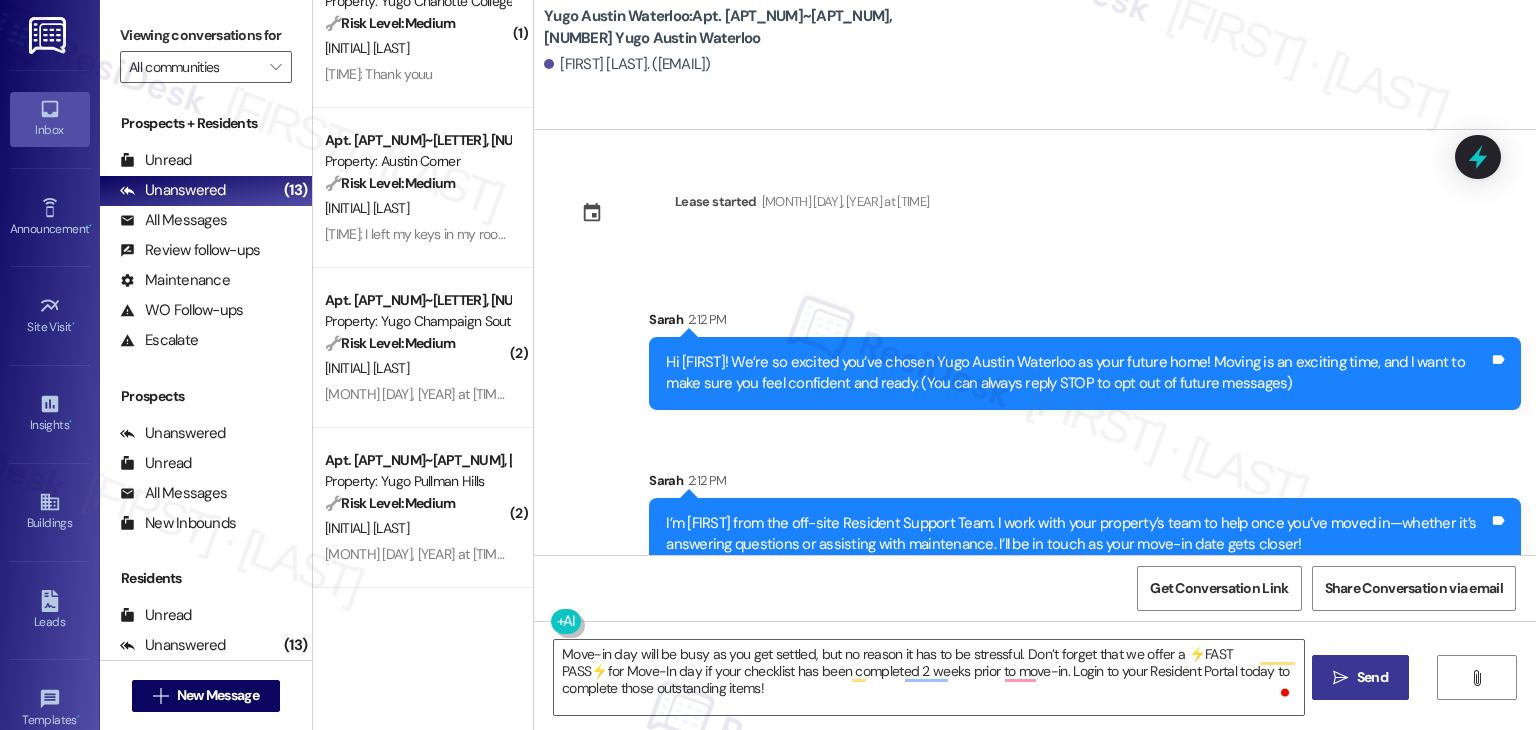click on "Send" at bounding box center (1372, 677) 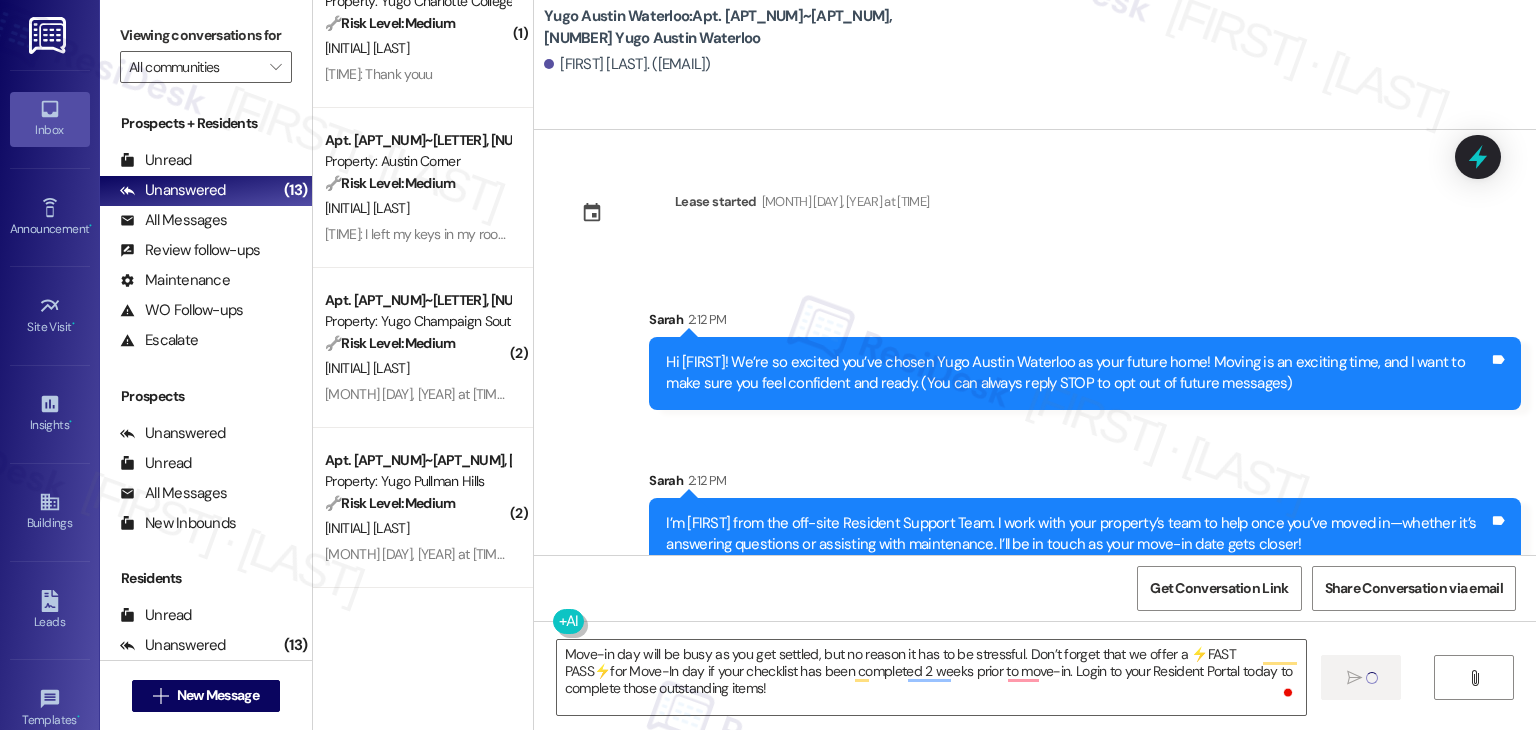 type 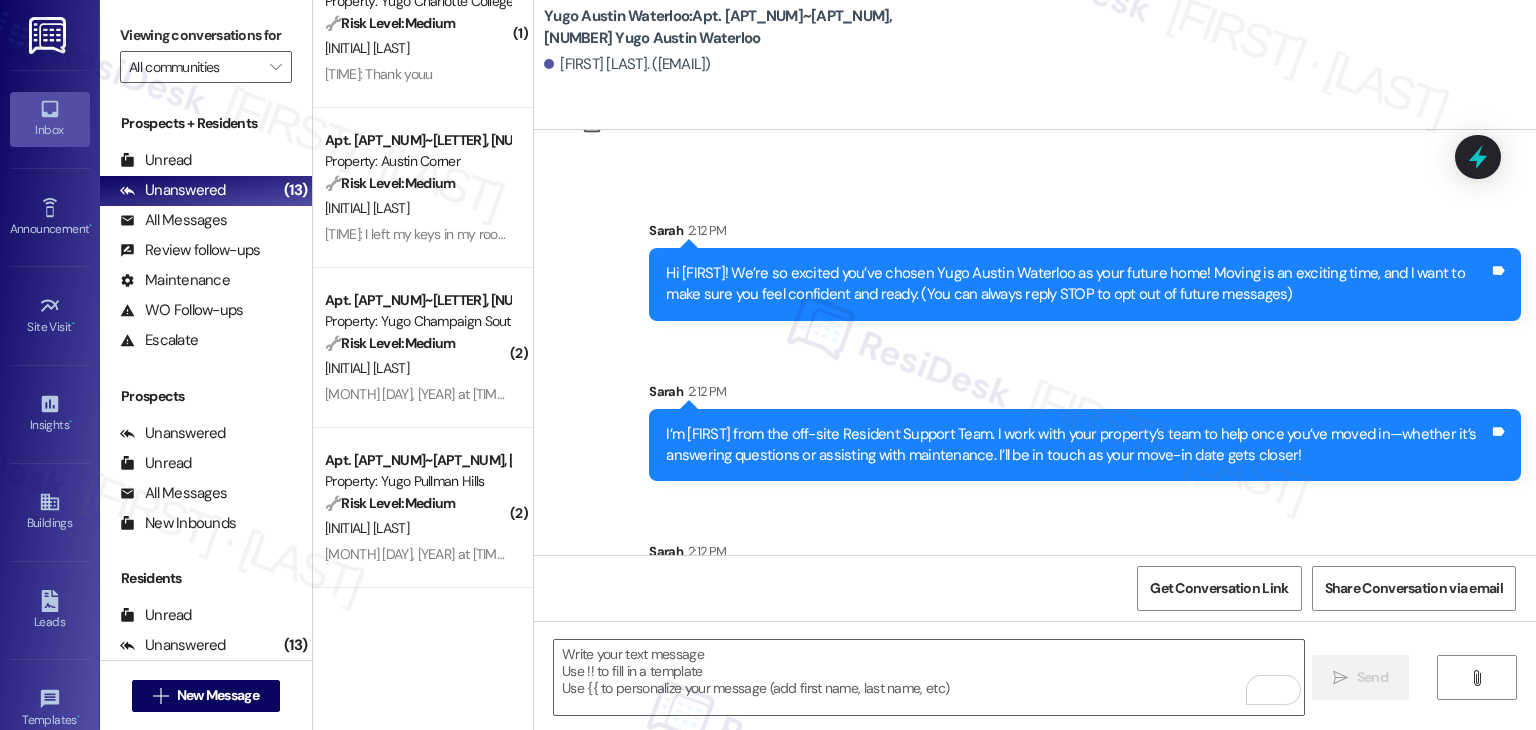 scroll, scrollTop: 213, scrollLeft: 0, axis: vertical 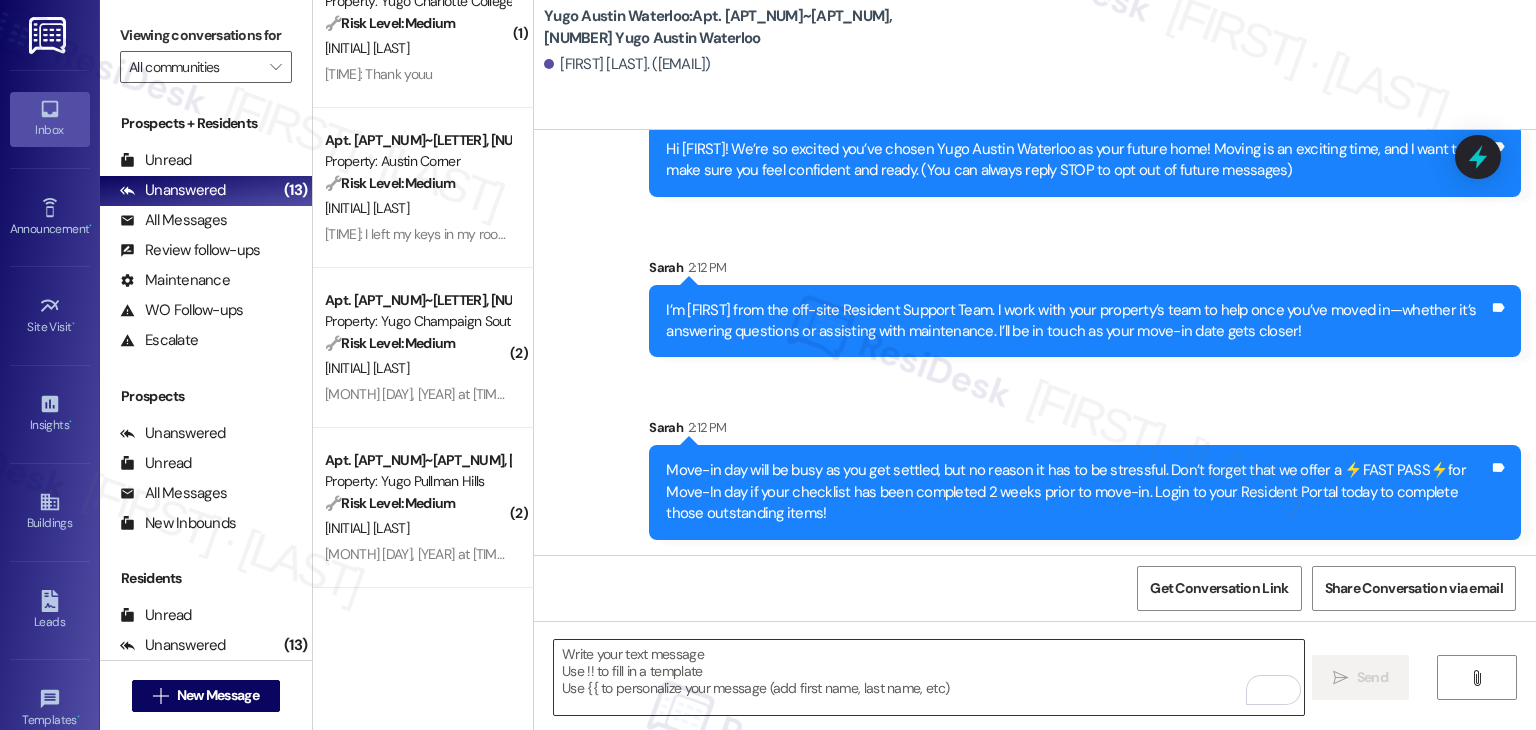 click at bounding box center (928, 677) 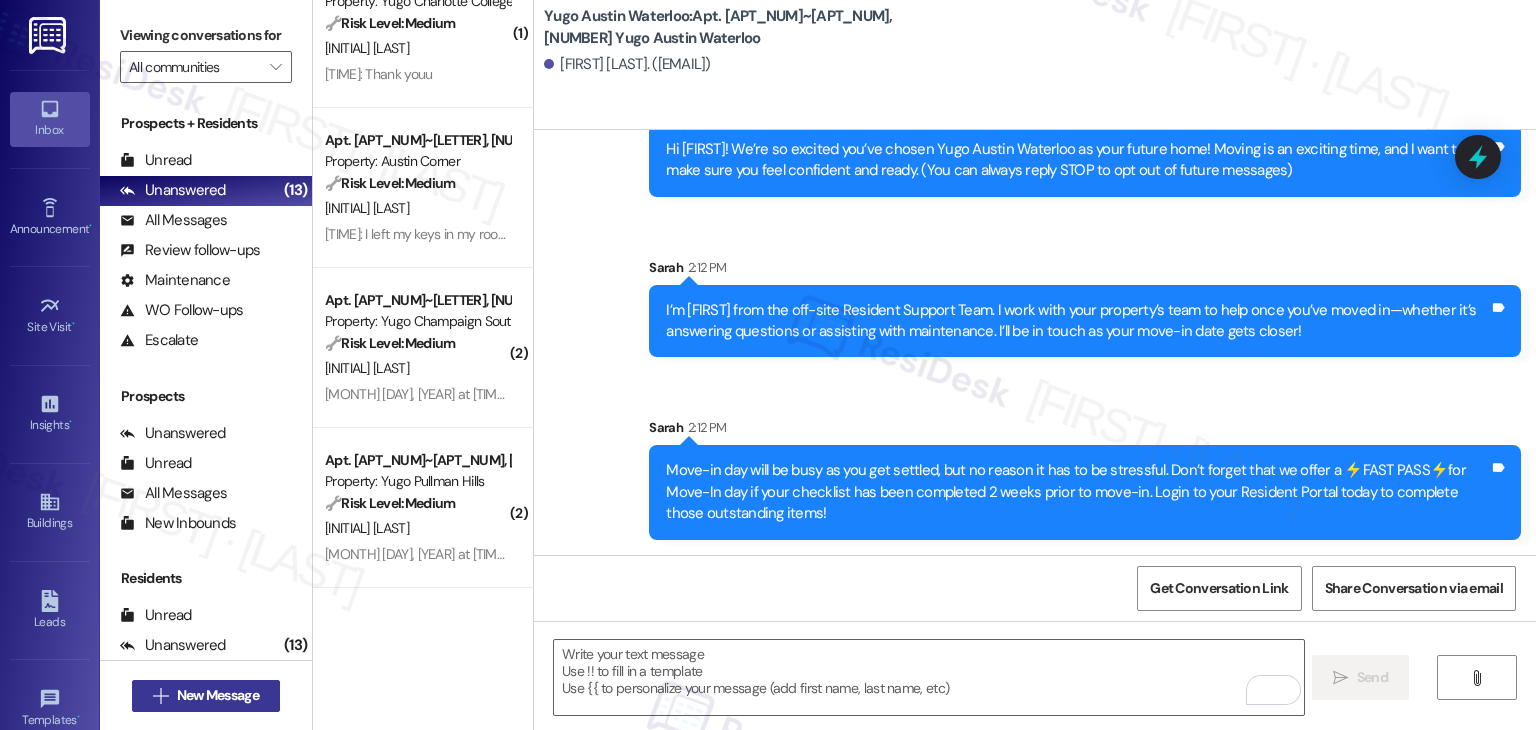 click on "New Message" at bounding box center (218, 695) 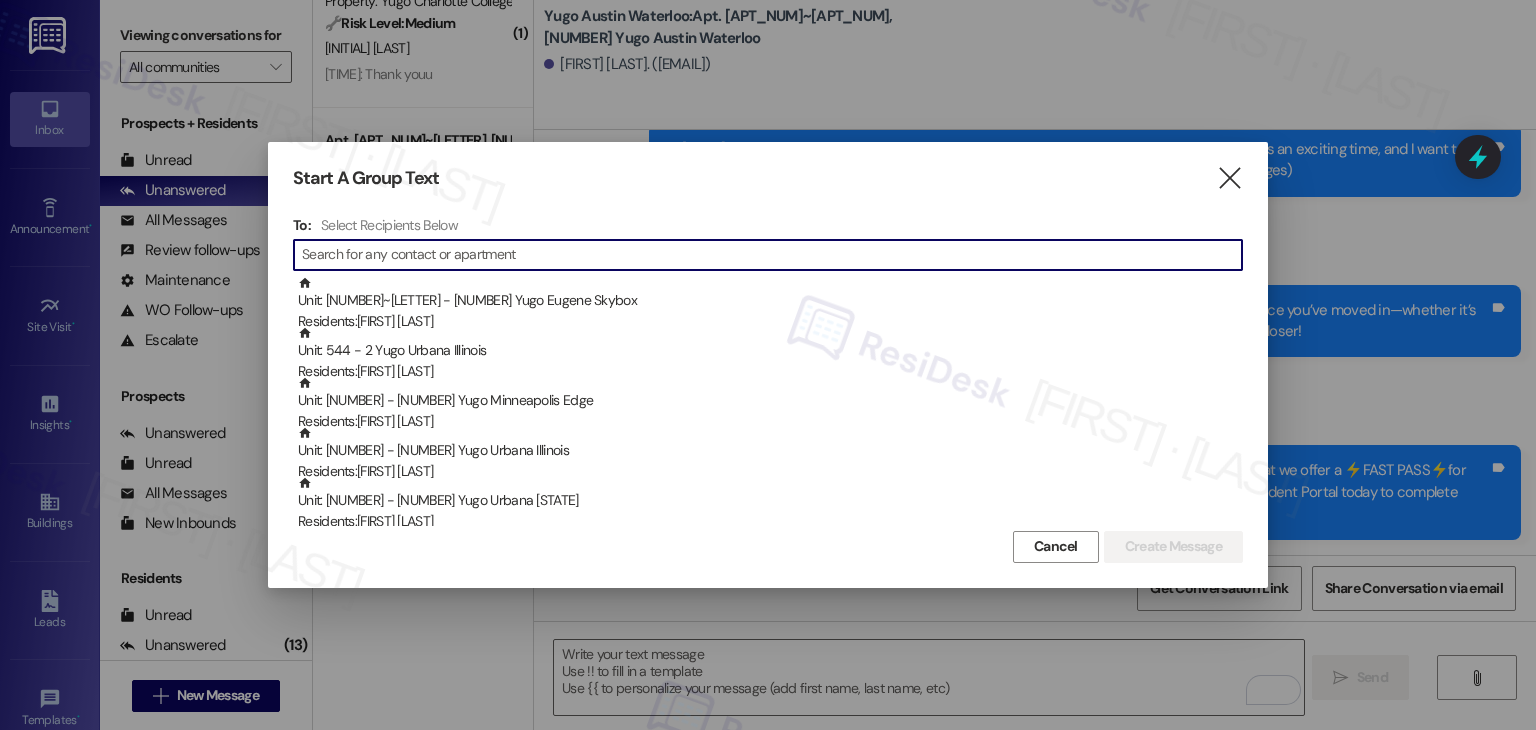 paste on "[FIRST]	[LAST]" 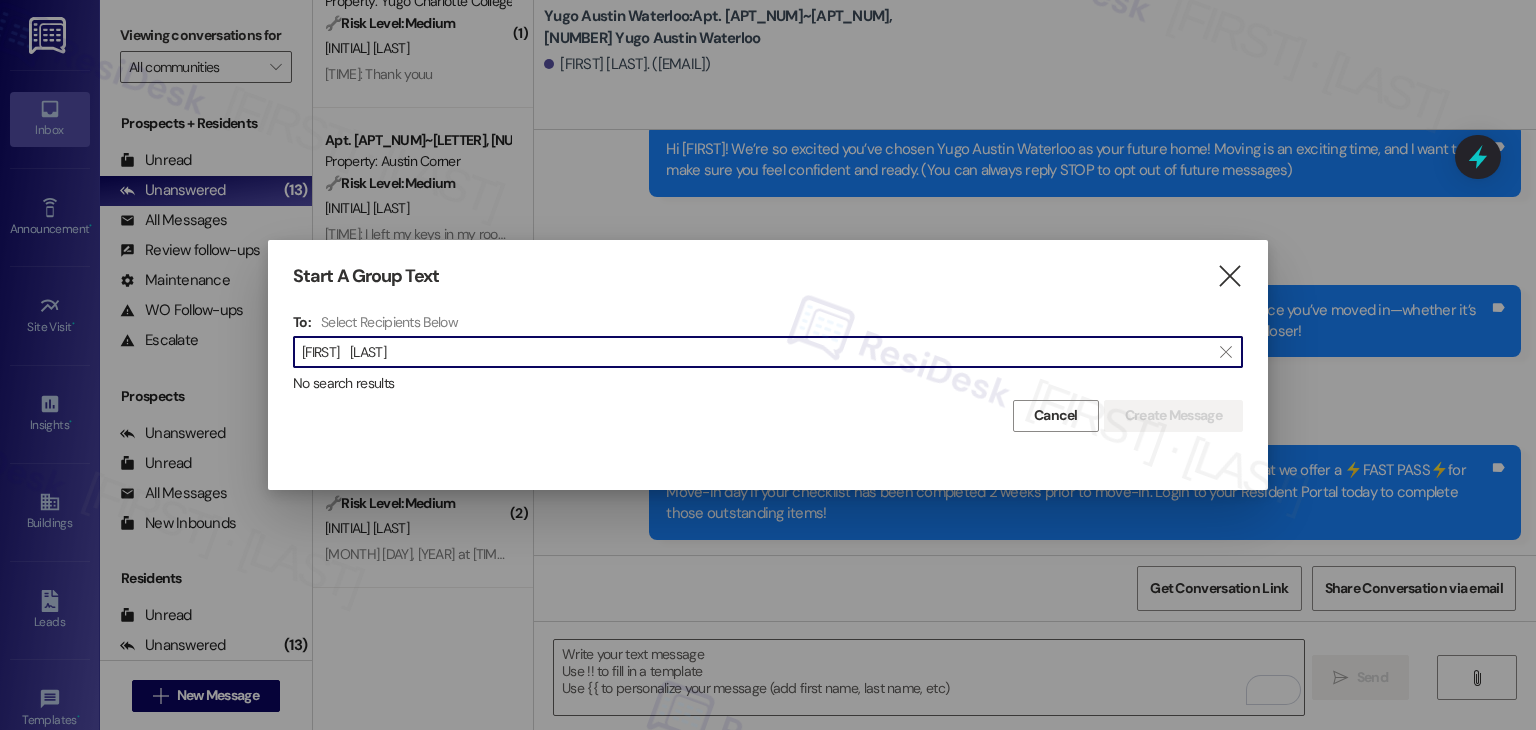 click on "[FIRST]	[LAST]" at bounding box center [756, 352] 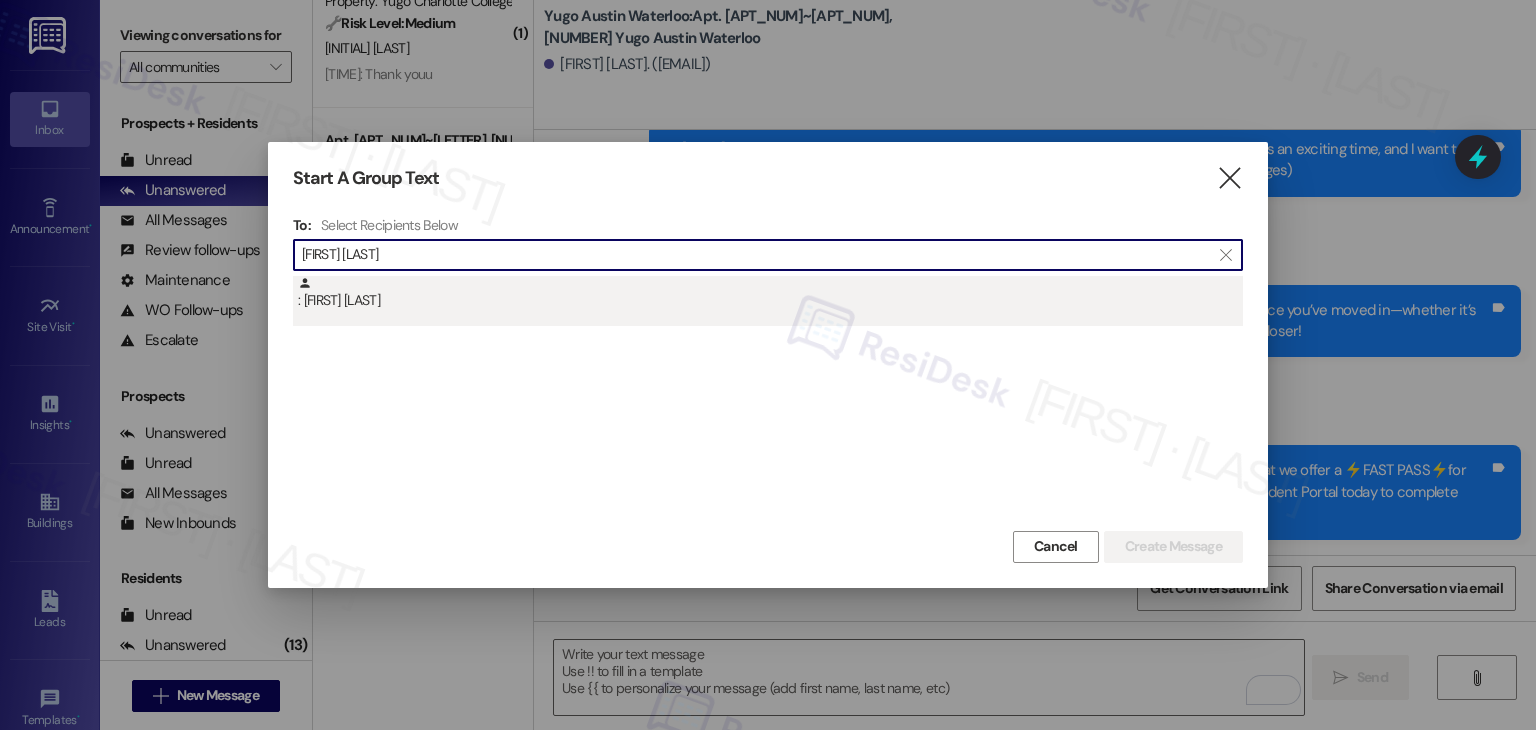 type on "[FIRST] [LAST]" 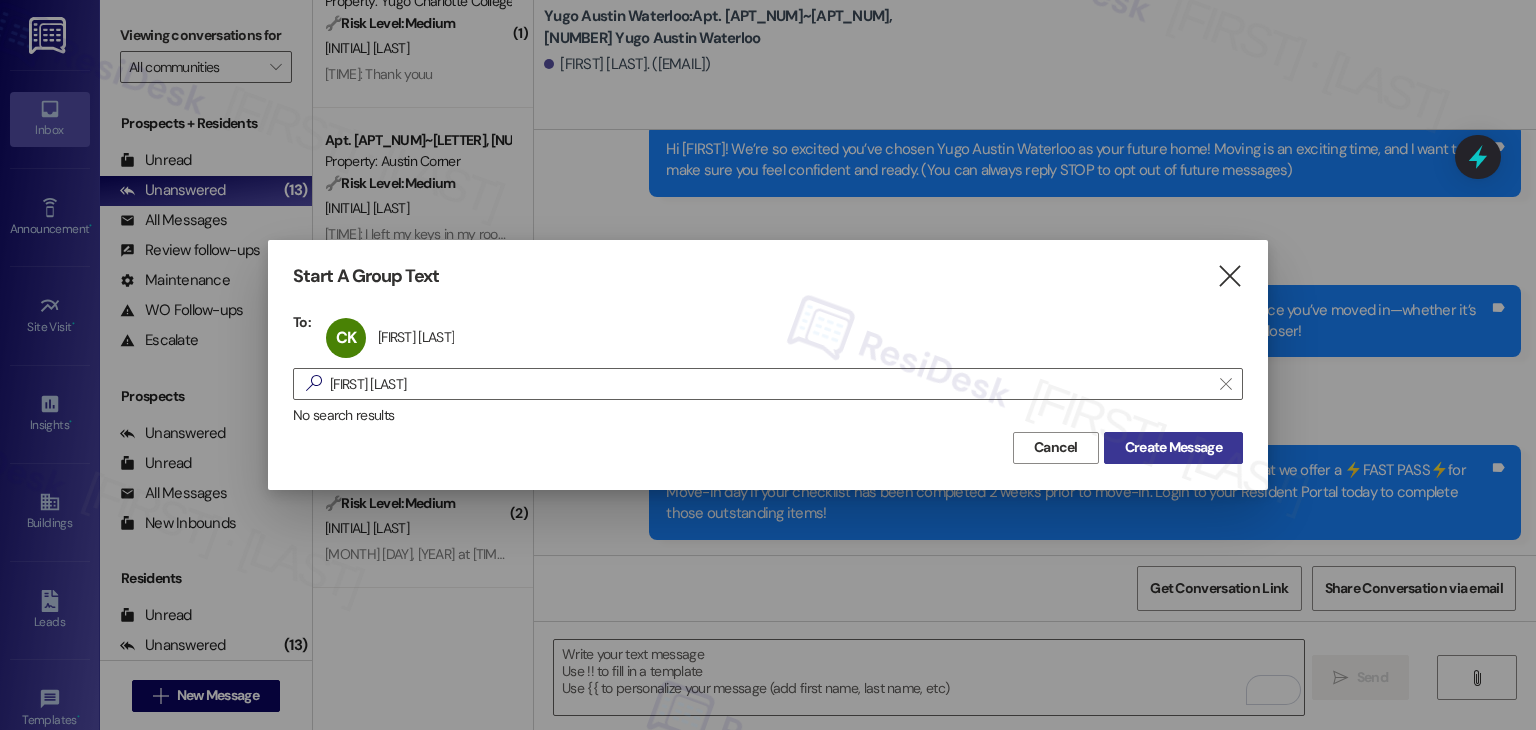click on "Create Message" at bounding box center [1173, 447] 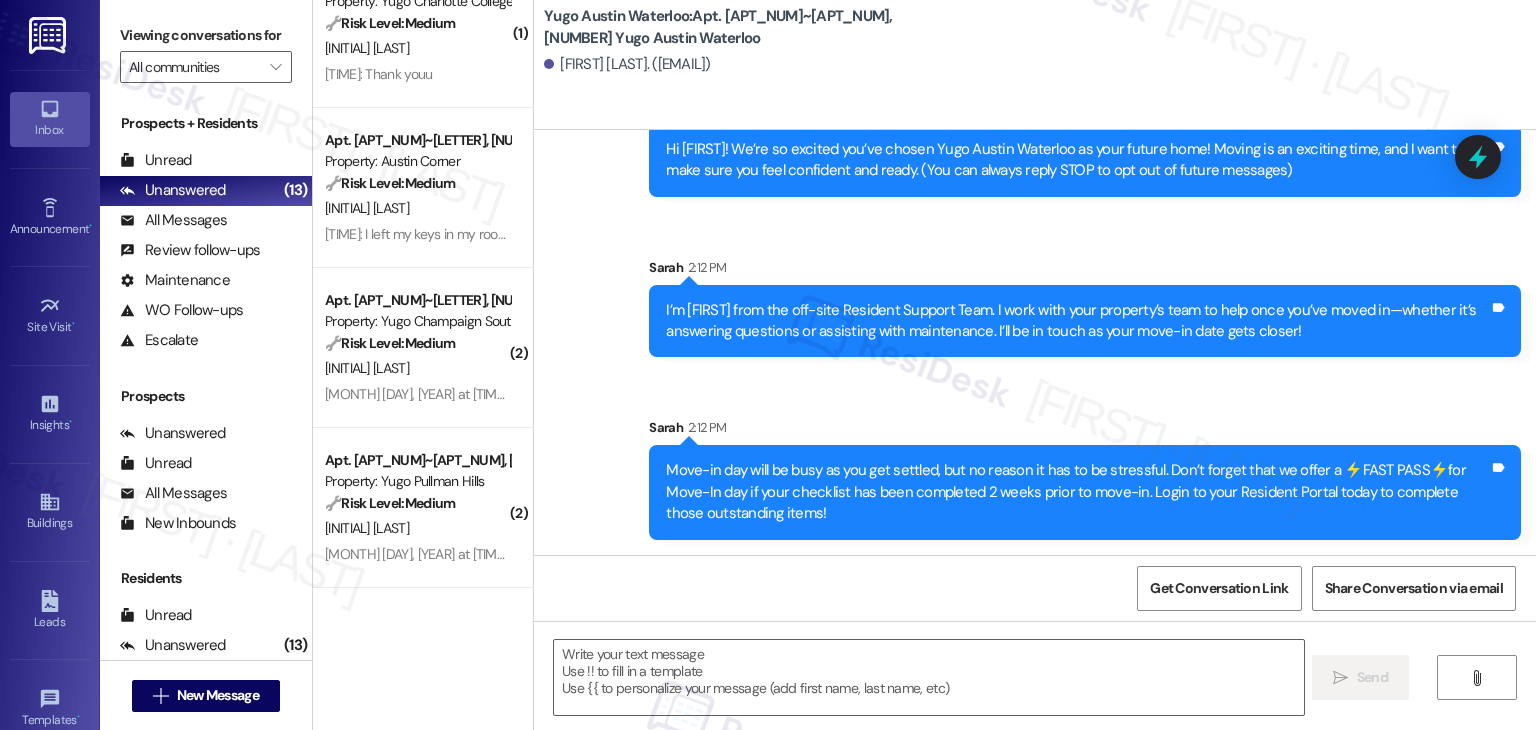 type on "Fetching suggested responses. Please feel free to read through the conversation in the meantime." 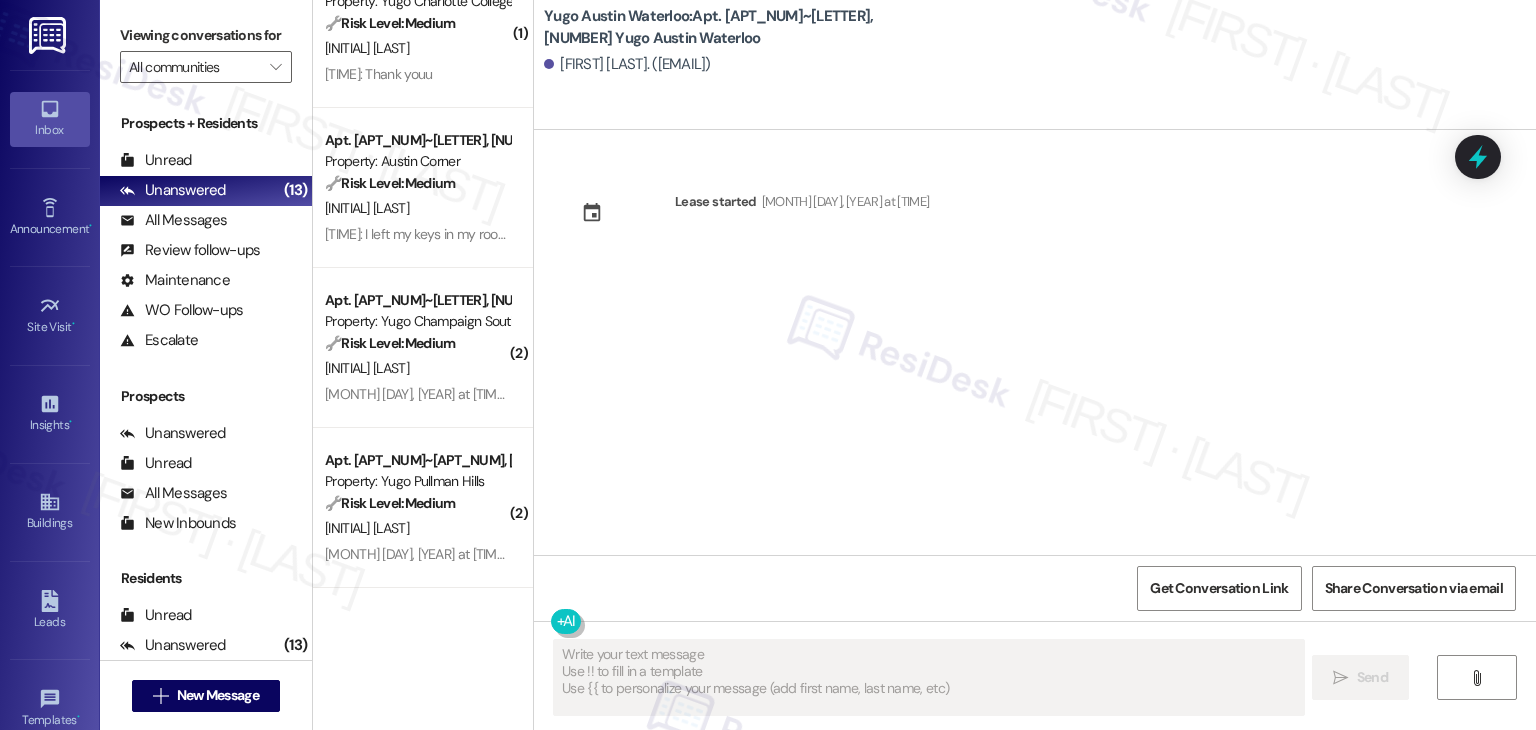 scroll, scrollTop: 0, scrollLeft: 0, axis: both 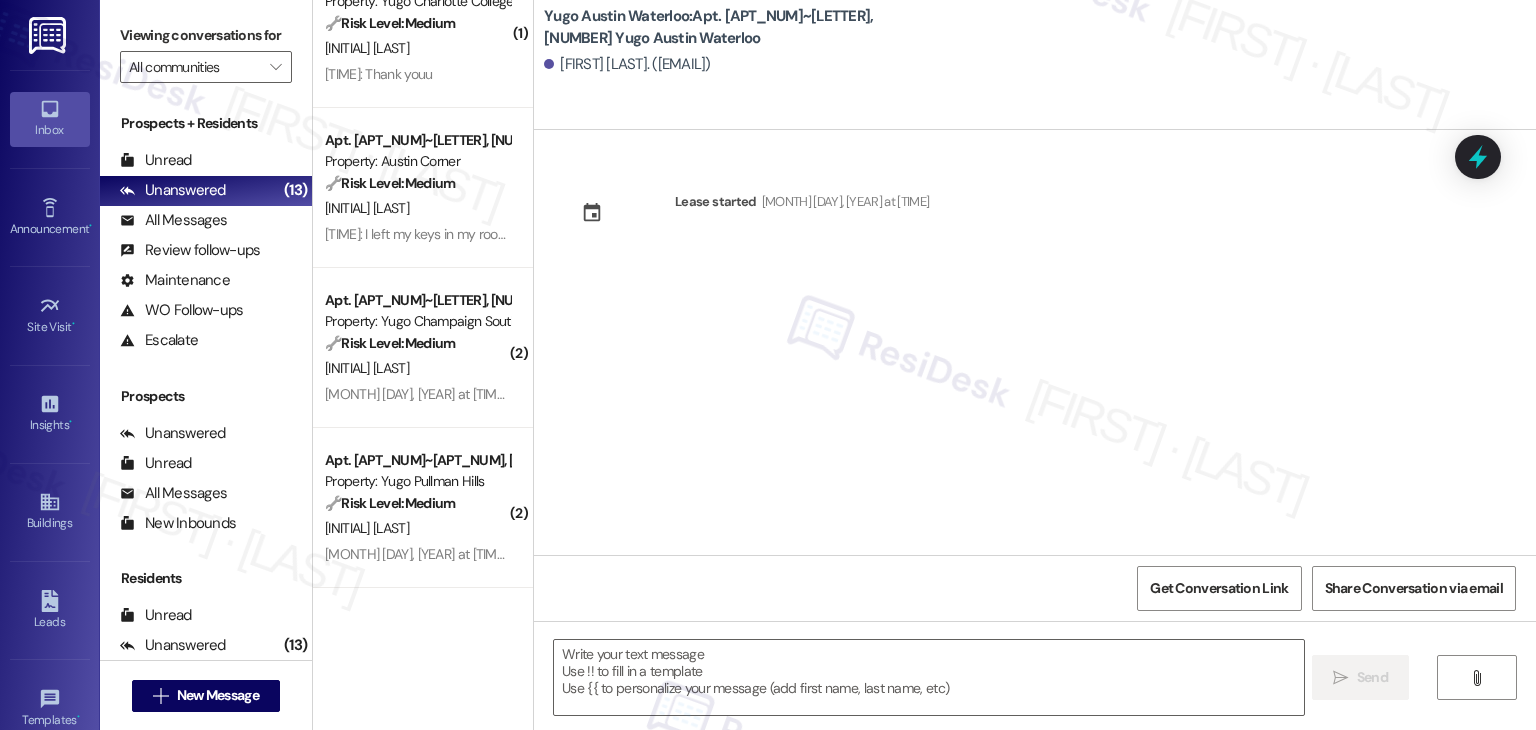 click on "Lease started [MONTH] [DAY], [YEAR] at [TIME]" at bounding box center (1035, 342) 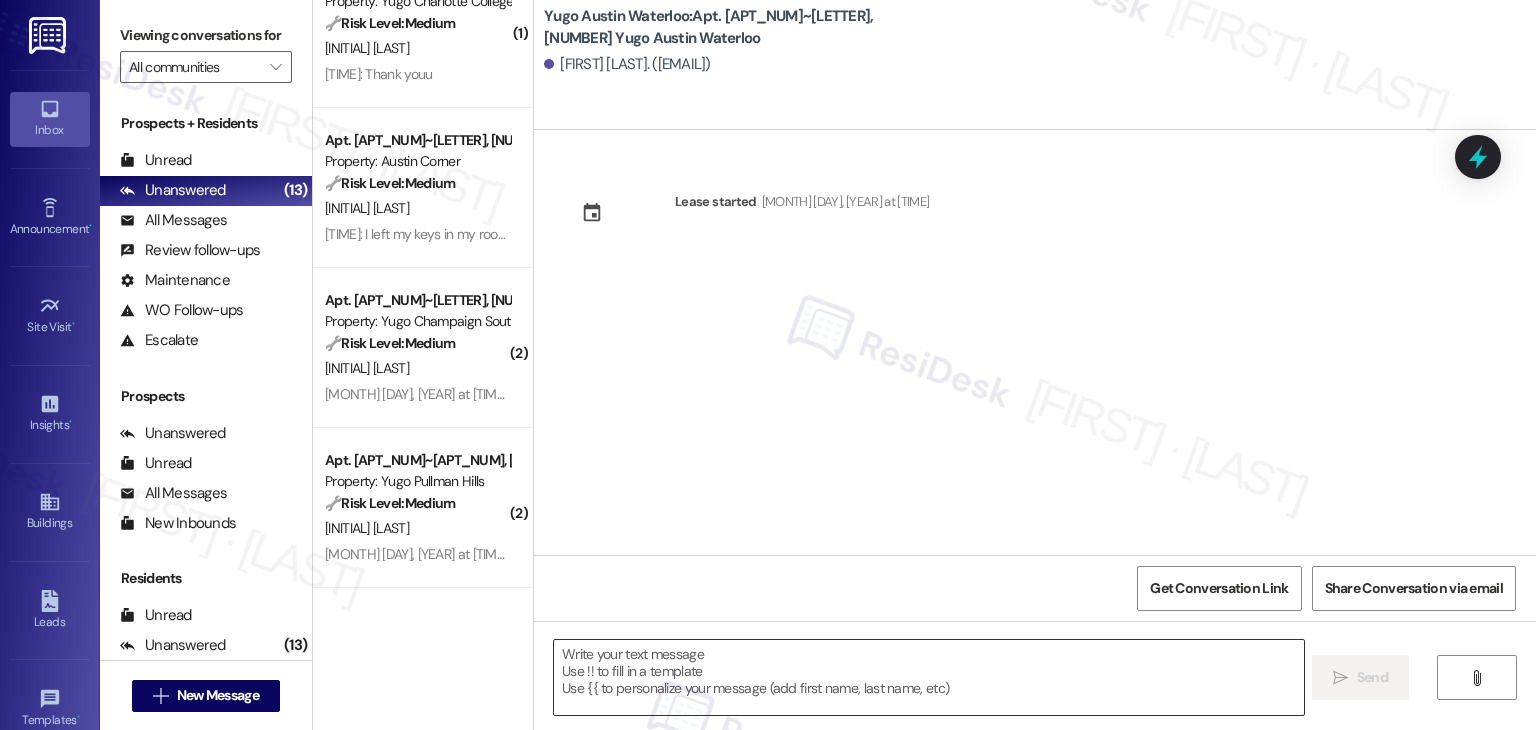 click at bounding box center (928, 677) 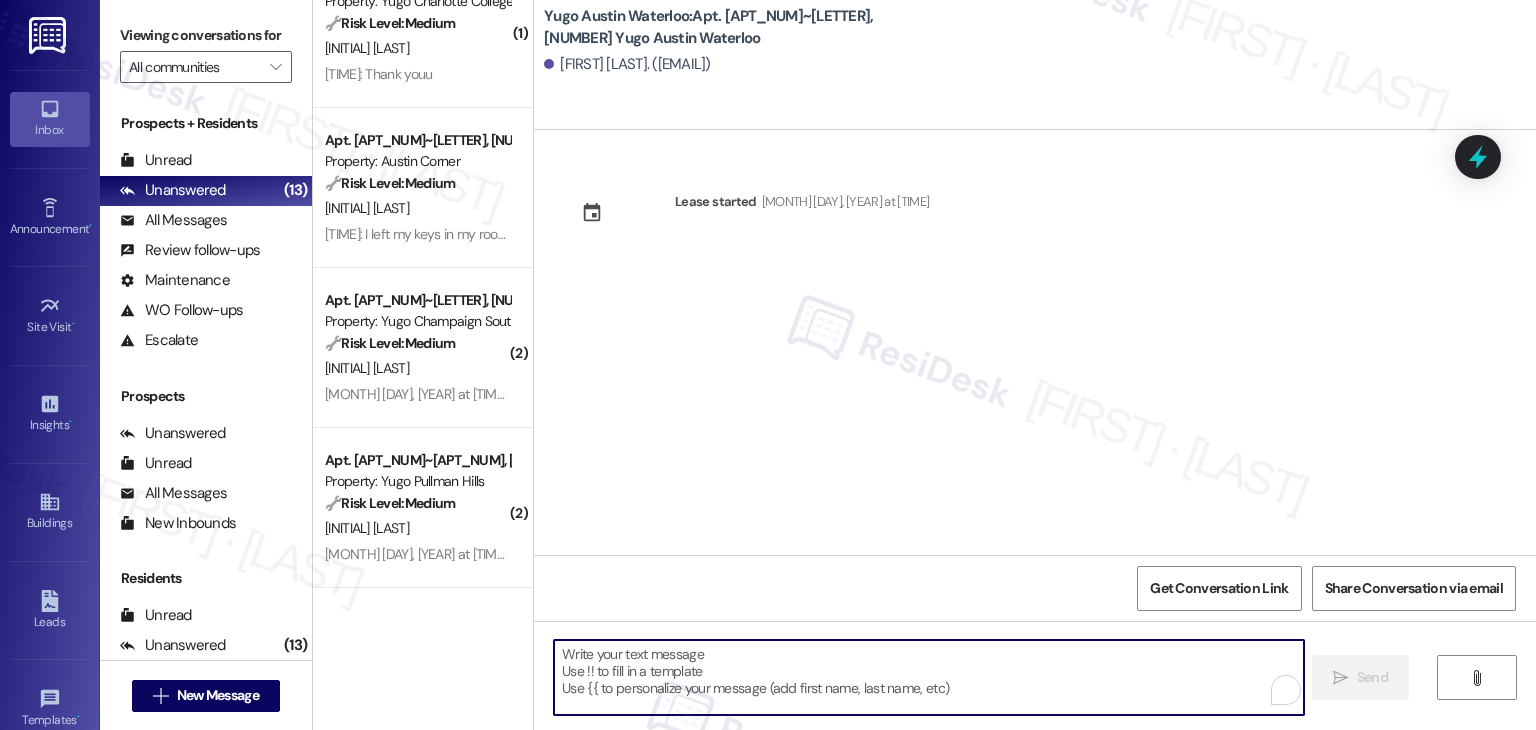 paste on "Hi {{[FIRST]_[NAME]}}! We’re so excited you’ve chosen {{[PROPERTY]}} as your future home! Moving is an exciting time, and I want to make sure you feel confident and ready." 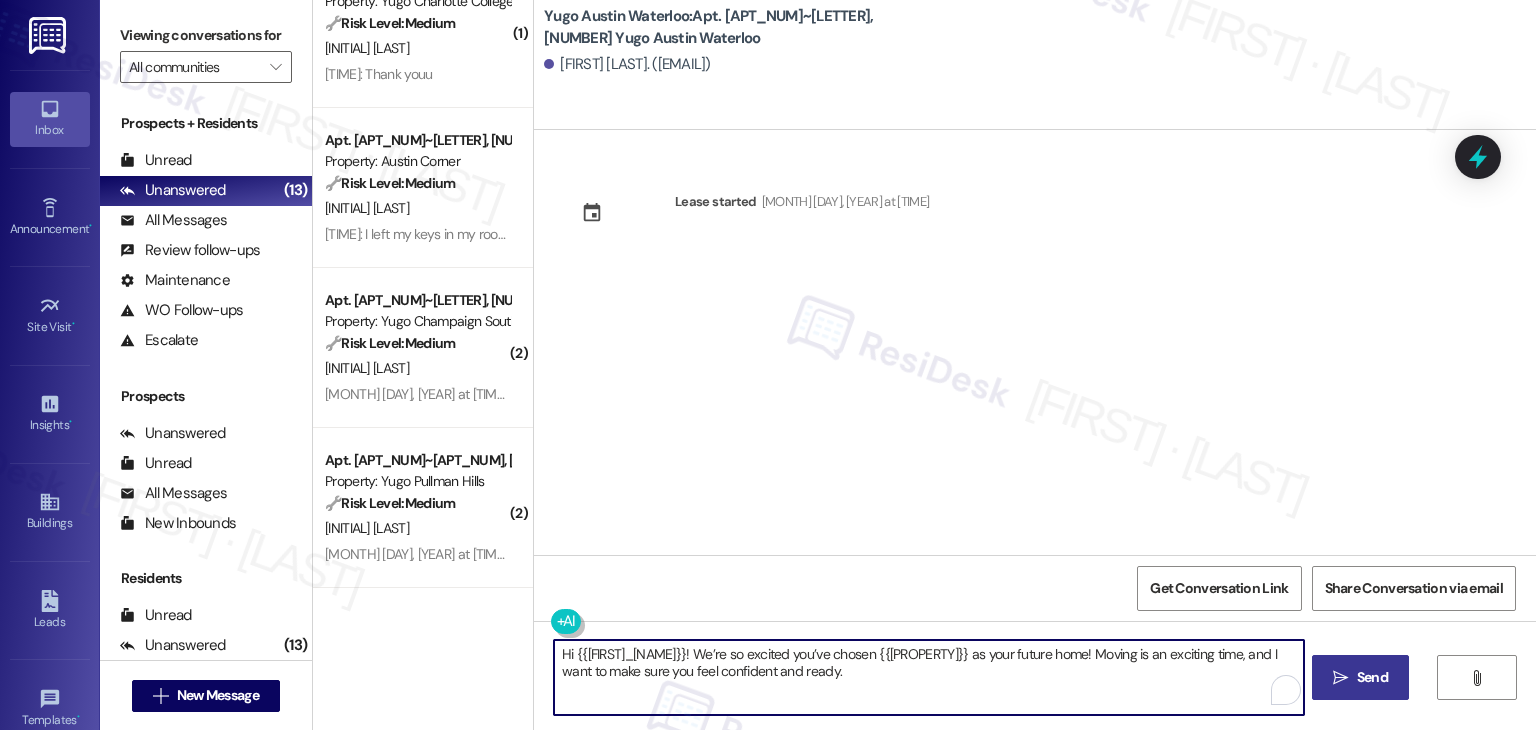 type on "Hi {{[FIRST]_[NAME]}}! We’re so excited you’ve chosen {{[PROPERTY]}} as your future home! Moving is an exciting time, and I want to make sure you feel confident and ready." 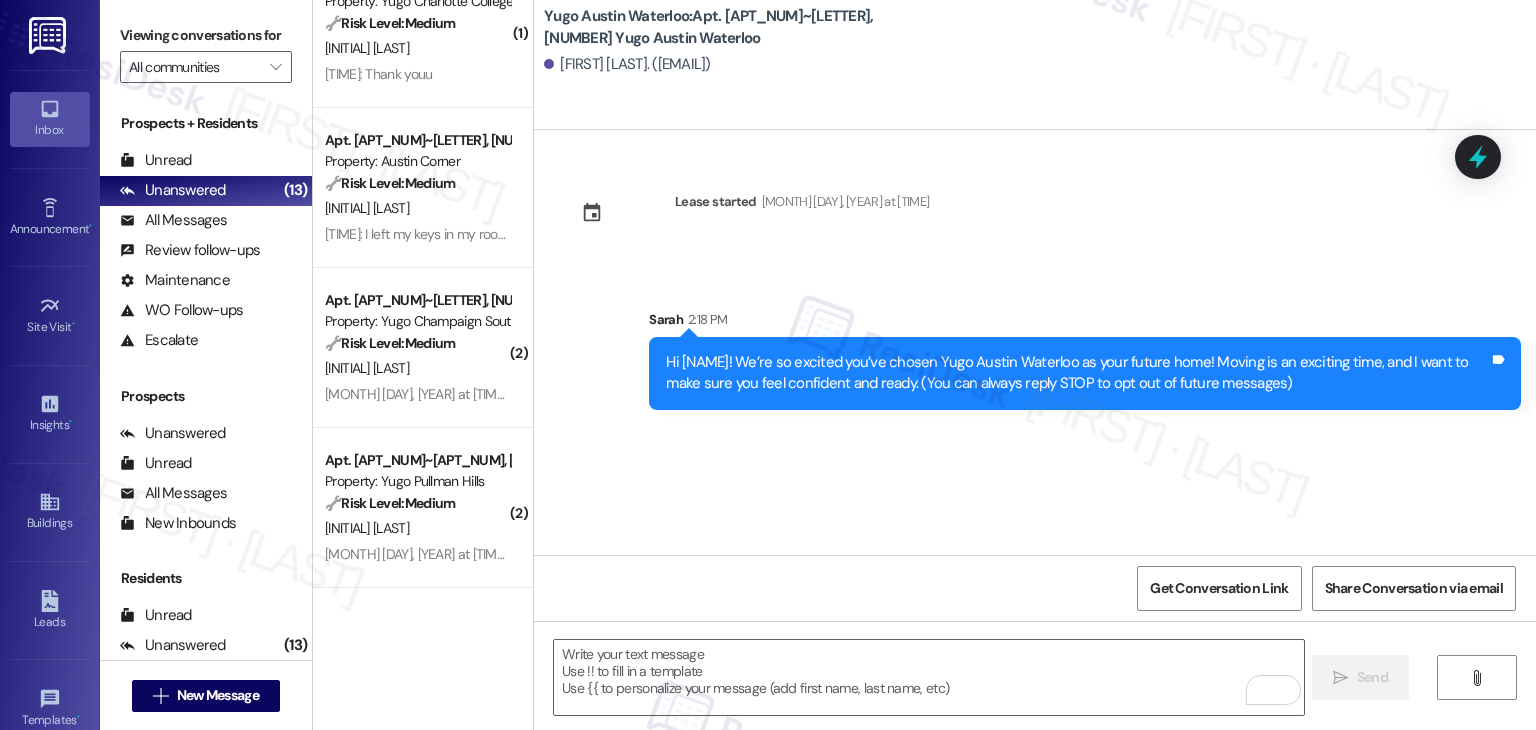 click on "Lease started [MONTH] [DAY], [YEAR] at [TIME] Sent via SMS [FIRST] [TIME] Hi [FIRST]! We’re so excited you’ve chosen Yugo Austin Waterloo as your future home! Moving is an exciting time, and I want to make sure you feel confident and ready. (You can always reply STOP to opt out of future messages) Tags and notes" at bounding box center (1035, 342) 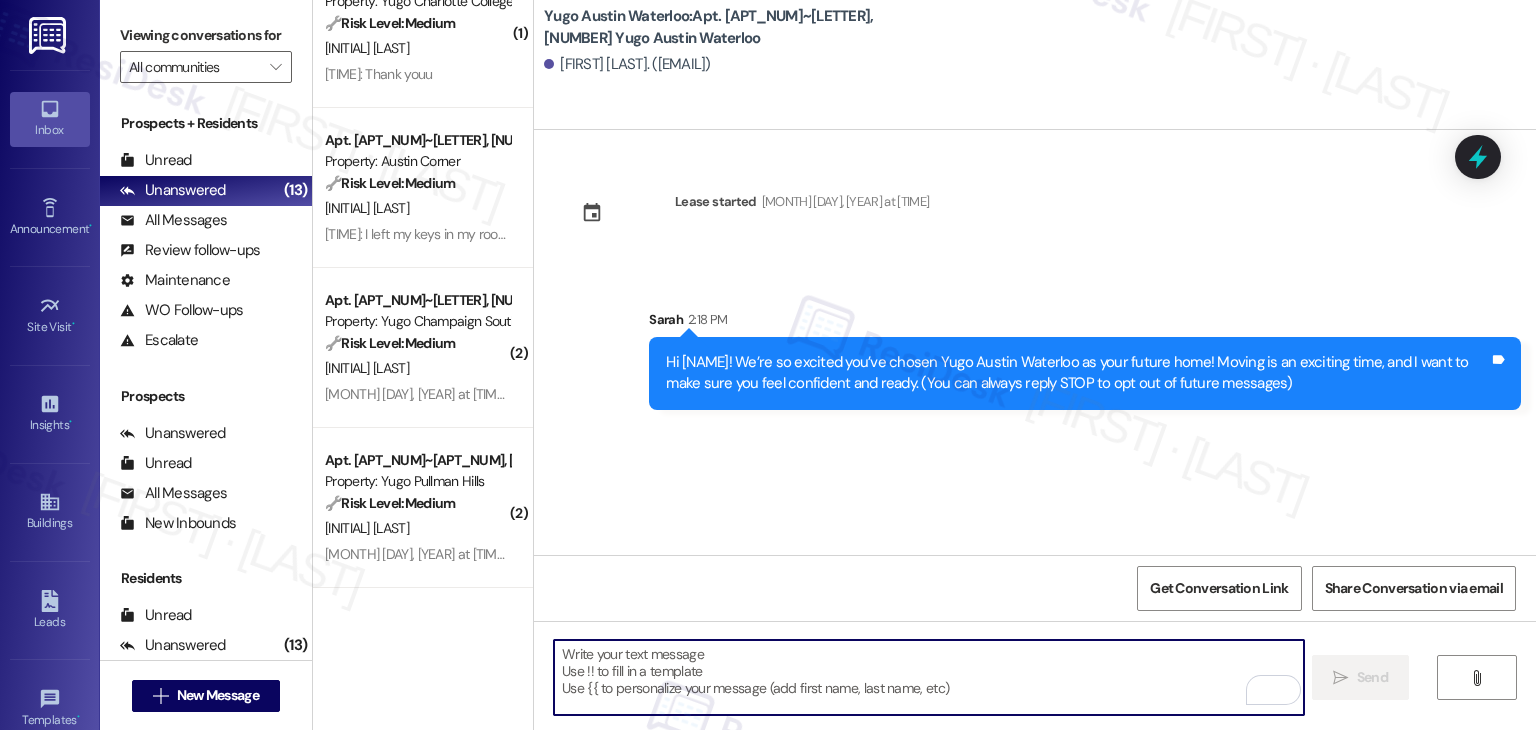 click at bounding box center (928, 677) 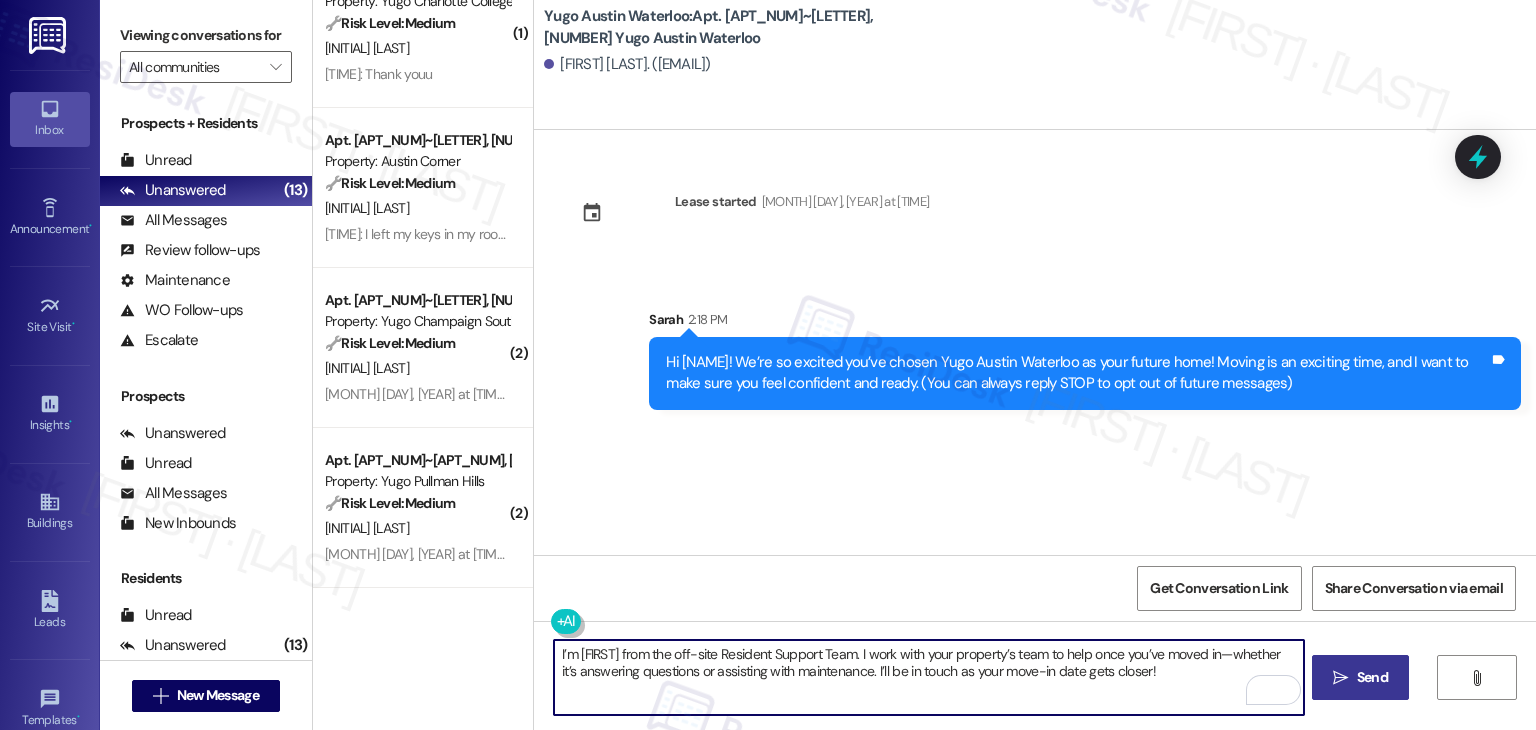 type on "I’m [FIRST] from the off-site Resident Support Team. I work with your property’s team to help once you’ve moved in—whether it’s answering questions or assisting with maintenance. I’ll be in touch as your move-in date gets closer!" 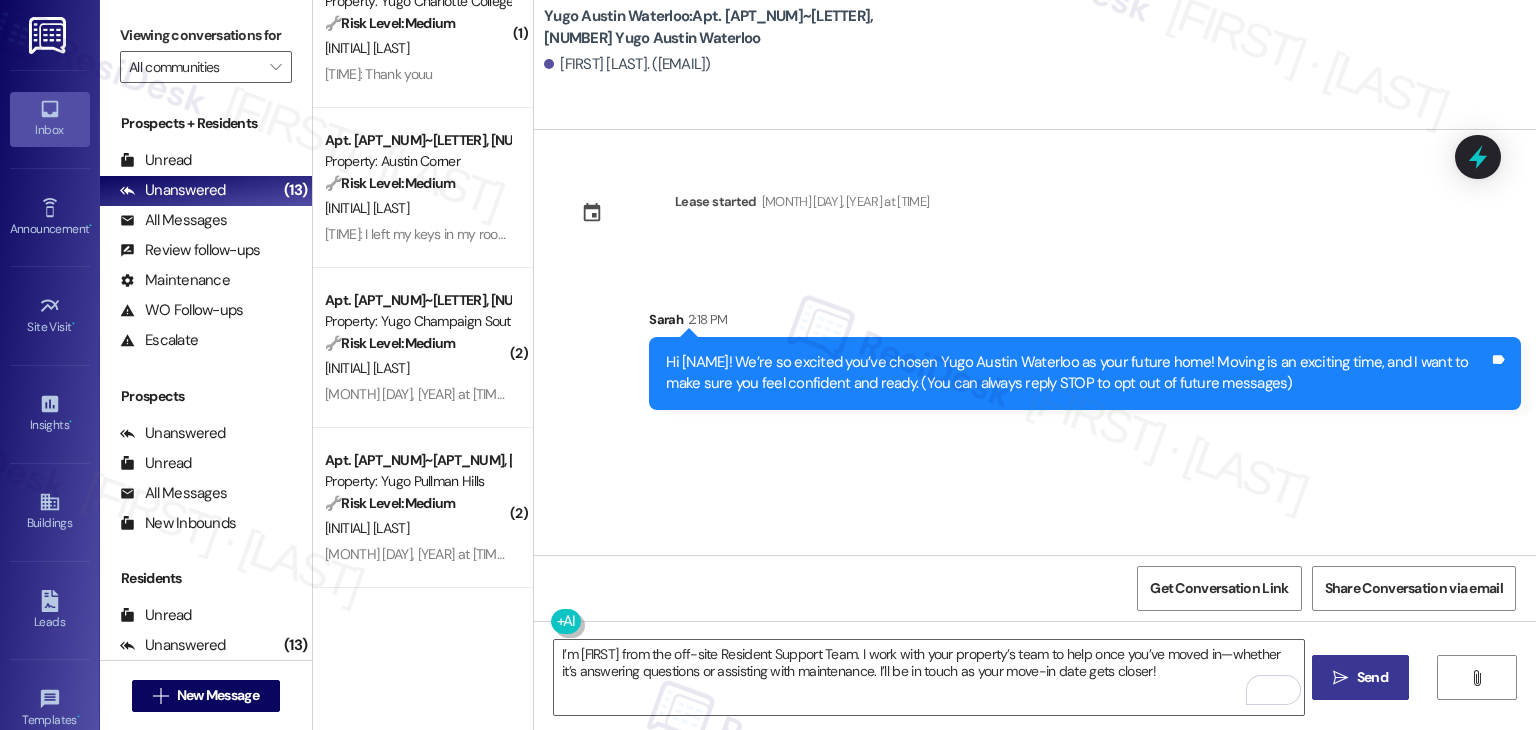 click on " Send" at bounding box center (1360, 677) 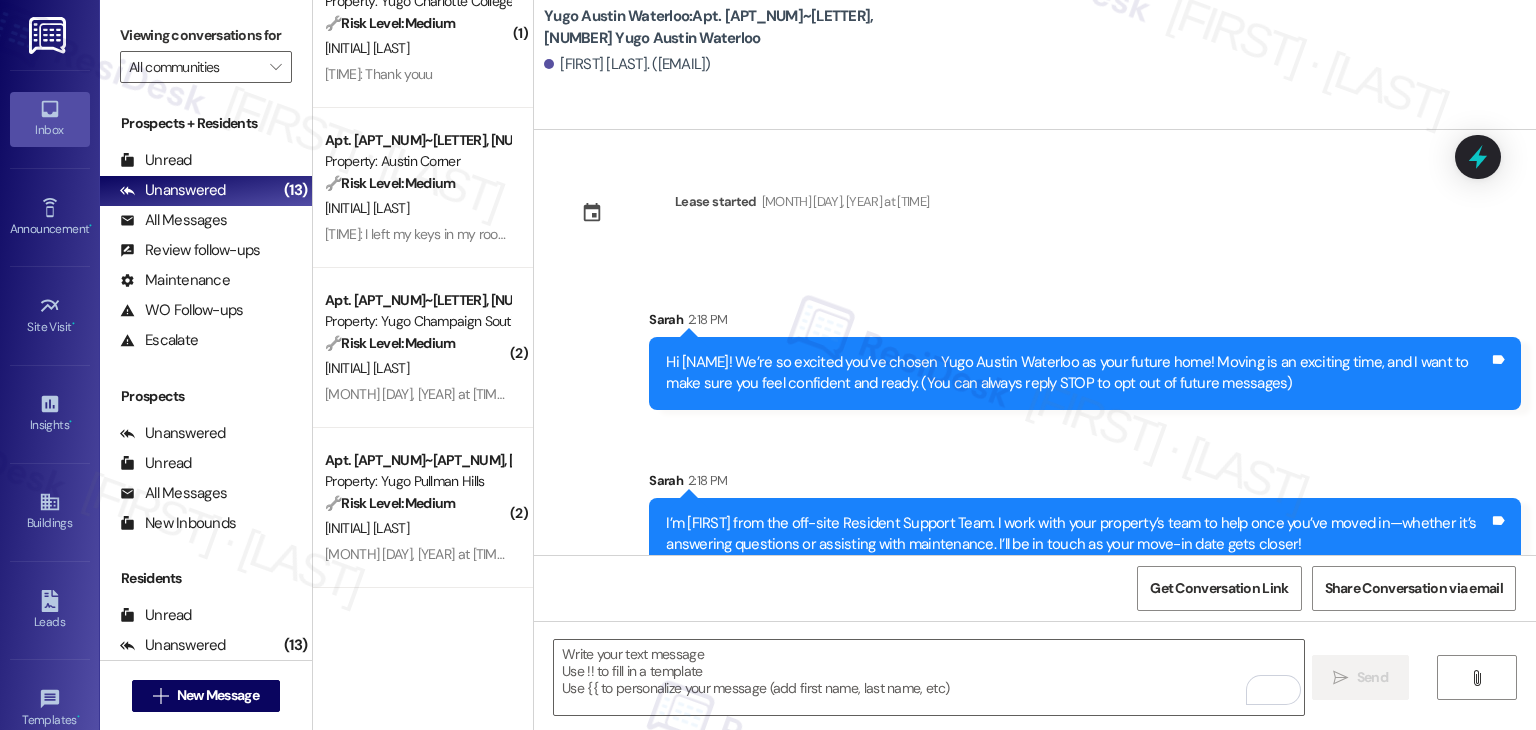 click on "Sent via SMS [FIRST] [TIME] I’m [FIRST] from the off-site Resident Support Team. I work with your property’s team to help once you’ve moved in—whether it’s answering questions or assisting with maintenance. I’ll be in touch as your move-in date gets closer! Tags and notes" at bounding box center [1085, 520] 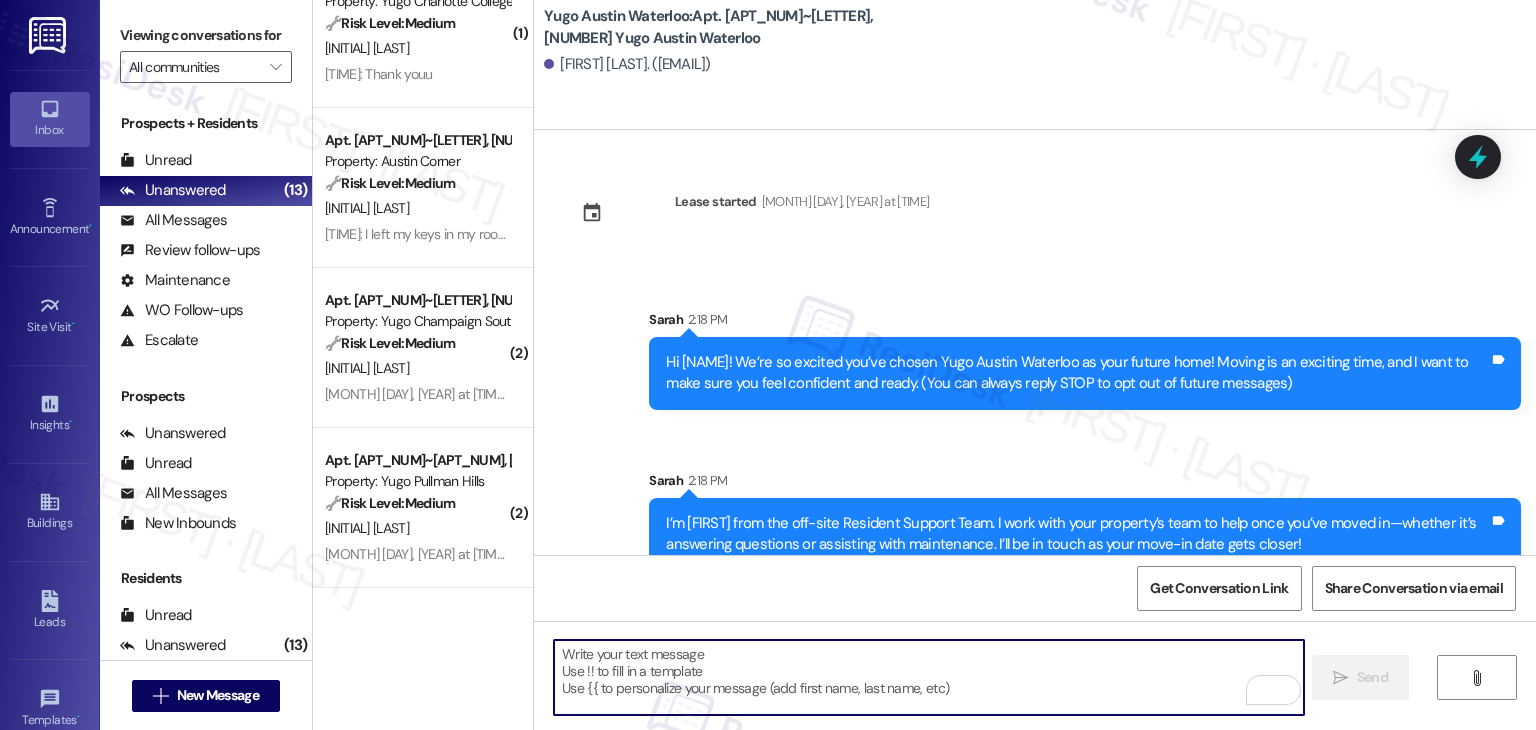 click at bounding box center [928, 677] 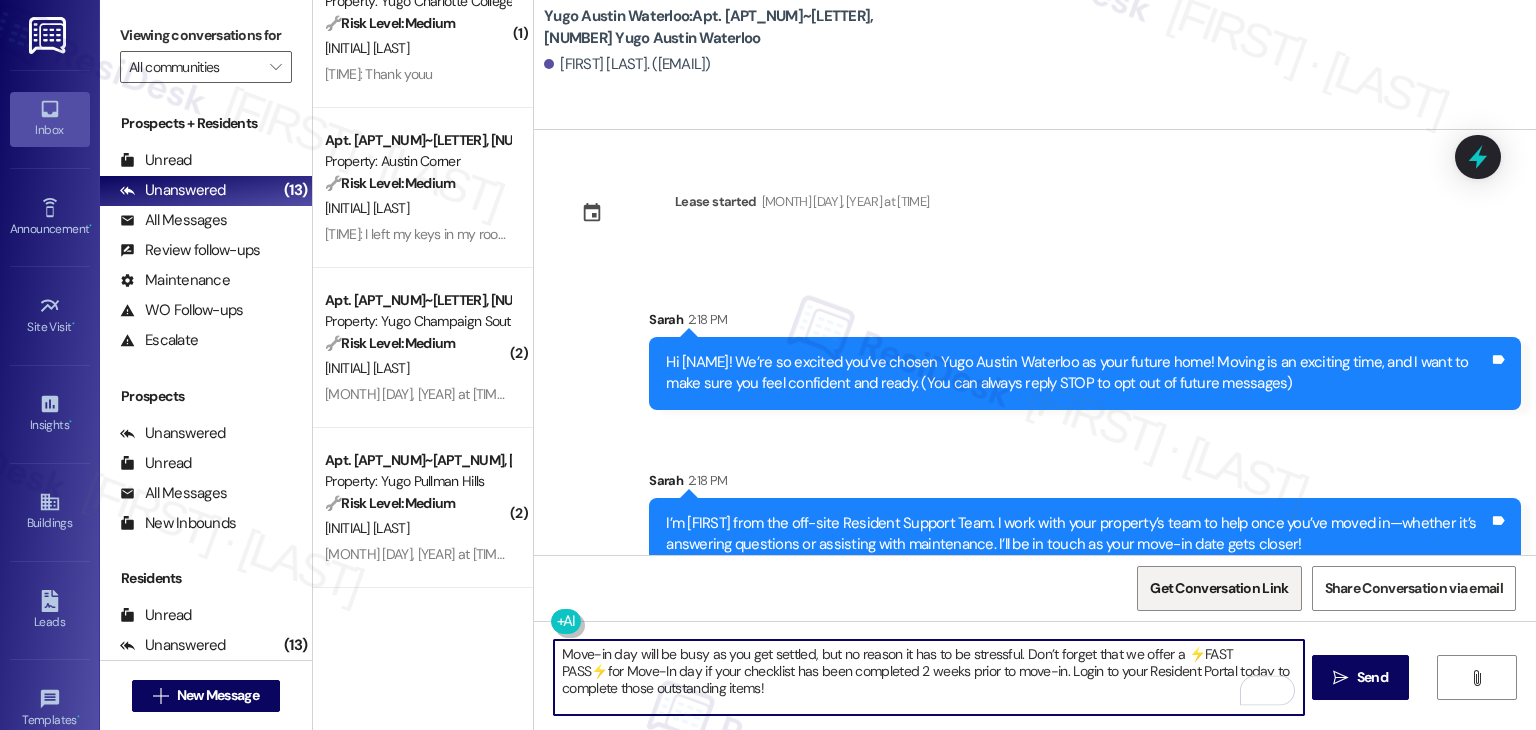 scroll, scrollTop: 32, scrollLeft: 0, axis: vertical 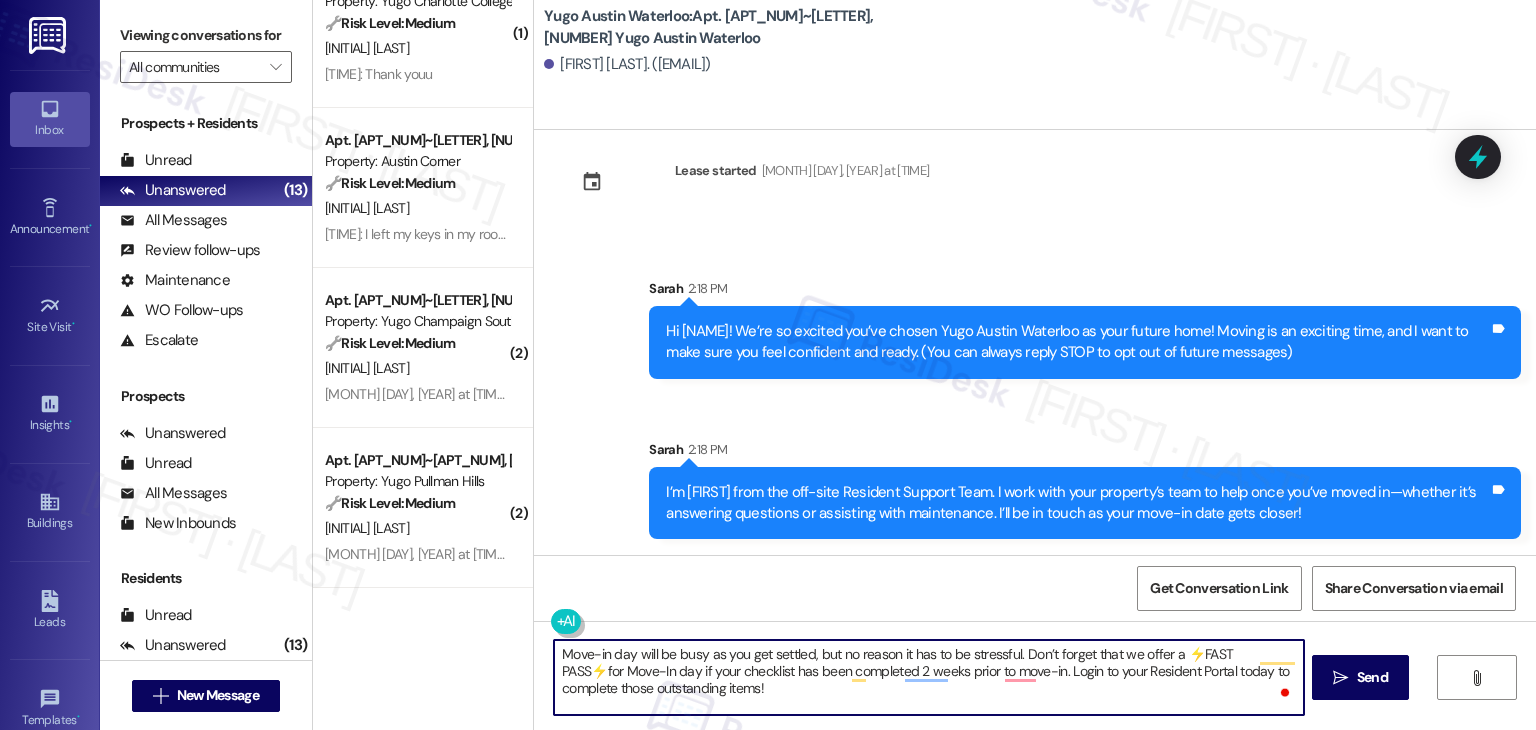 type on "Move-in day will be busy as you get settled, but no reason it has to be stressful. Don’t forget that we offer a ⚡FAST PASS⚡for Move-In day if your checklist has been completed 2 weeks prior to move-in. Login to your Resident Portal today to complete those outstanding items!" 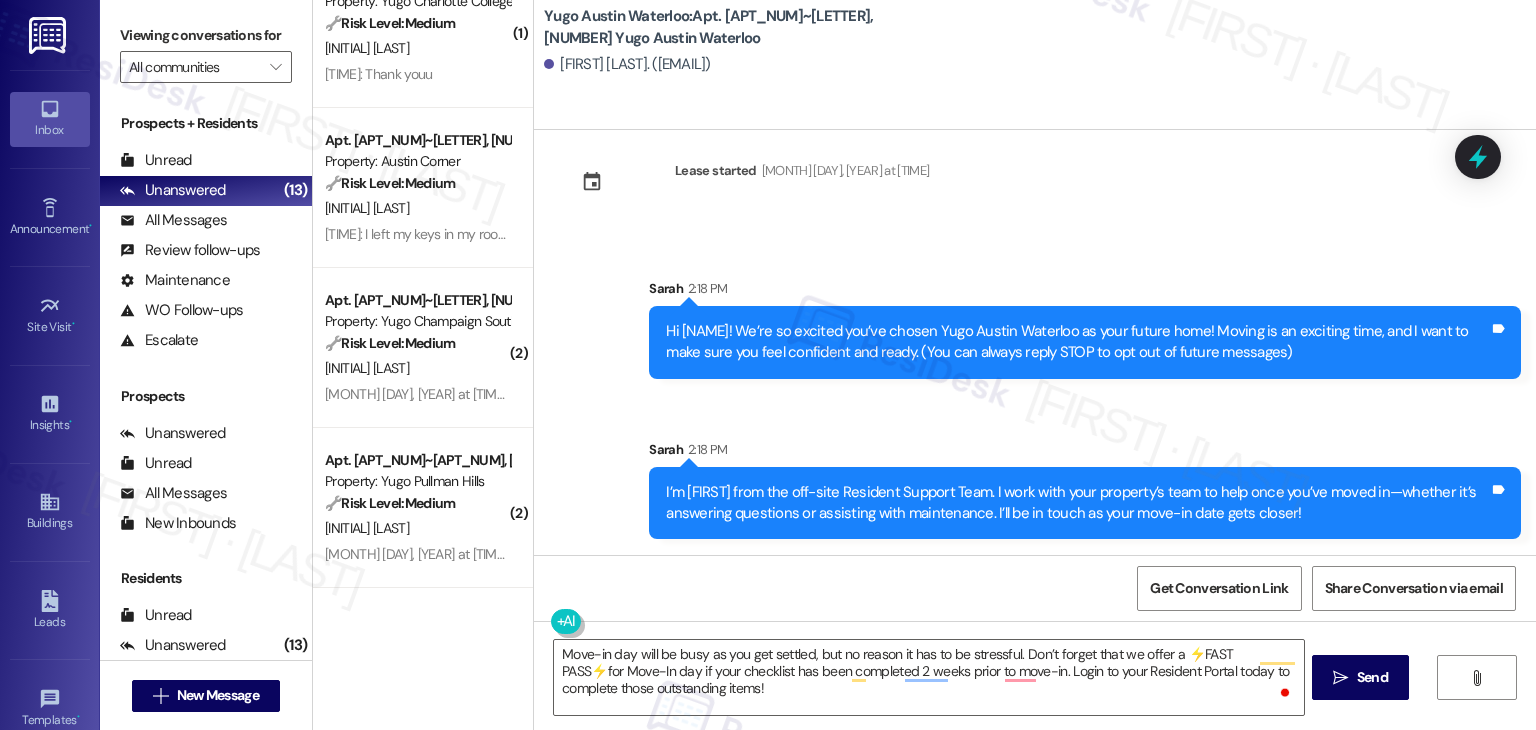 click on "Send" at bounding box center (1372, 677) 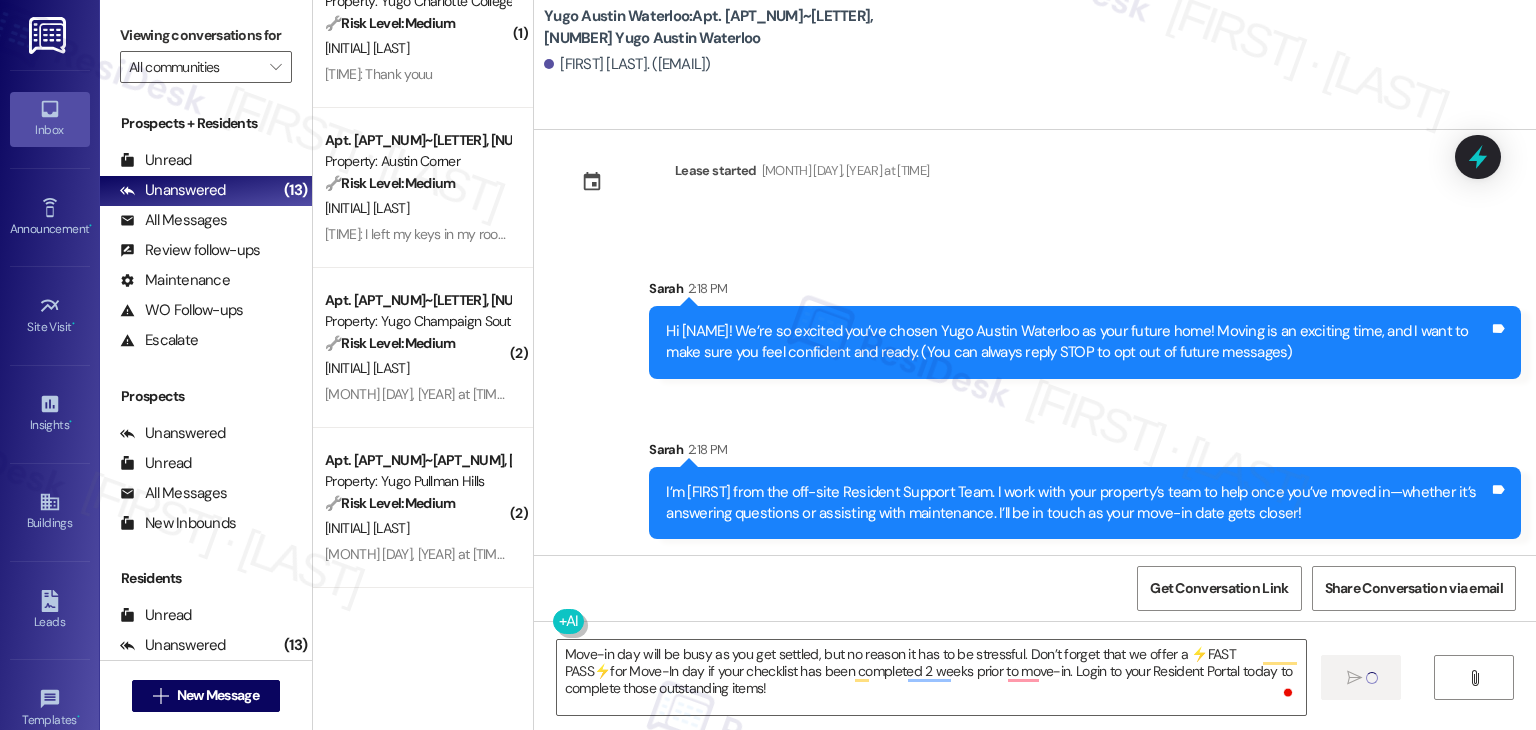 type 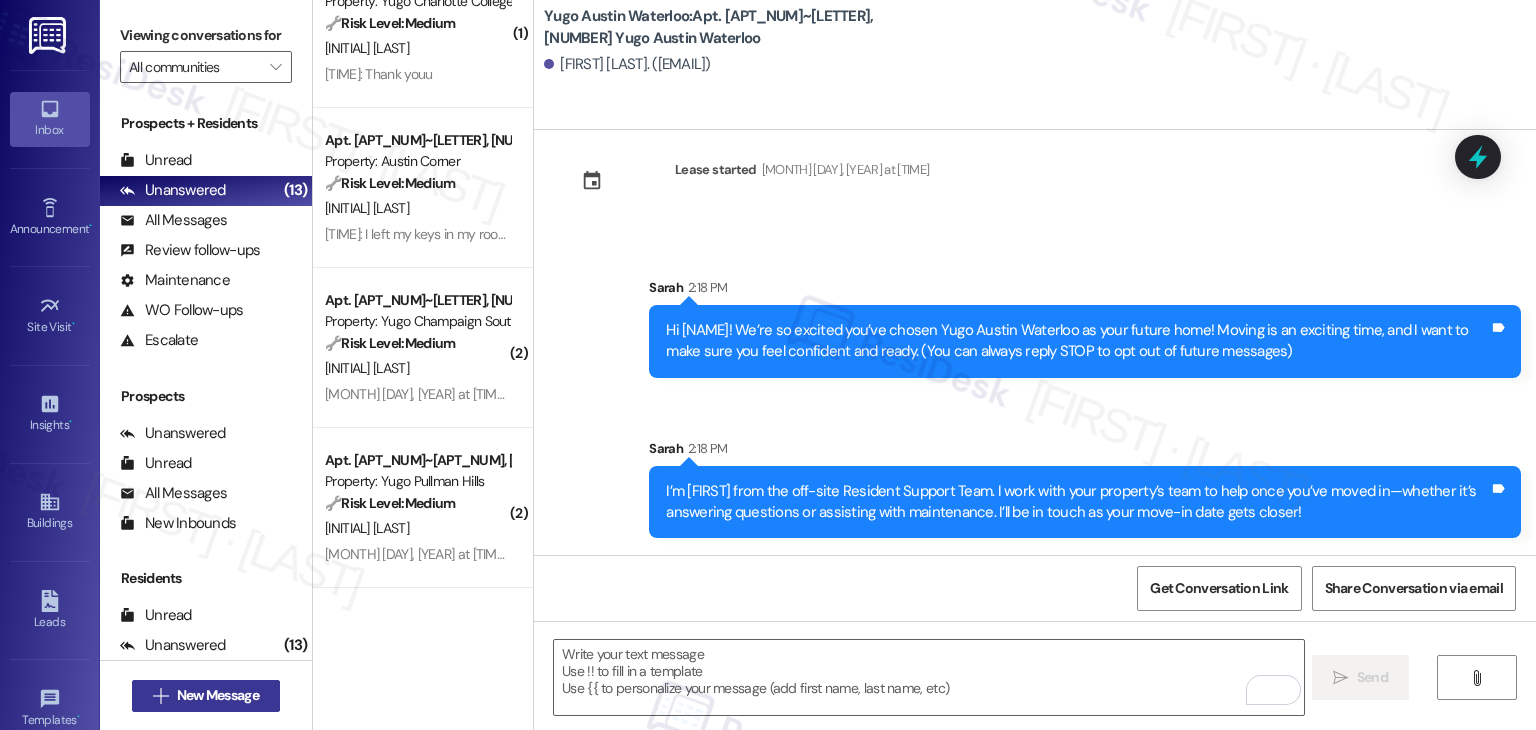 click on "New Message" at bounding box center (218, 695) 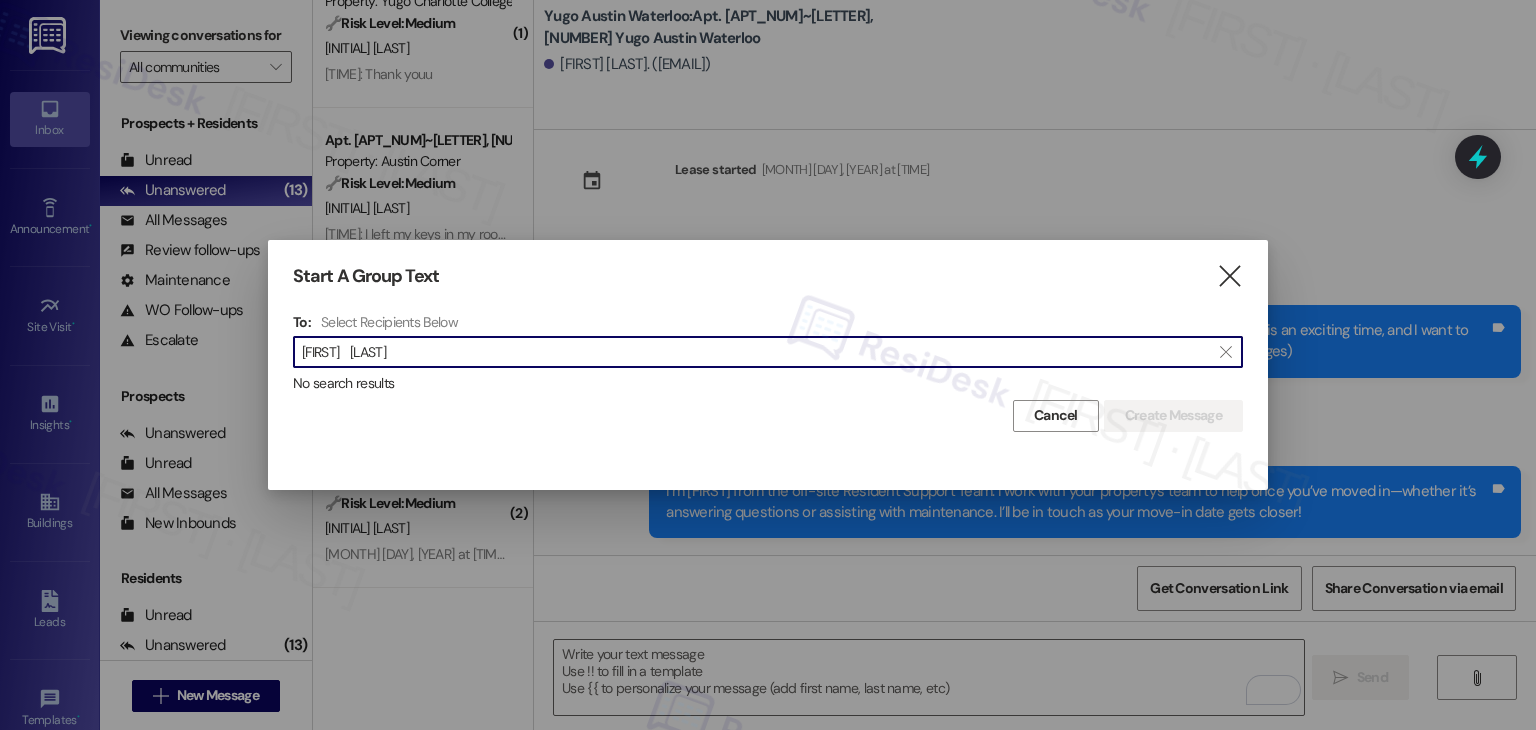 click on "[FIRST]	[LAST]" at bounding box center (756, 352) 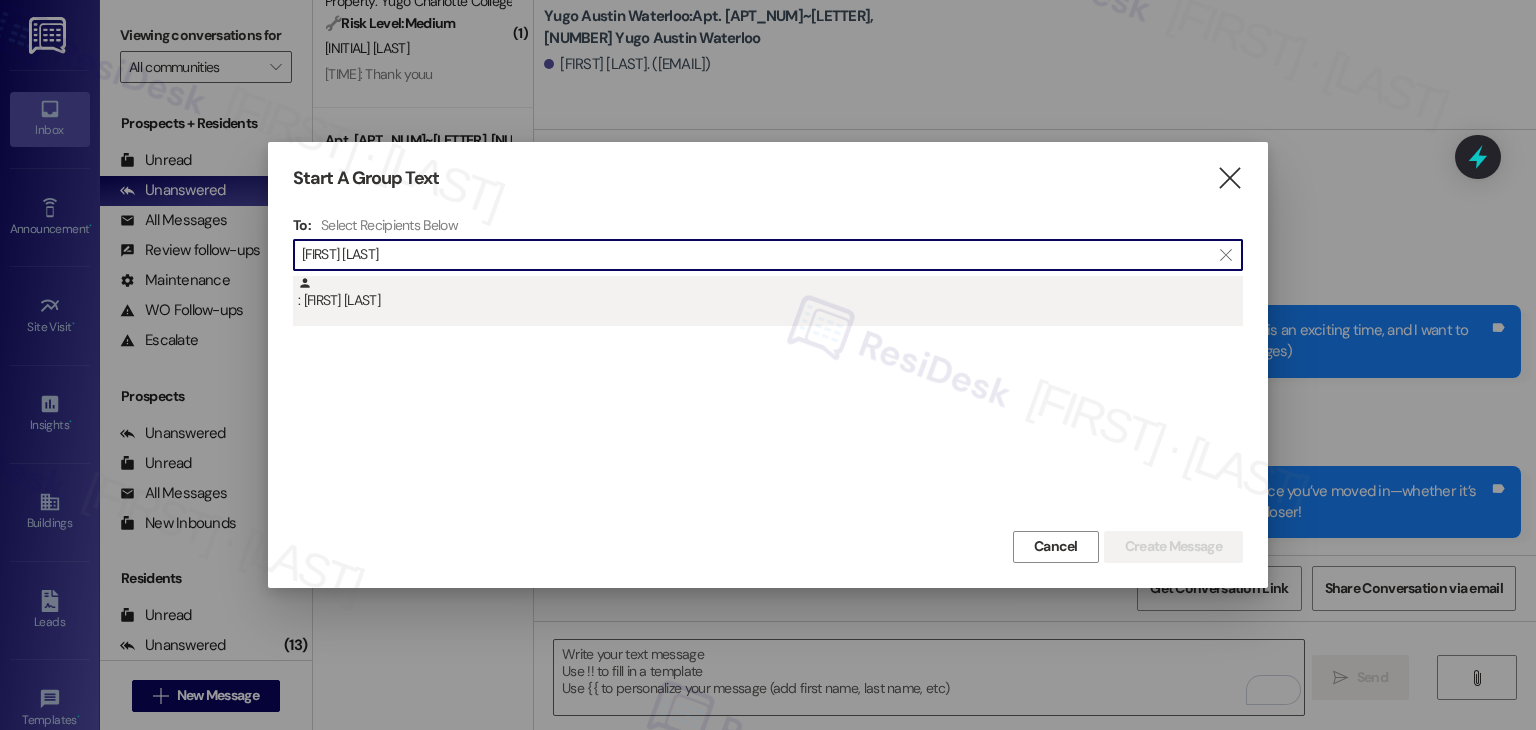 type on "[FIRST] [LAST]" 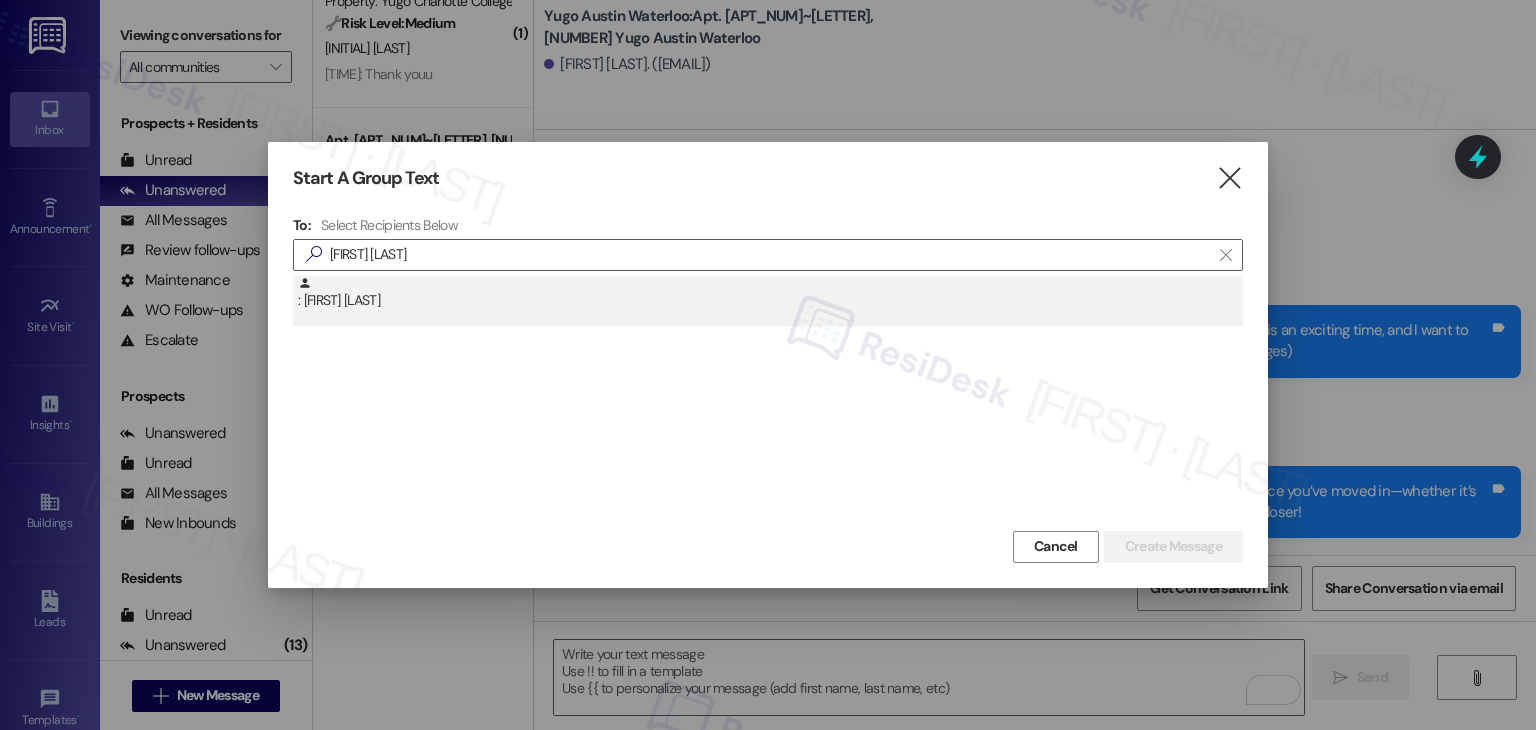 click on ": [FIRST] [LAST]" at bounding box center (768, 301) 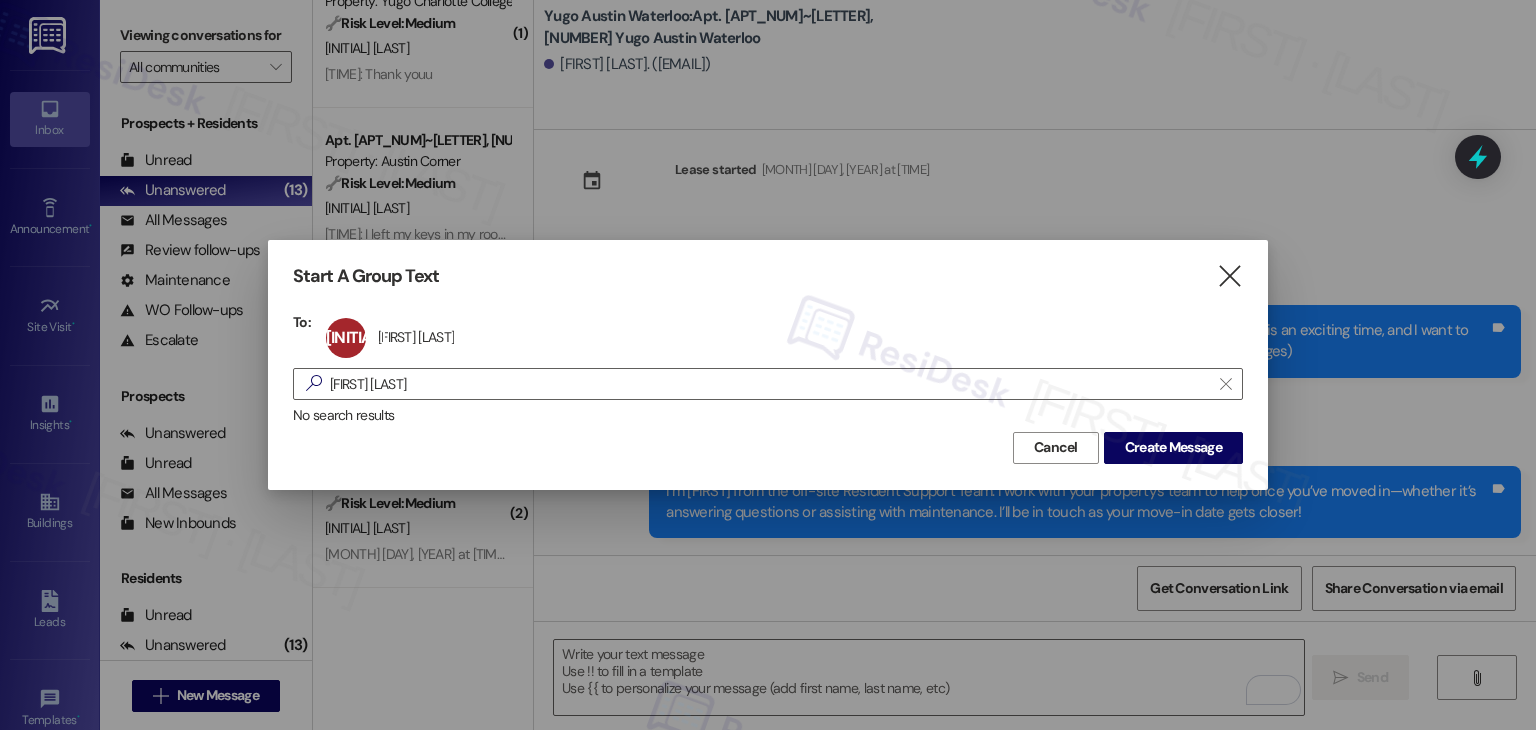 drag, startPoint x: 1145, startPoint y: 441, endPoint x: 1128, endPoint y: 472, distance: 35.35534 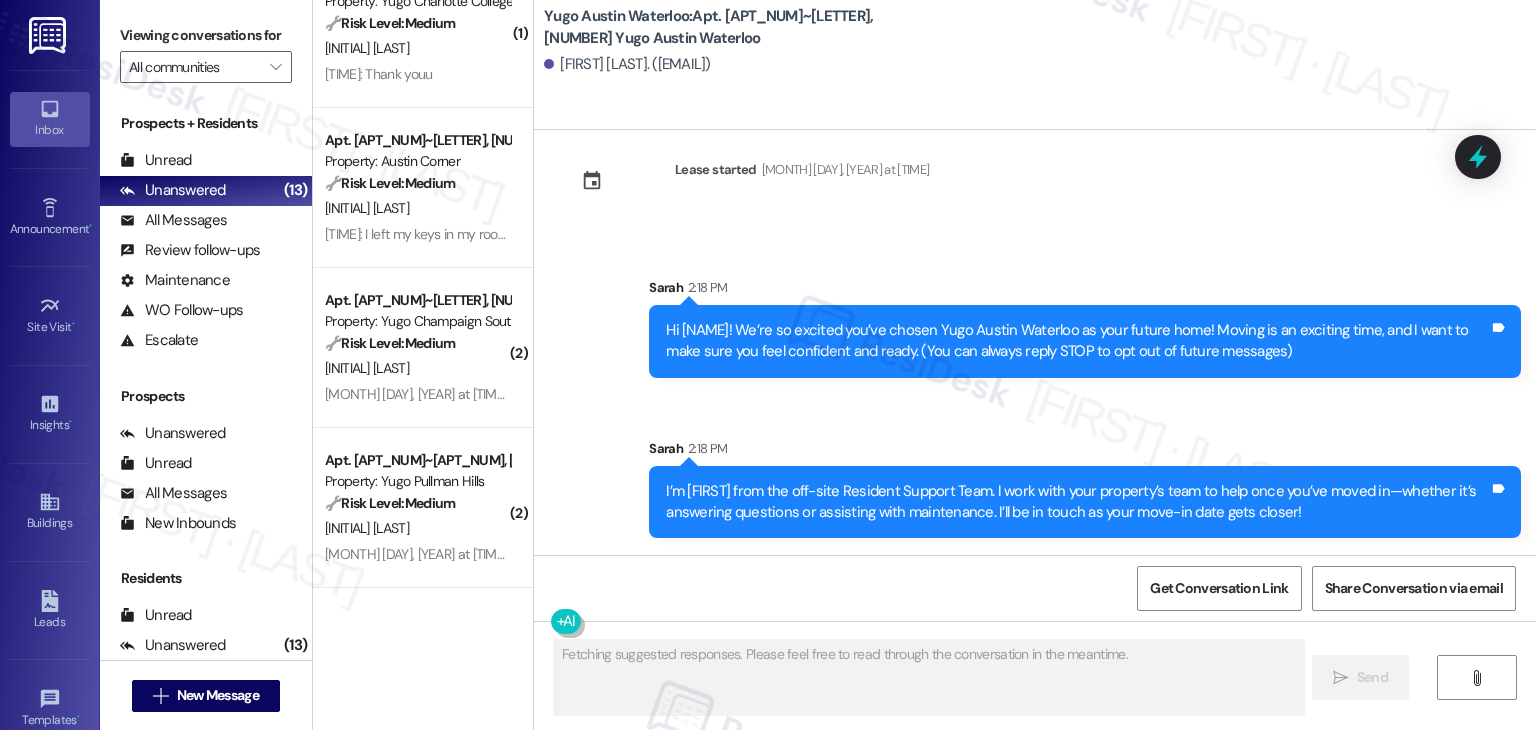 type on "Fetching suggested responses. Please feel free to read through the conversation in the meantime." 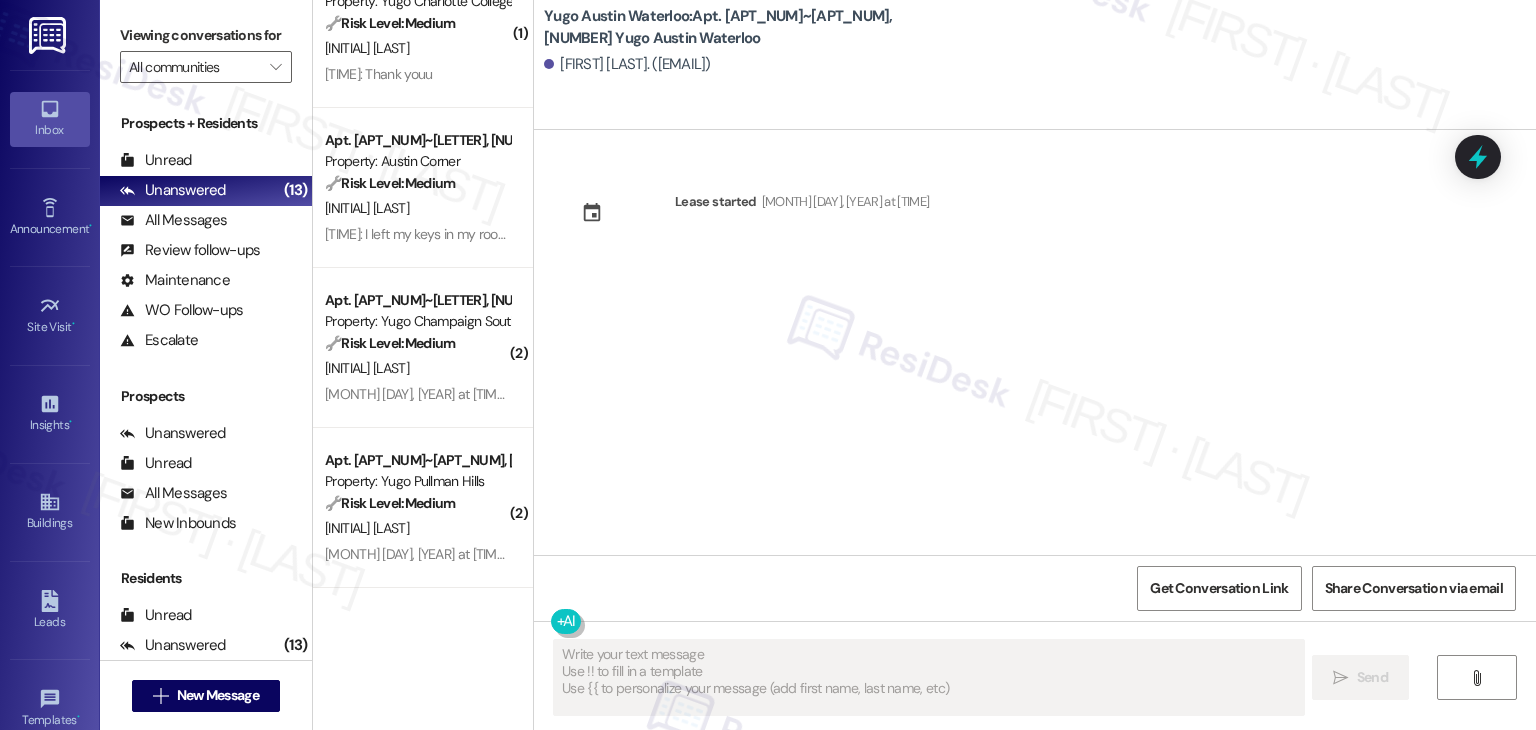scroll, scrollTop: 0, scrollLeft: 0, axis: both 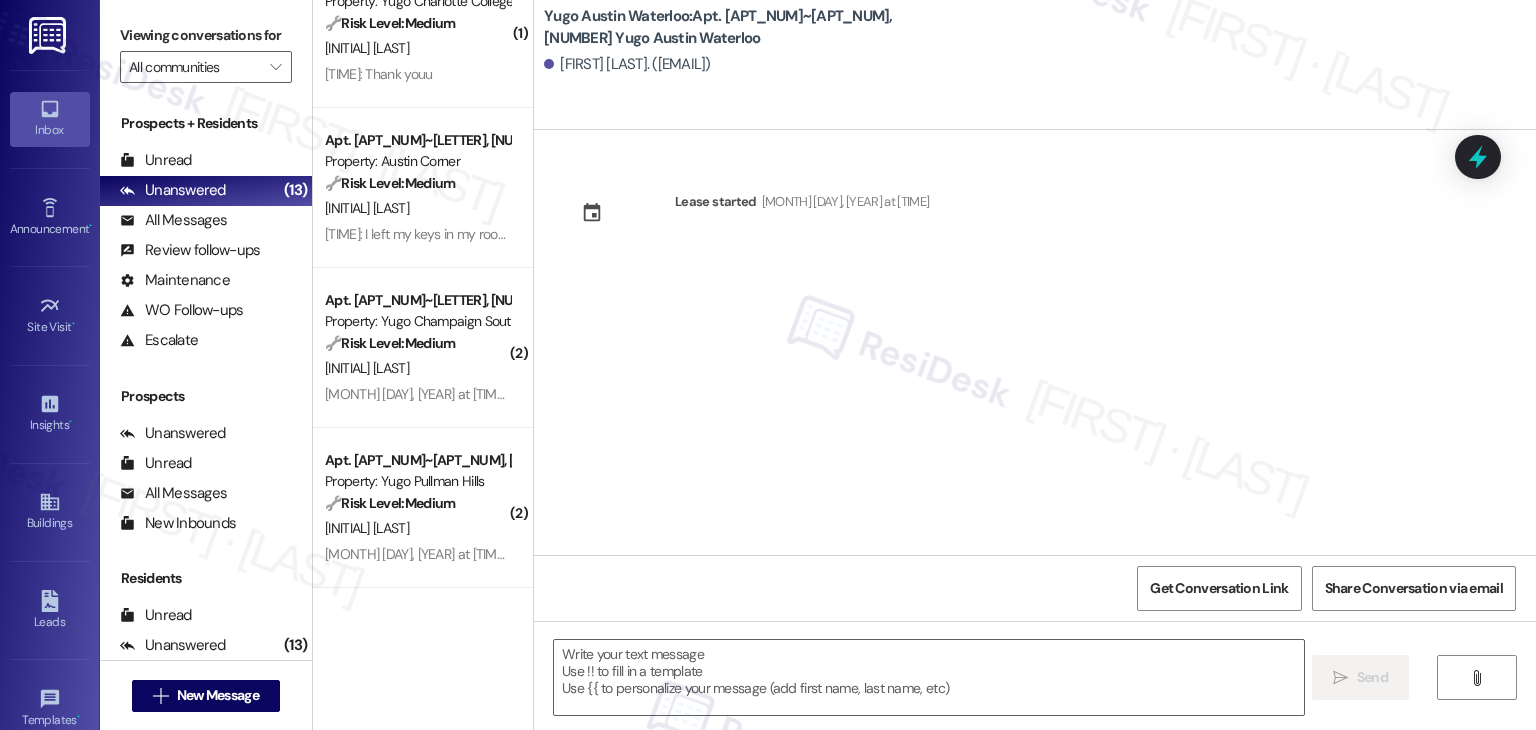 drag, startPoint x: 785, startPoint y: 399, endPoint x: 788, endPoint y: 414, distance: 15.297058 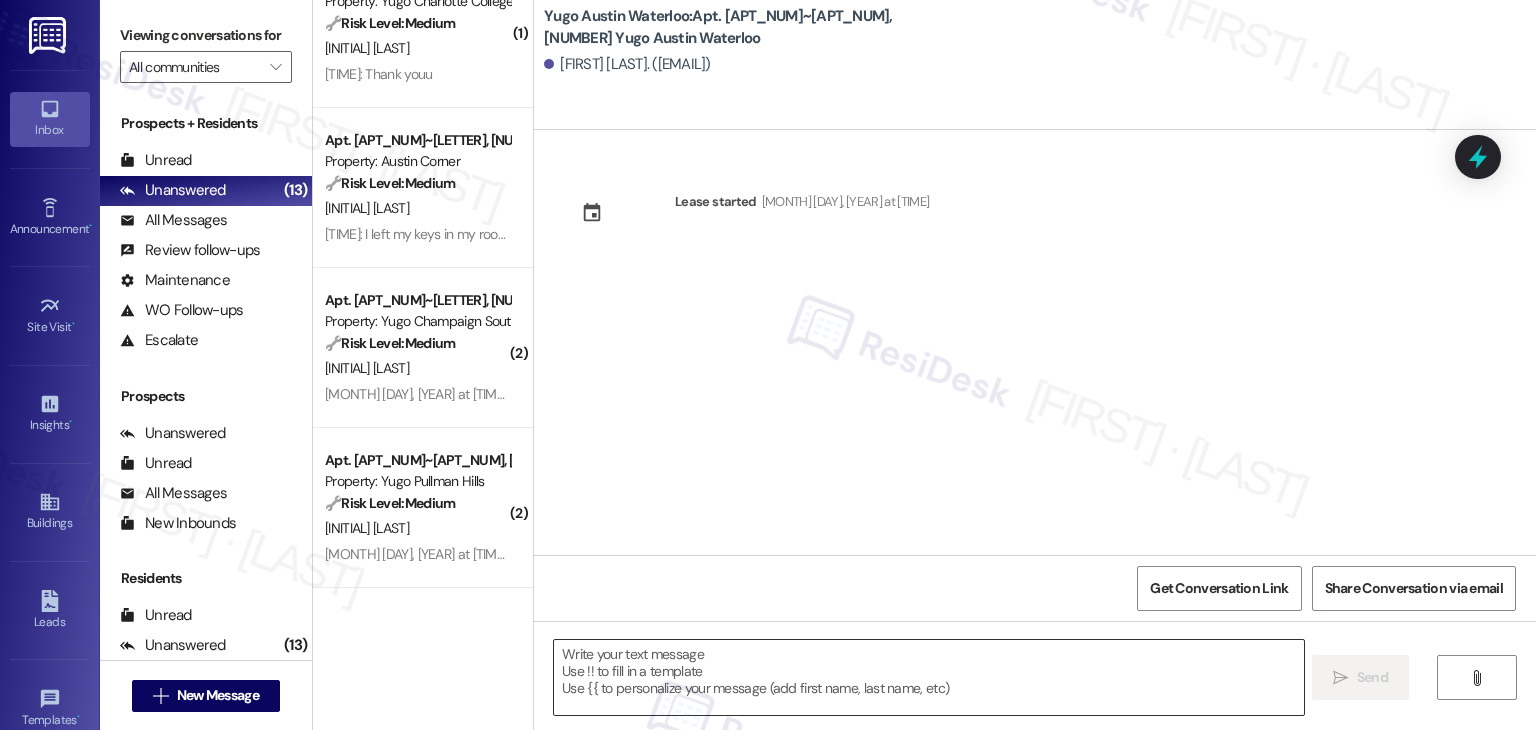 click at bounding box center (928, 677) 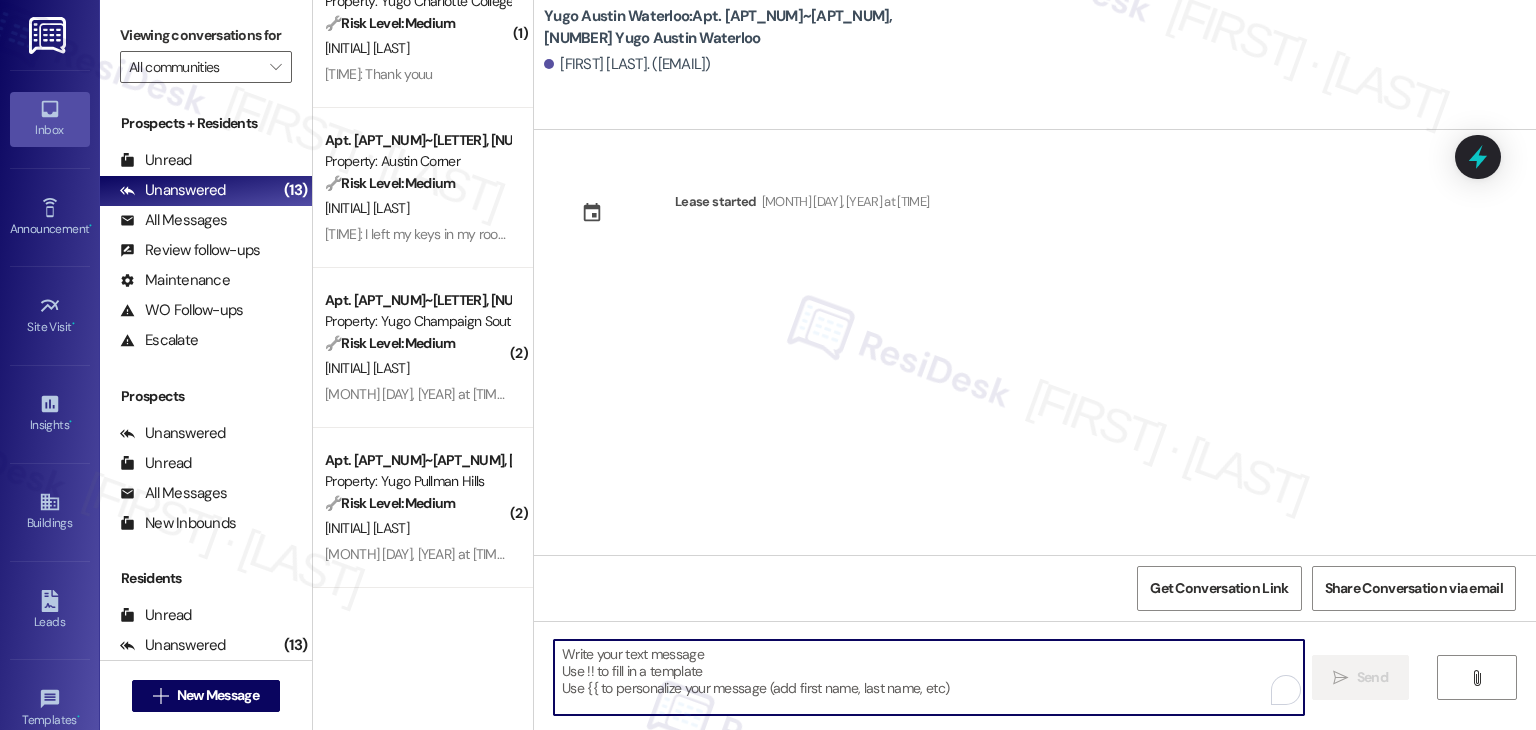 paste on "Hi {{[FIRST]_[NAME]}}! We’re so excited you’ve chosen {{[PROPERTY]}} as your future home! Moving is an exciting time, and I want to make sure you feel confident and ready." 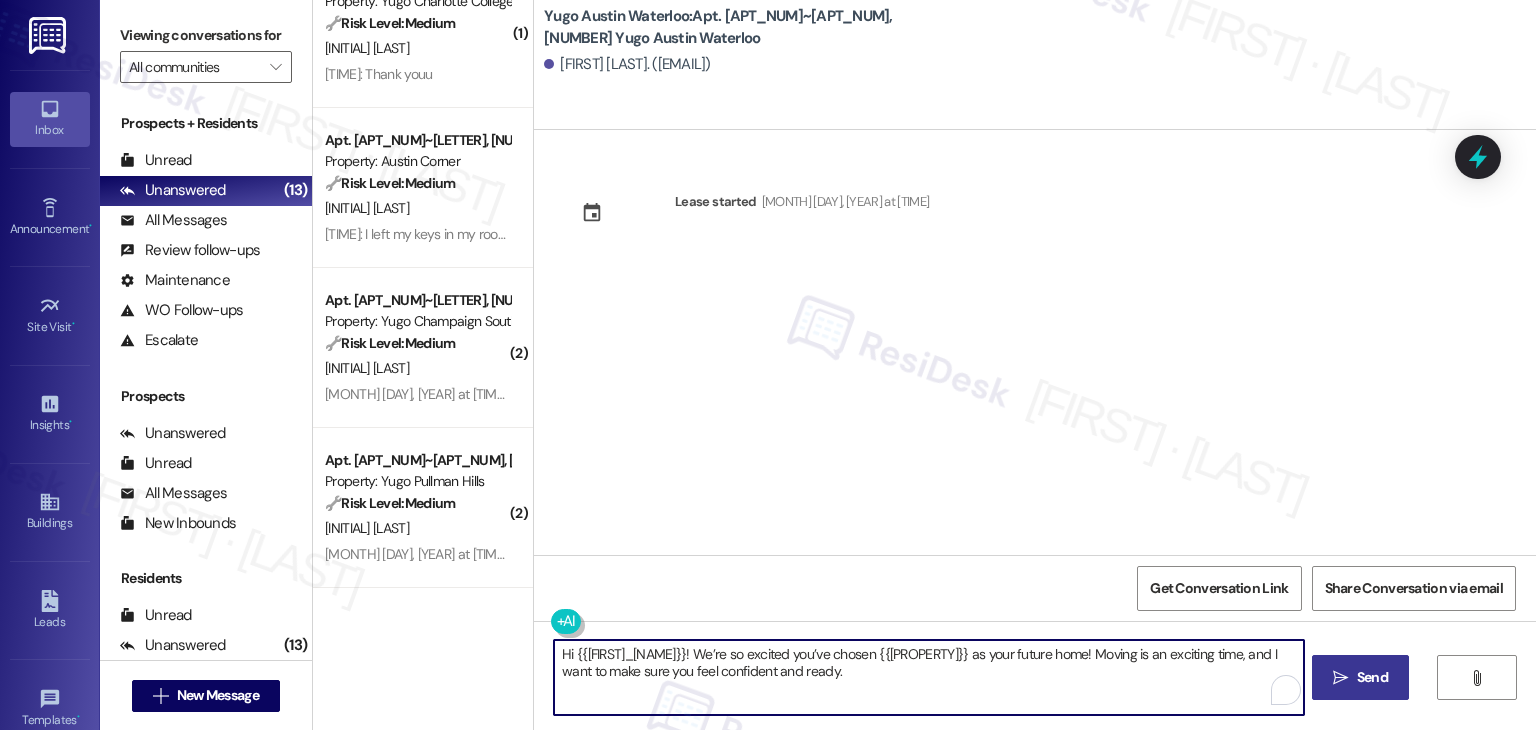 type on "Hi {{[FIRST]_[NAME]}}! We’re so excited you’ve chosen {{[PROPERTY]}} as your future home! Moving is an exciting time, and I want to make sure you feel confident and ready." 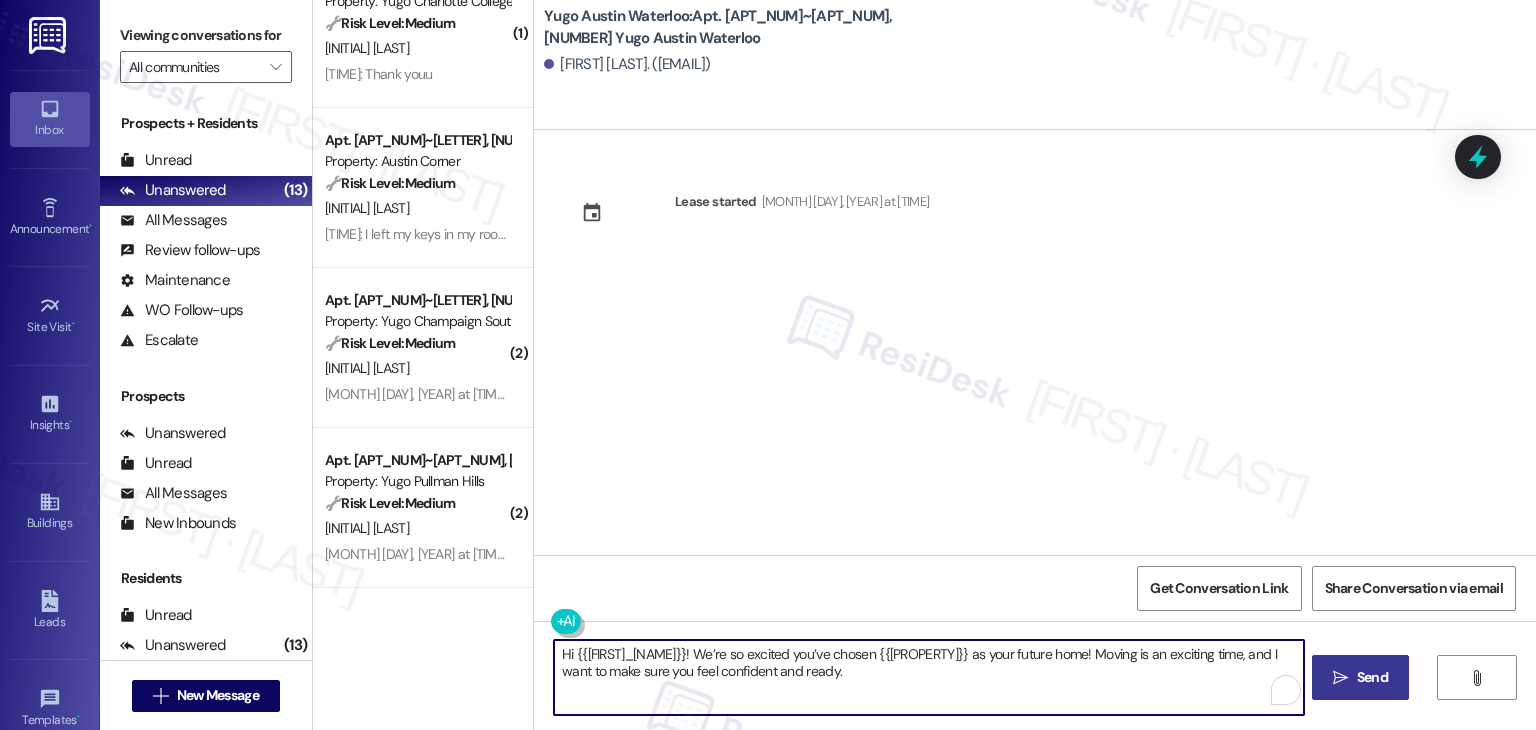 click on "Send" at bounding box center (1372, 677) 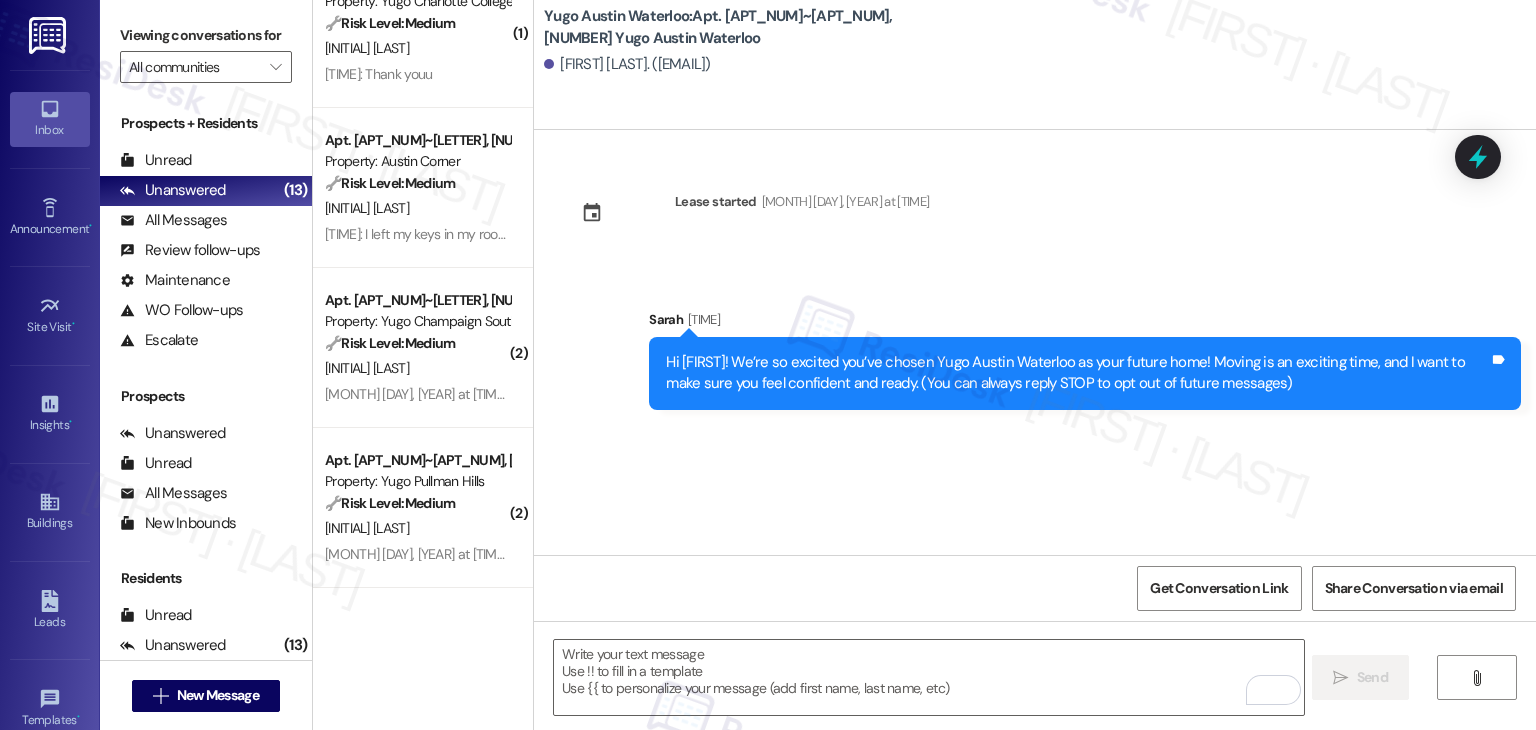 drag, startPoint x: 780, startPoint y: 496, endPoint x: 778, endPoint y: 599, distance: 103.01942 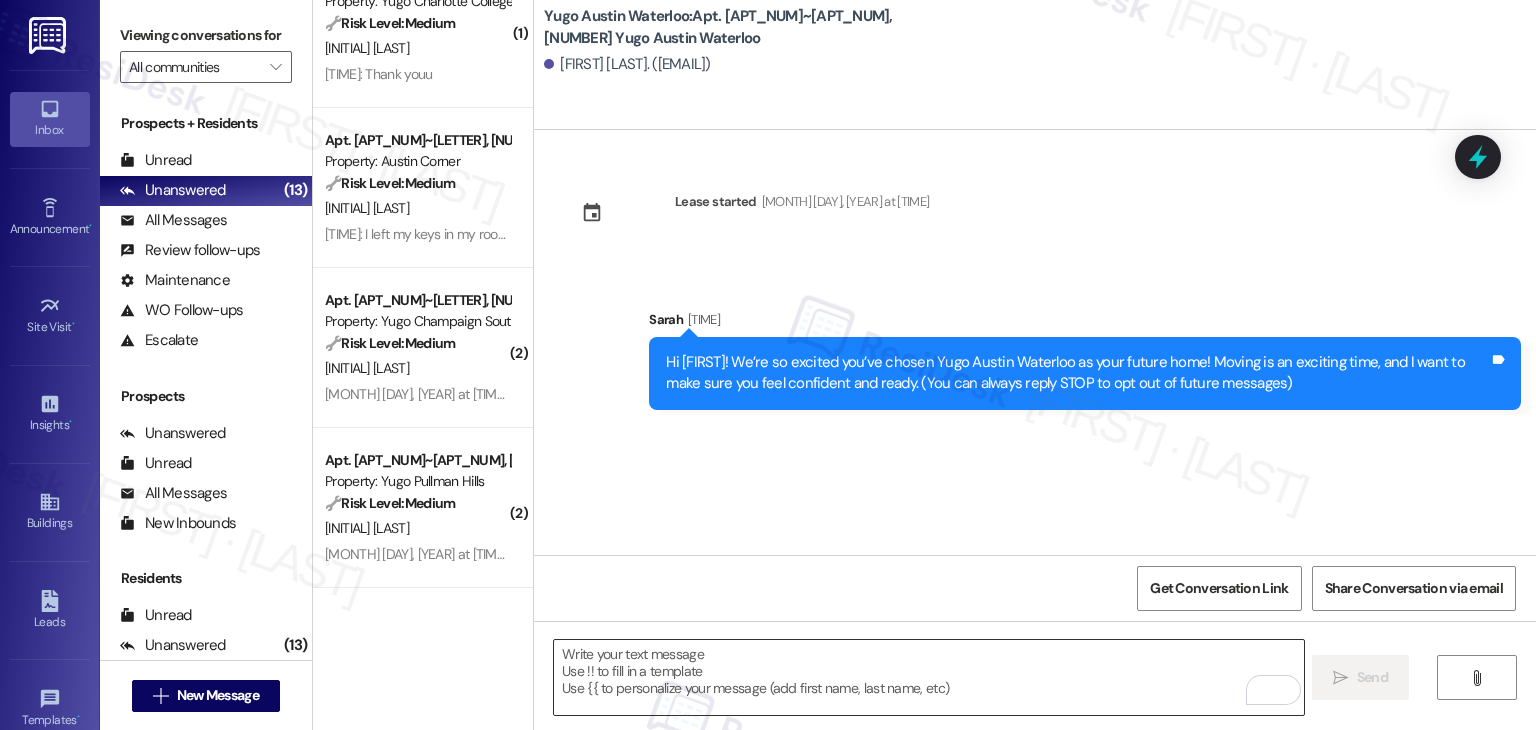 click at bounding box center [928, 677] 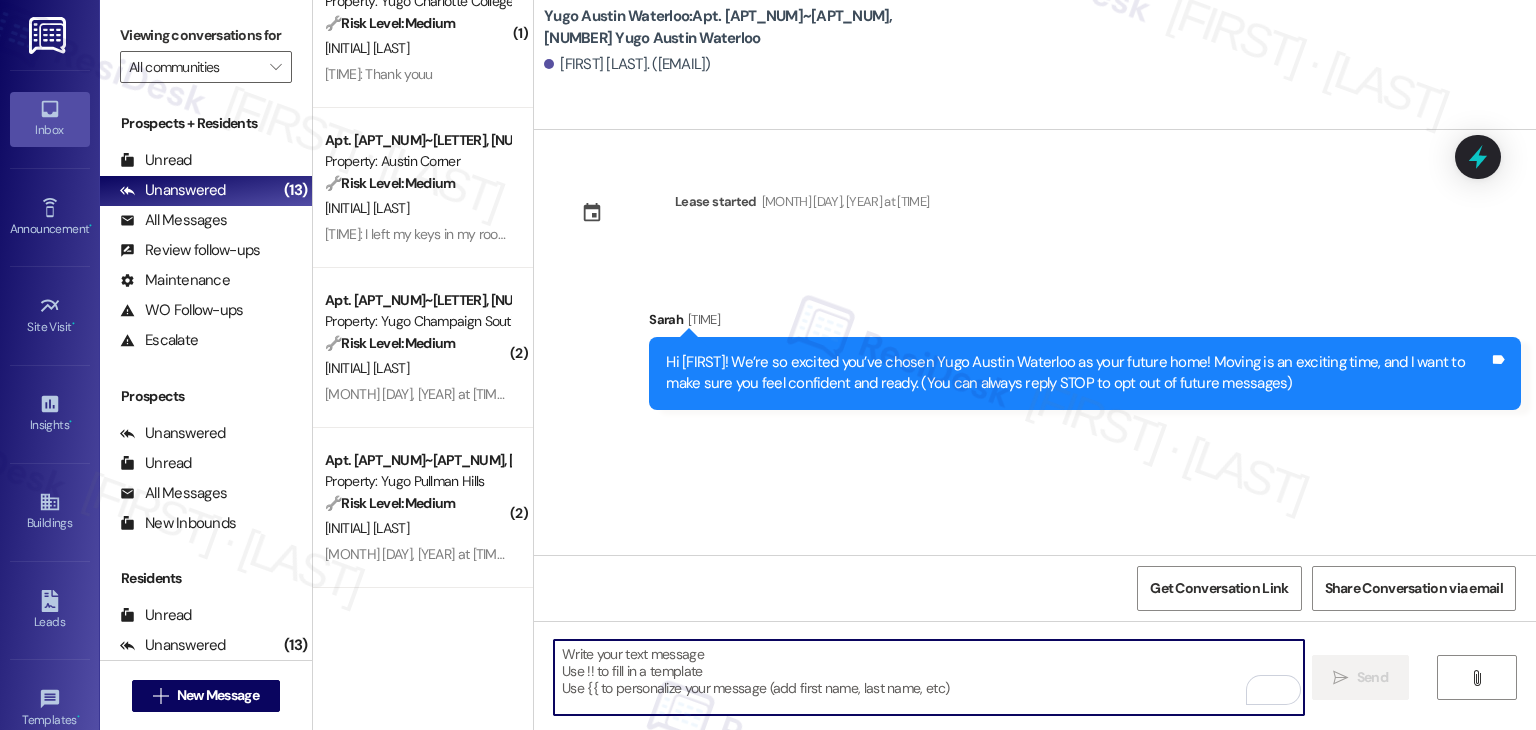 paste on "I’m [FIRST] from the off-site Resident Support Team. I work with your property’s team to help once you’ve moved in—whether it’s answering questions or assisting with maintenance. I’ll be in touch as your move-in date gets closer!" 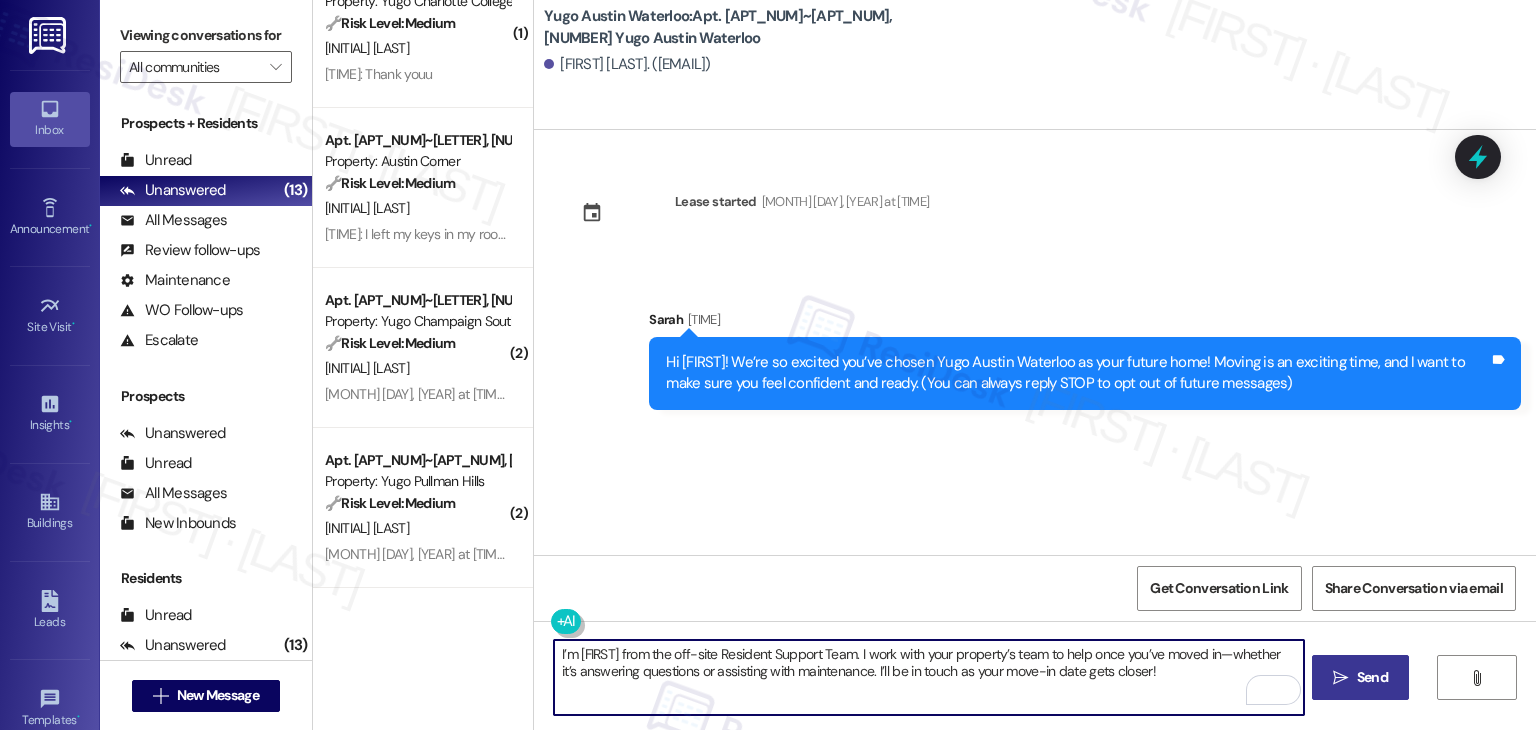 type on "I’m [FIRST] from the off-site Resident Support Team. I work with your property’s team to help once you’ve moved in—whether it’s answering questions or assisting with maintenance. I’ll be in touch as your move-in date gets closer!" 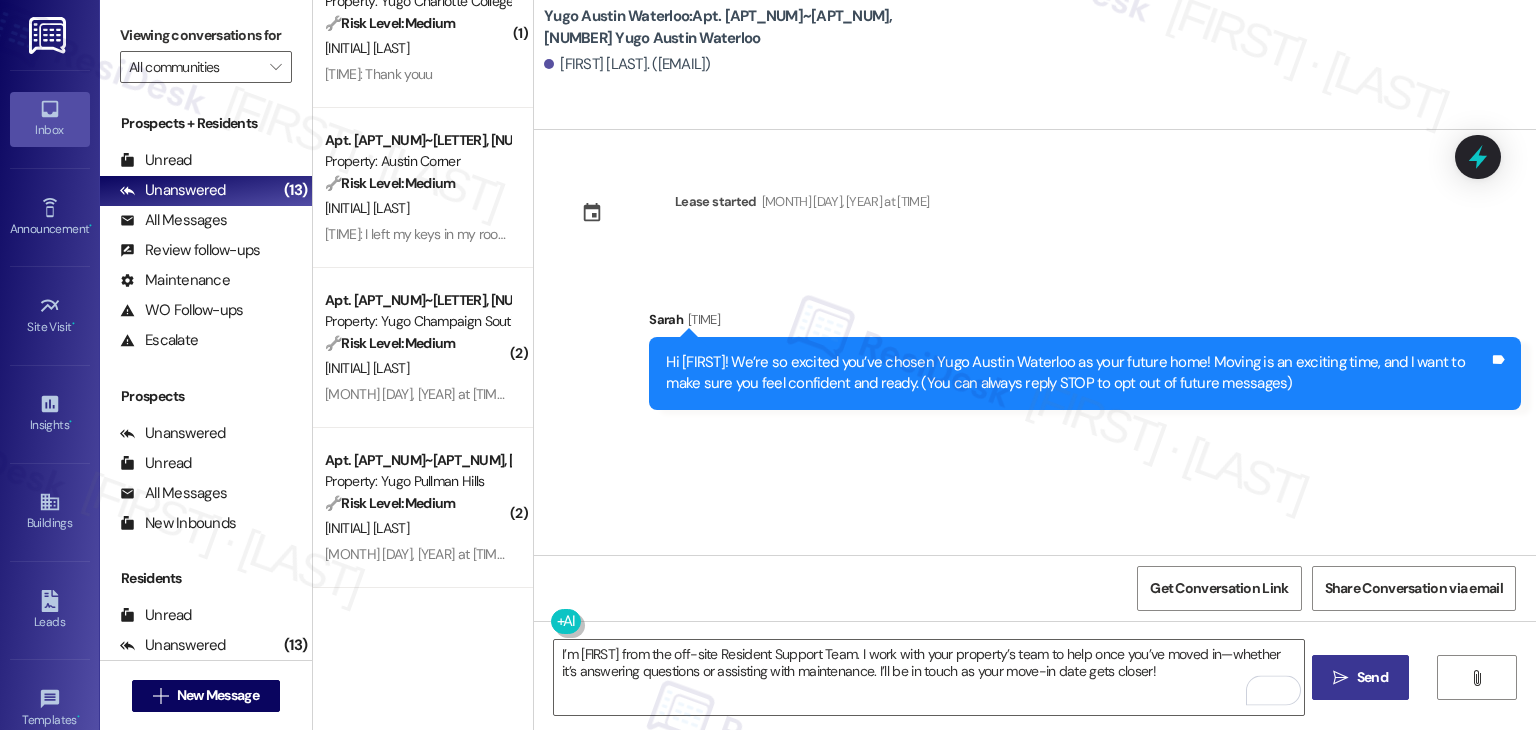 click on "Lease started [MONTH] [DAY], [YEAR] at [TIME] Sent via SMS [FIRST] [TIME] Hi [FIRST]! We’re so excited you’ve chosen Yugo Austin Waterloo as your future home! Moving is an exciting time, and I want to make sure you feel confident and ready. (You can always reply STOP to opt out of future messages) Tags and notes" at bounding box center [1035, 342] 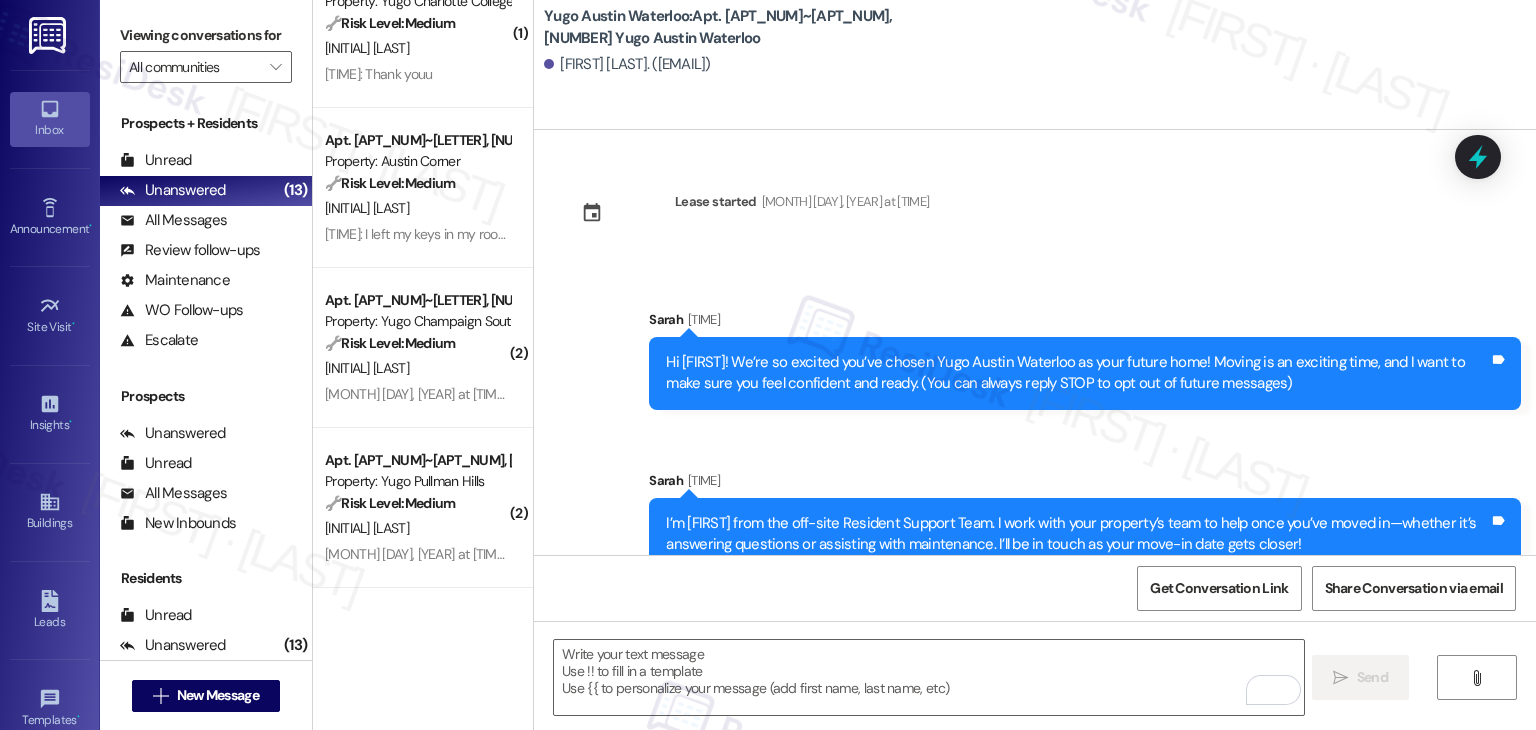 drag, startPoint x: 788, startPoint y: 455, endPoint x: 845, endPoint y: 455, distance: 57 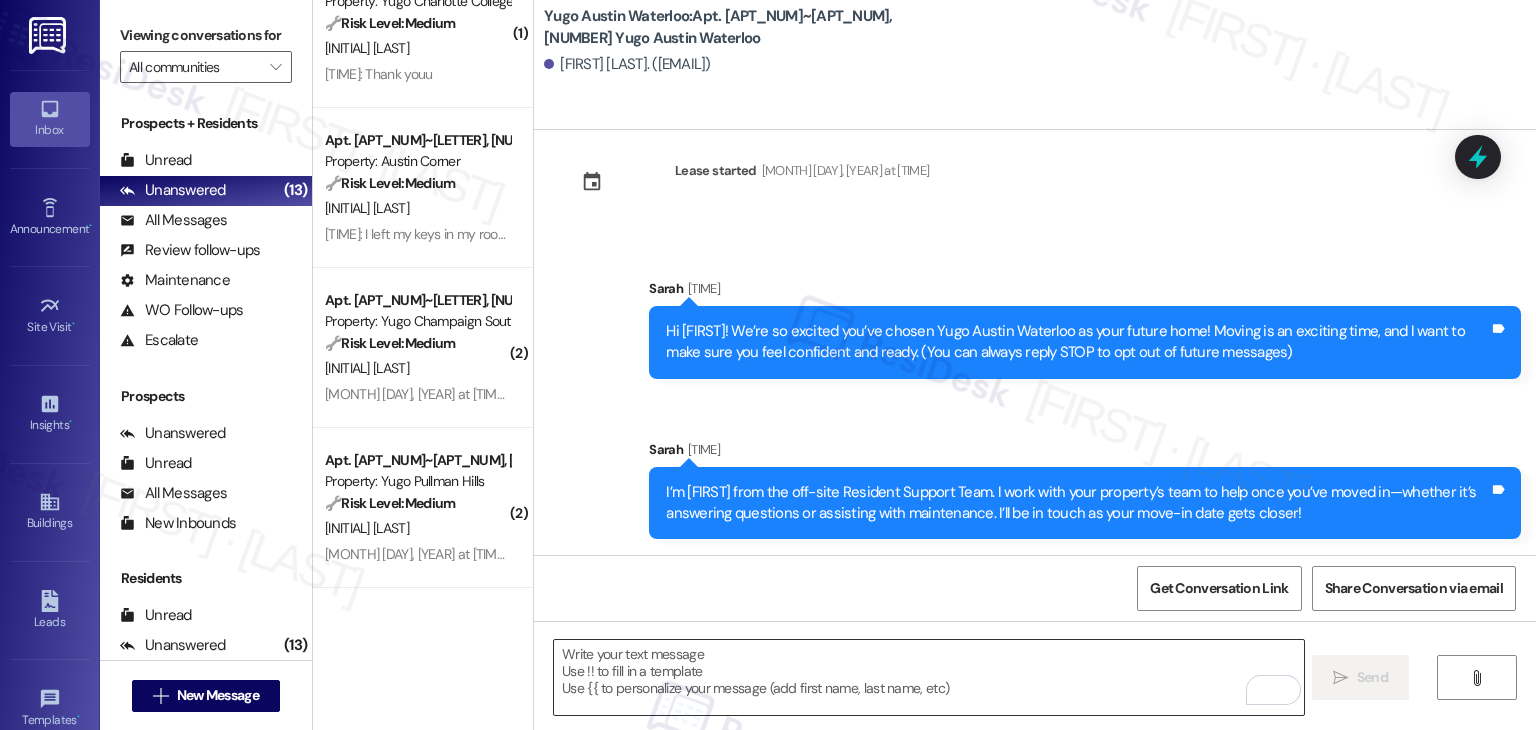 click at bounding box center (928, 677) 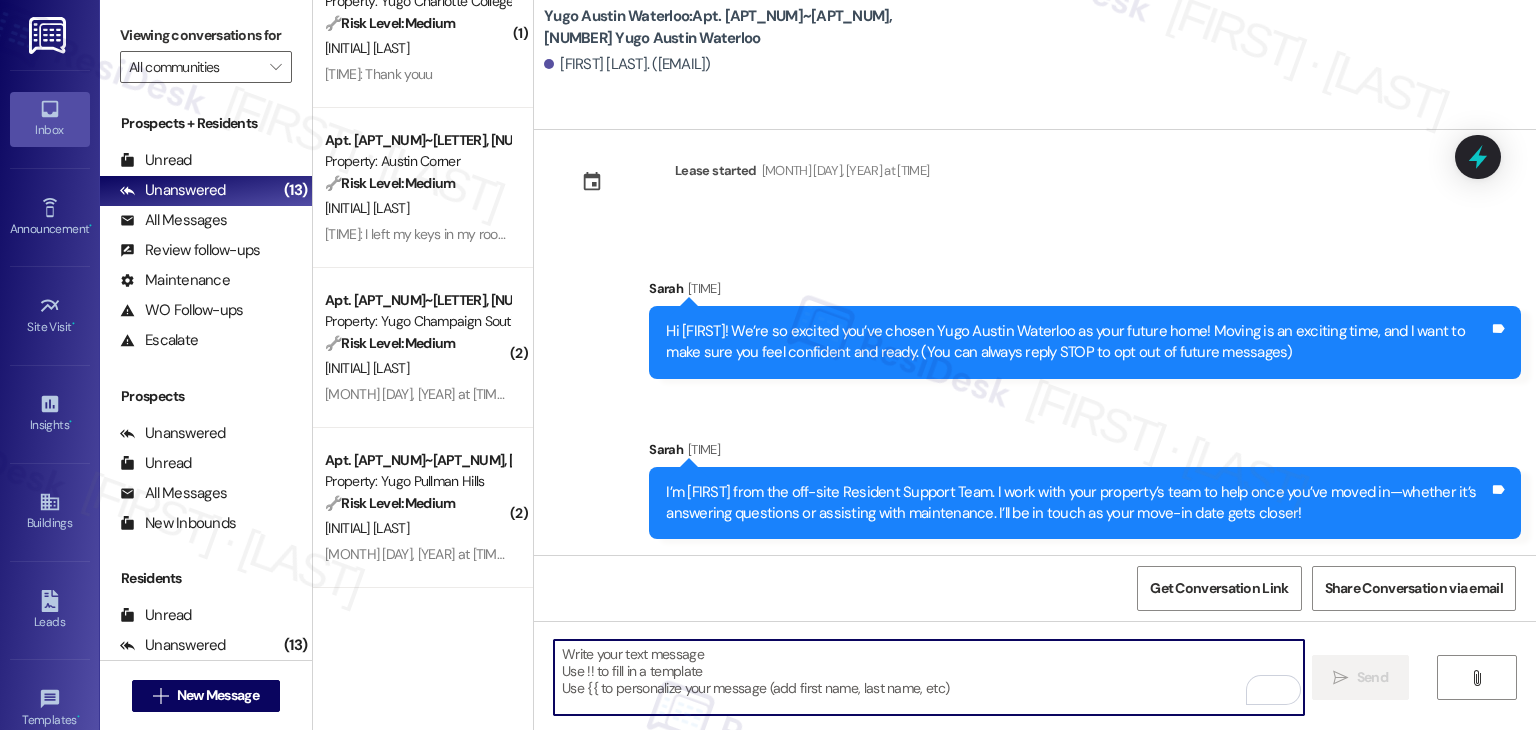 paste on "Move-in day will be busy as you get settled, but no reason it has to be stressful. Don’t forget that we offer a ⚡FAST PASS⚡for Move-In day if your checklist has been completed 2 weeks prior to move-in. Login to your Resident Portal today to complete those outstanding items!" 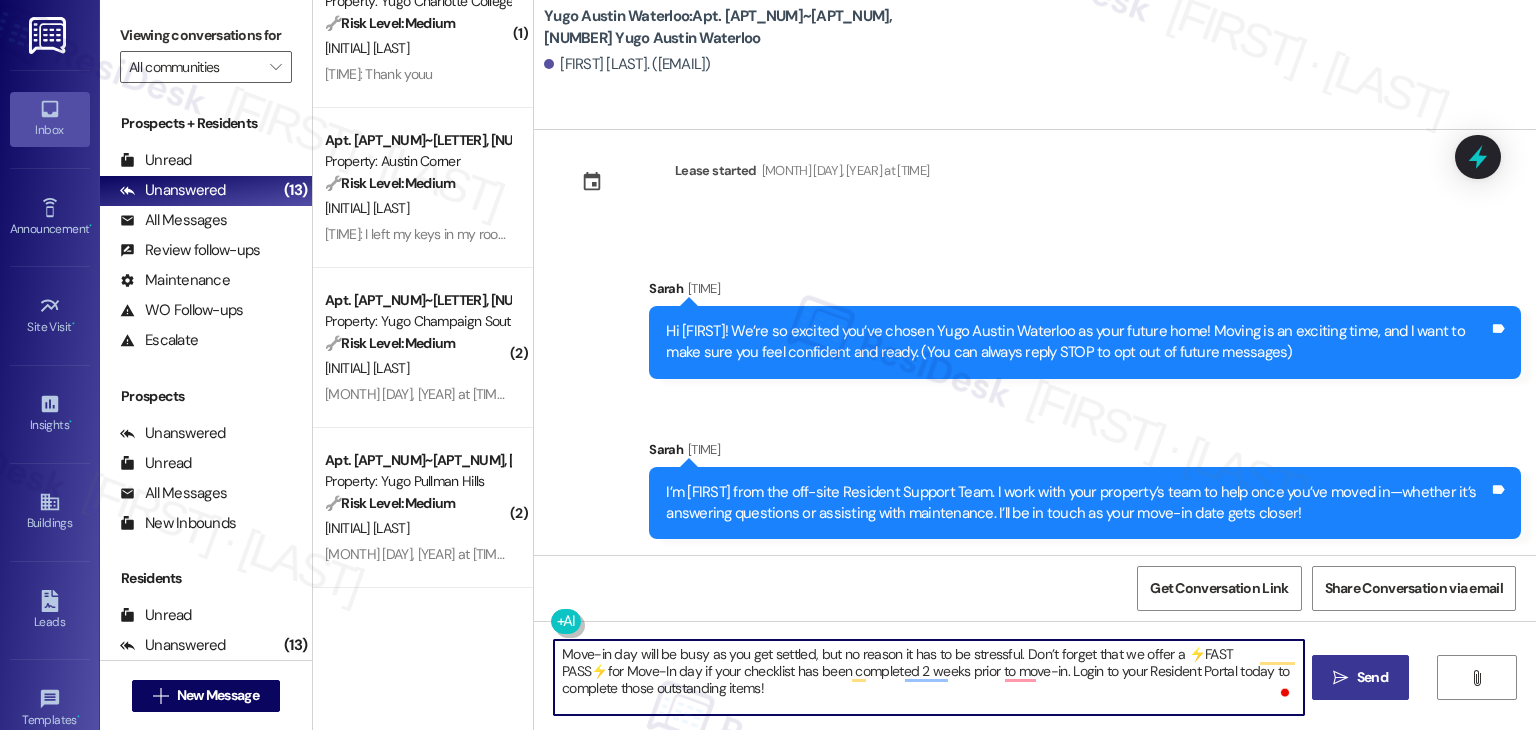 type on "Move-in day will be busy as you get settled, but no reason it has to be stressful. Don’t forget that we offer a ⚡FAST PASS⚡for Move-In day if your checklist has been completed 2 weeks prior to move-in. Login to your Resident Portal today to complete those outstanding items!" 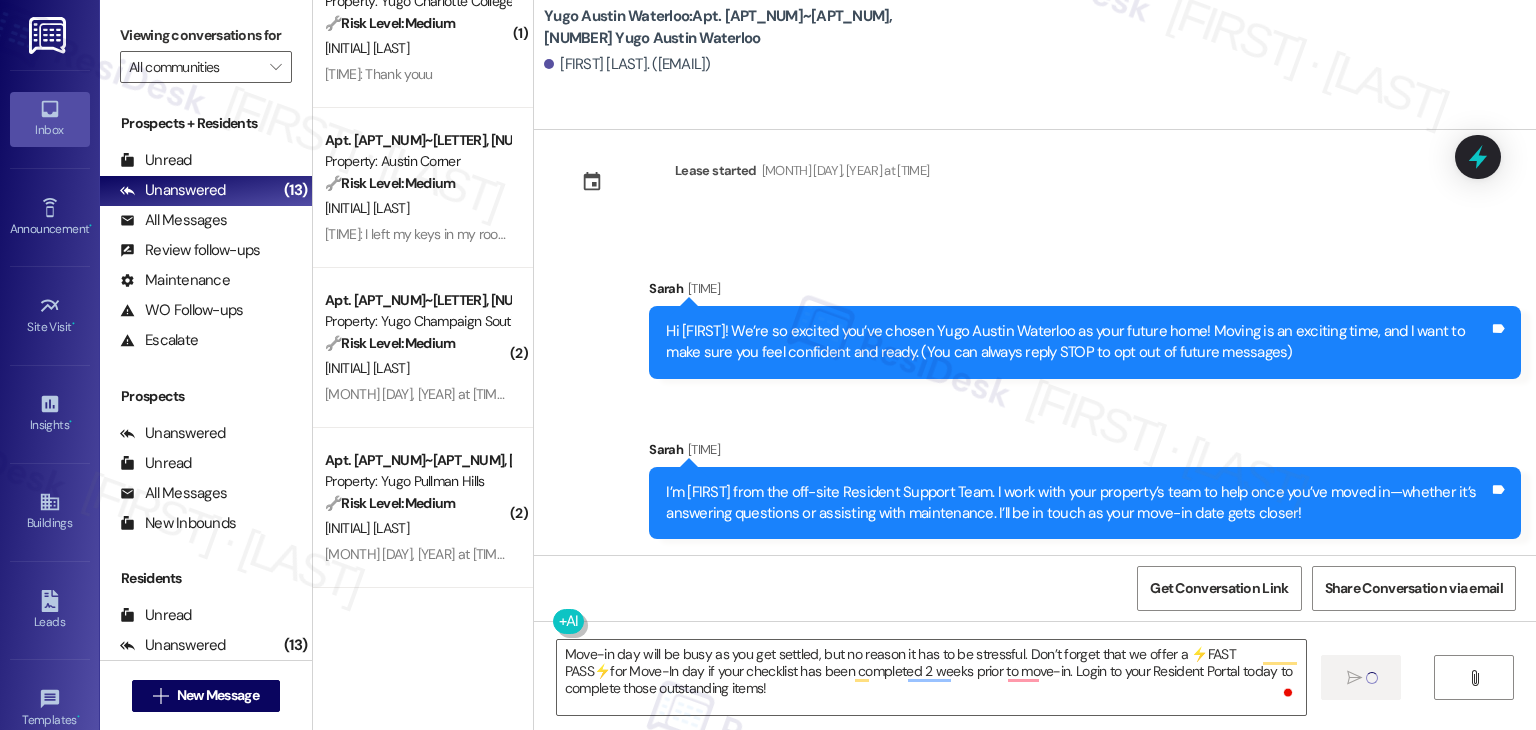type 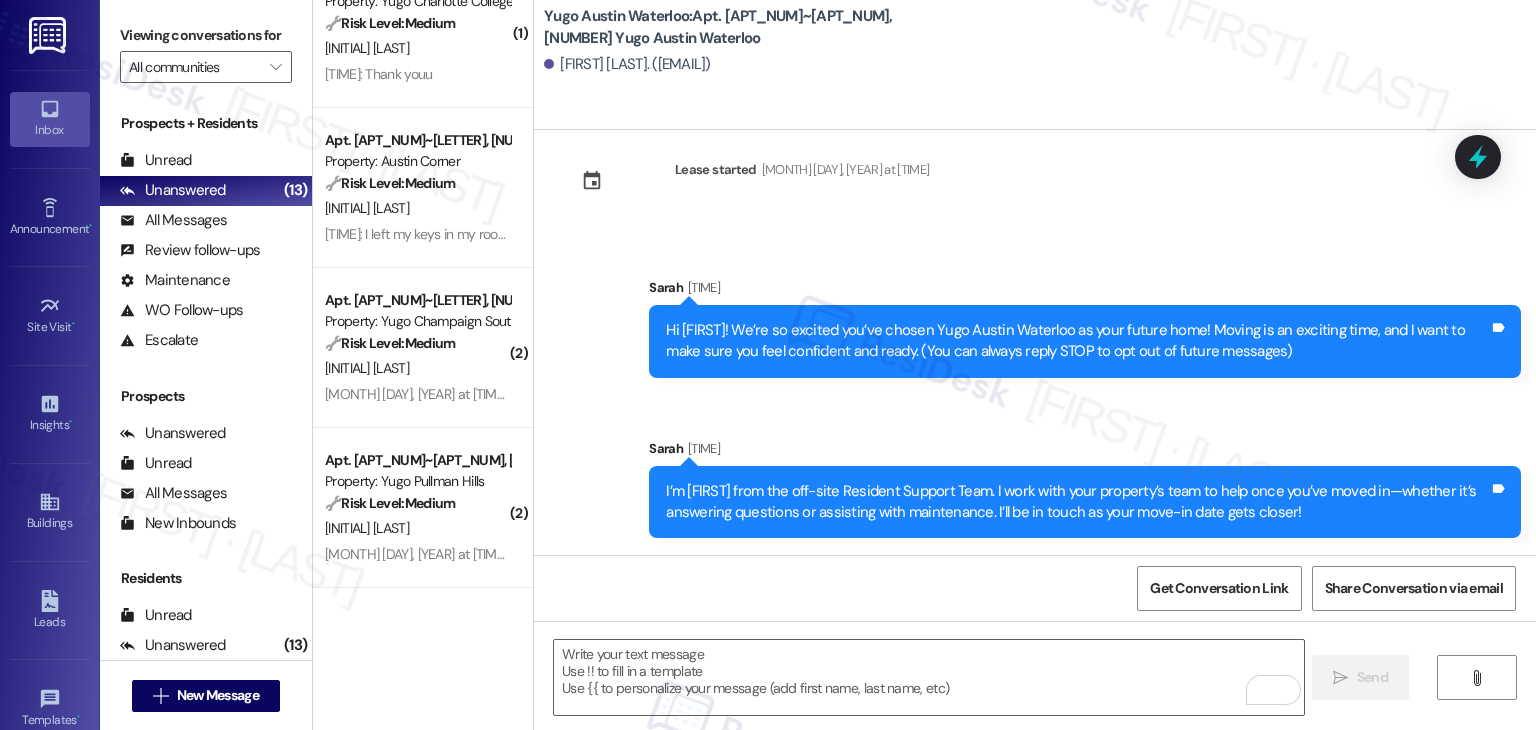 scroll, scrollTop: 213, scrollLeft: 0, axis: vertical 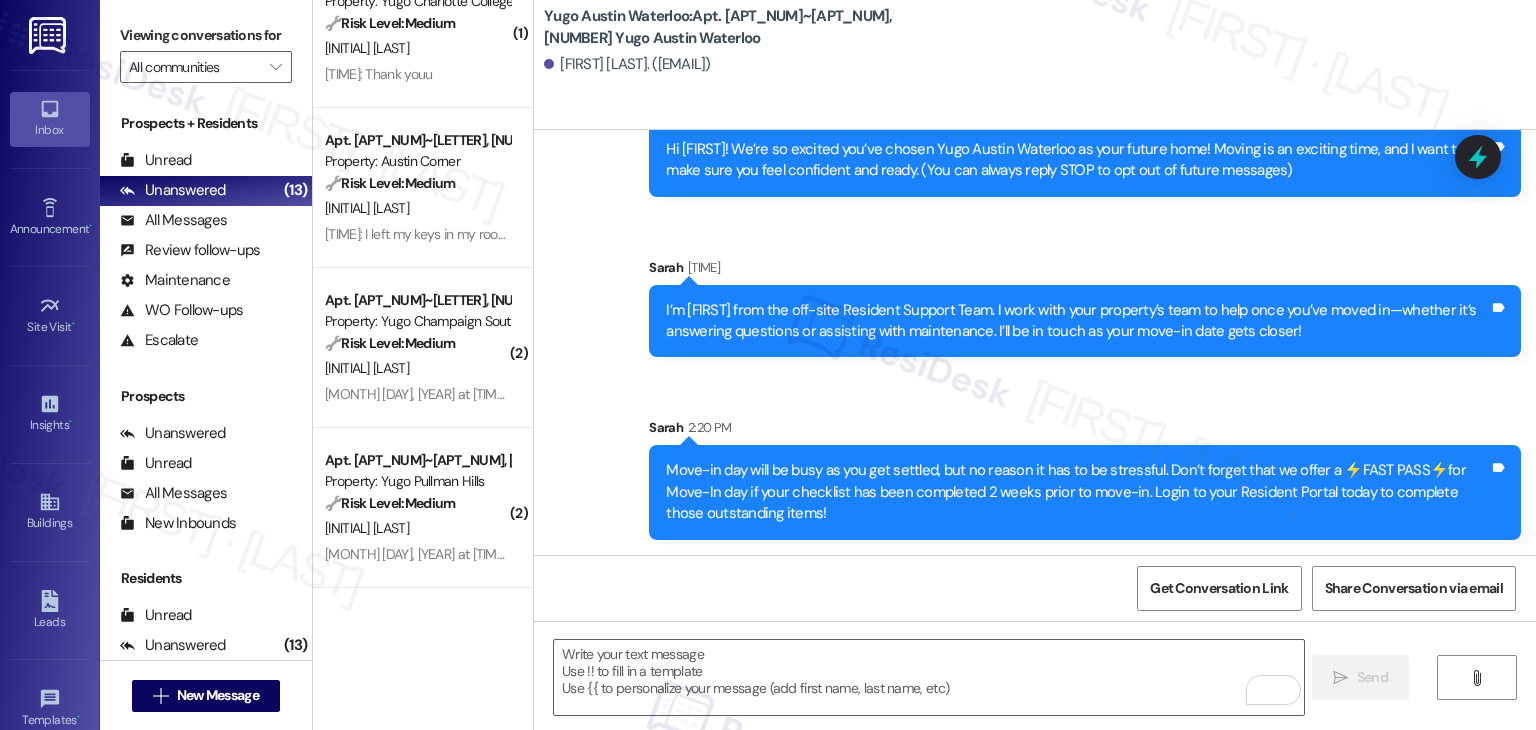 click on "Get Conversation Link Share Conversation via email" at bounding box center (1035, 588) 